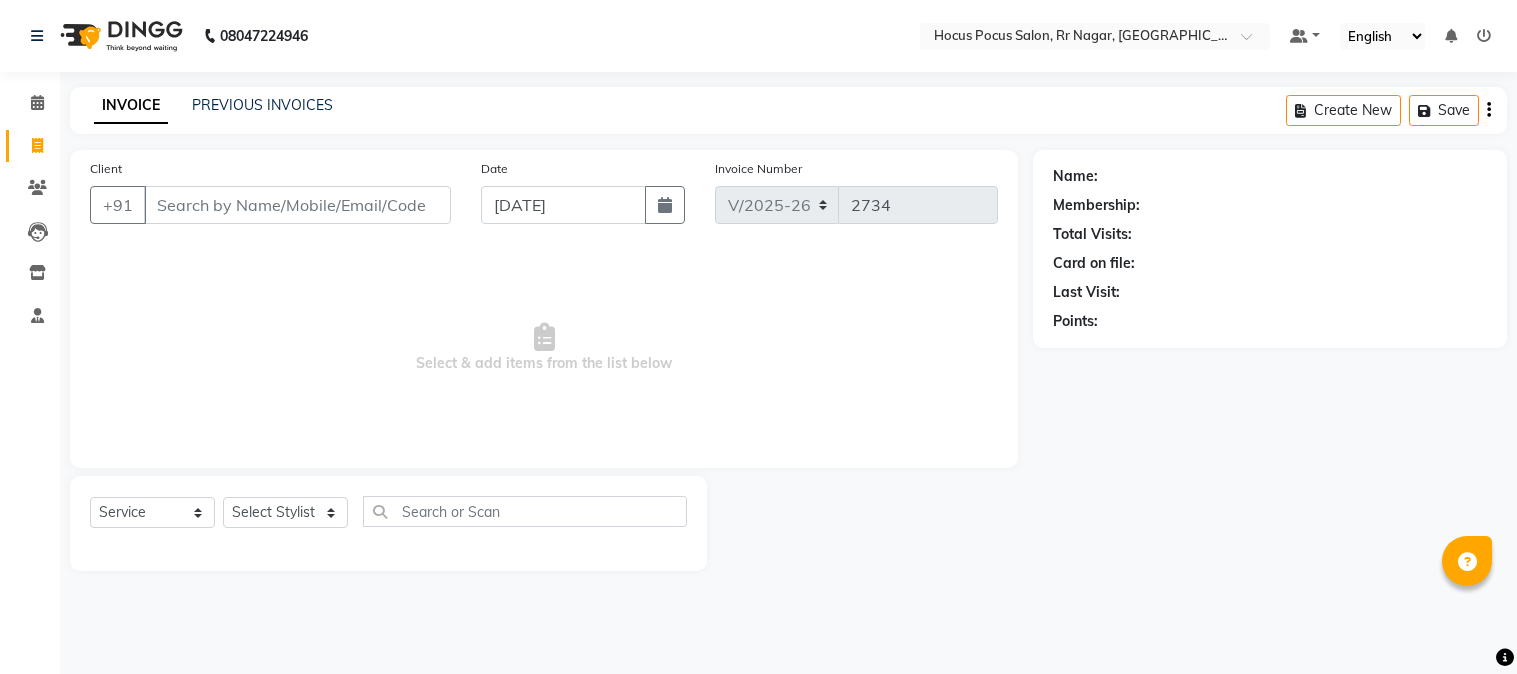 select on "5019" 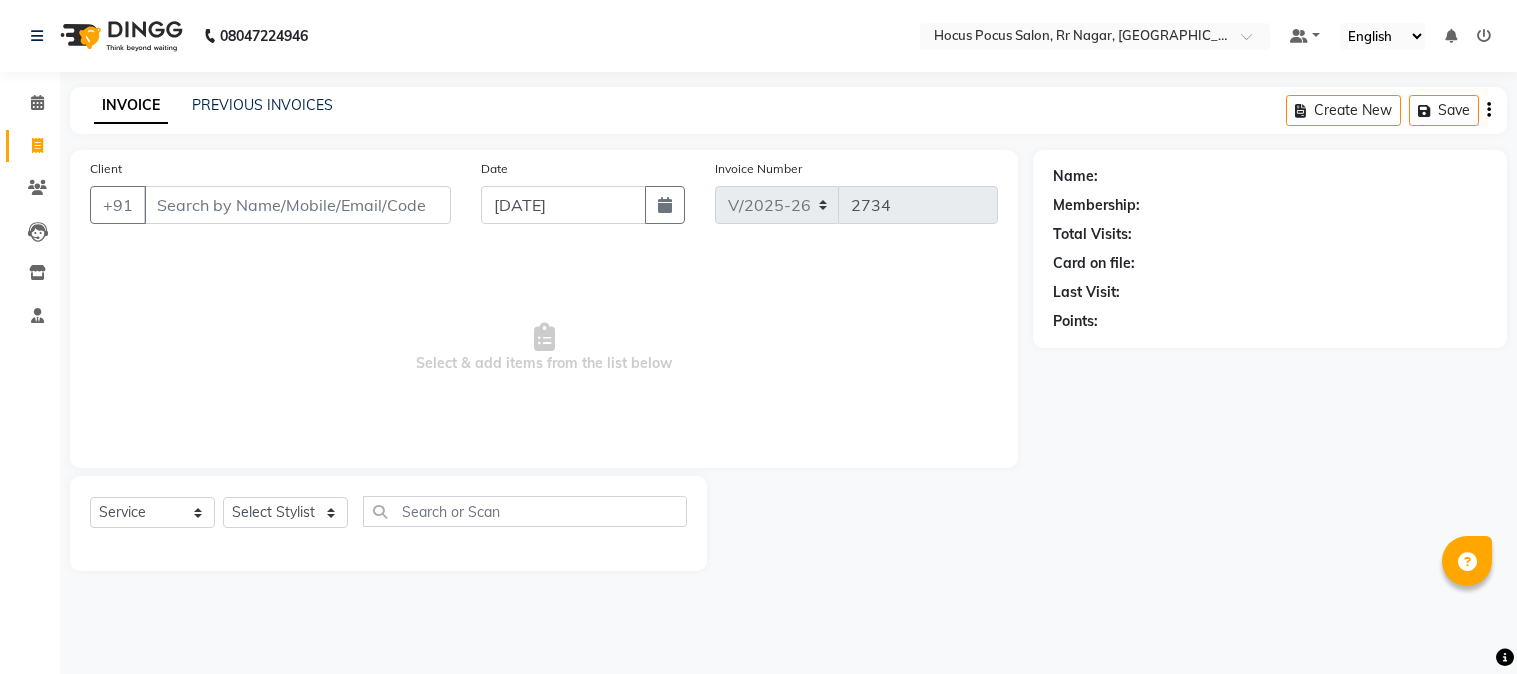 scroll, scrollTop: 0, scrollLeft: 0, axis: both 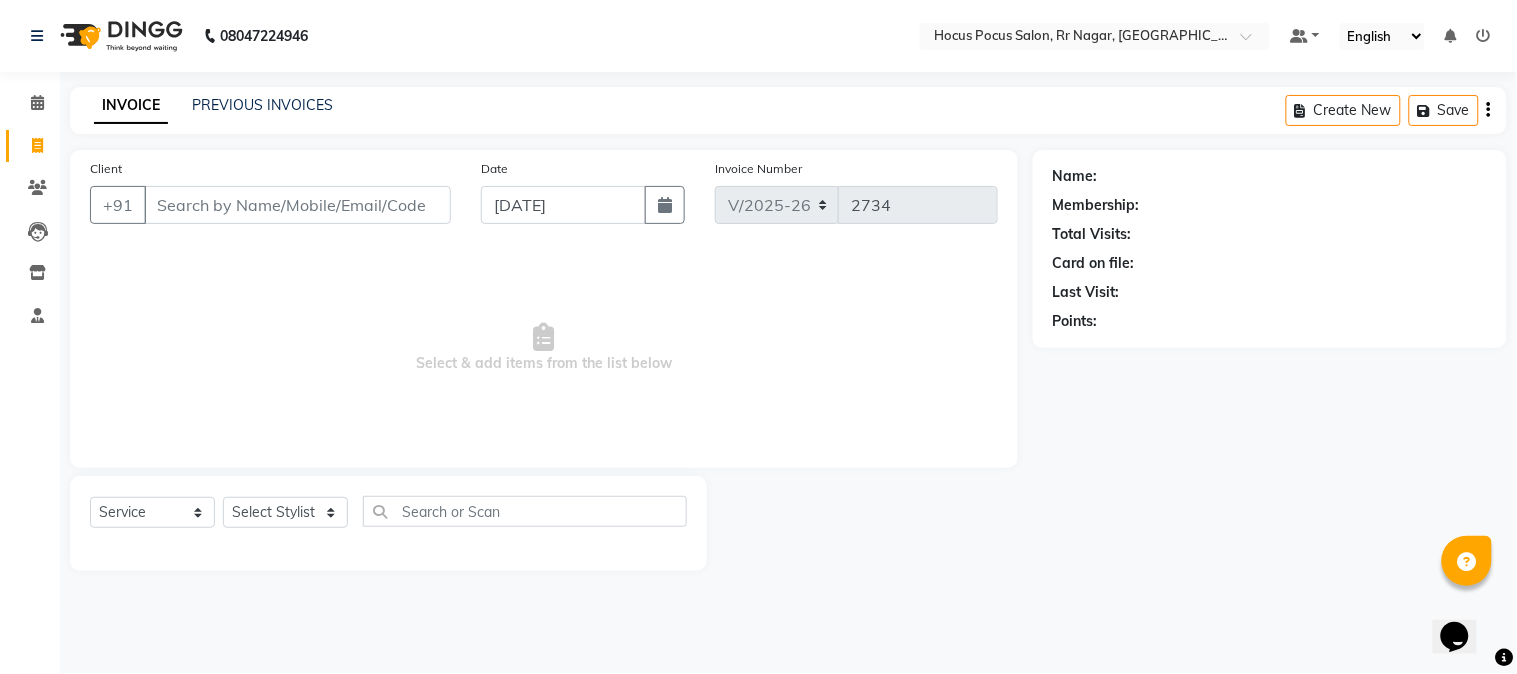 click on "Client" at bounding box center (297, 205) 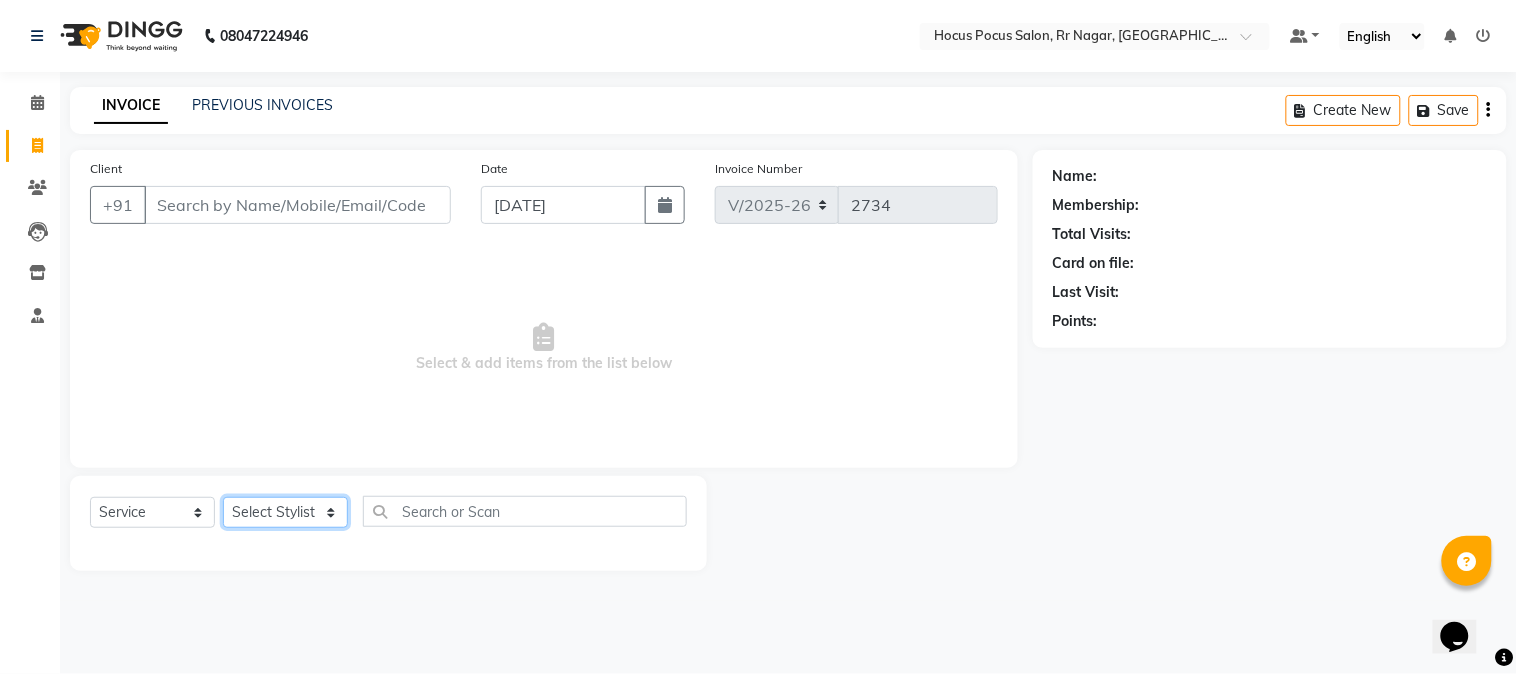 click on "Select Stylist [PERSON_NAME] hocus pocus [PERSON_NAME] [PERSON_NAME] [PERSON_NAME] [PERSON_NAME]" 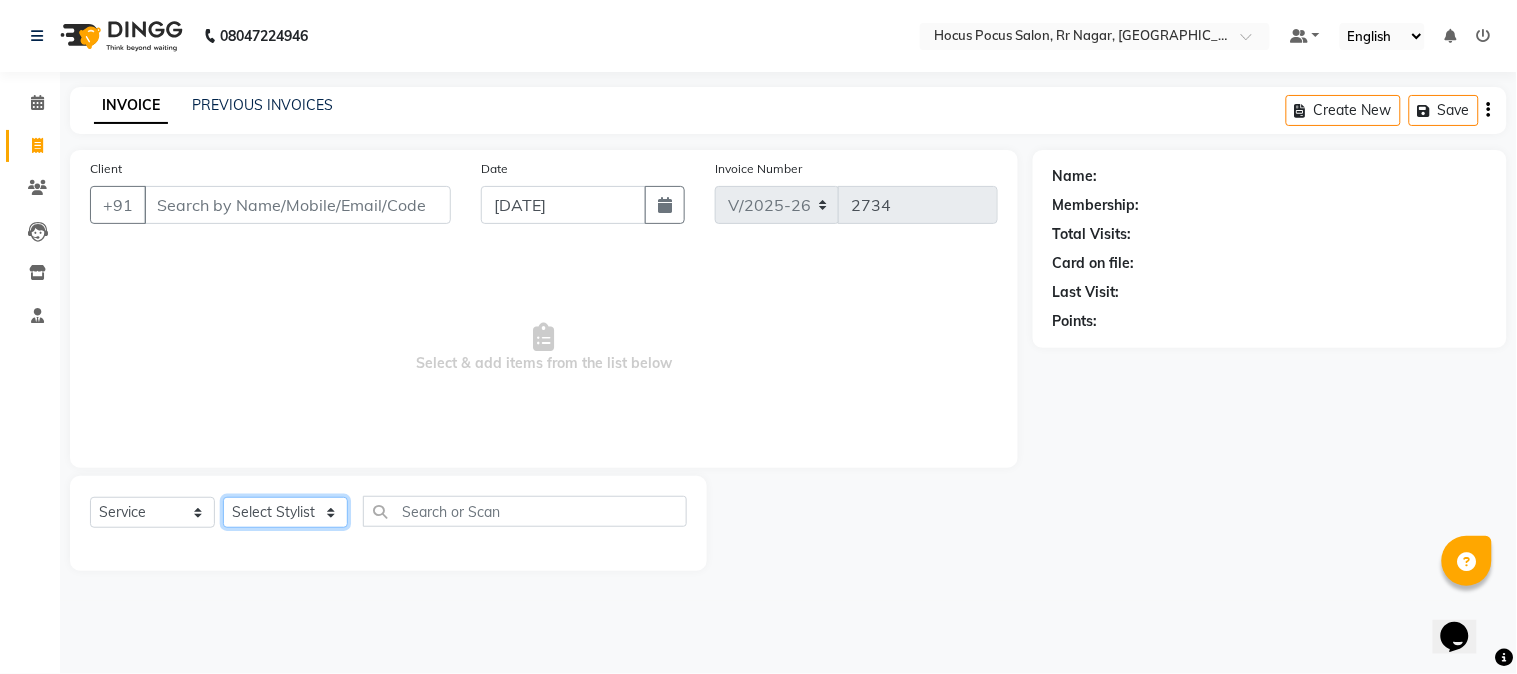 select on "32993" 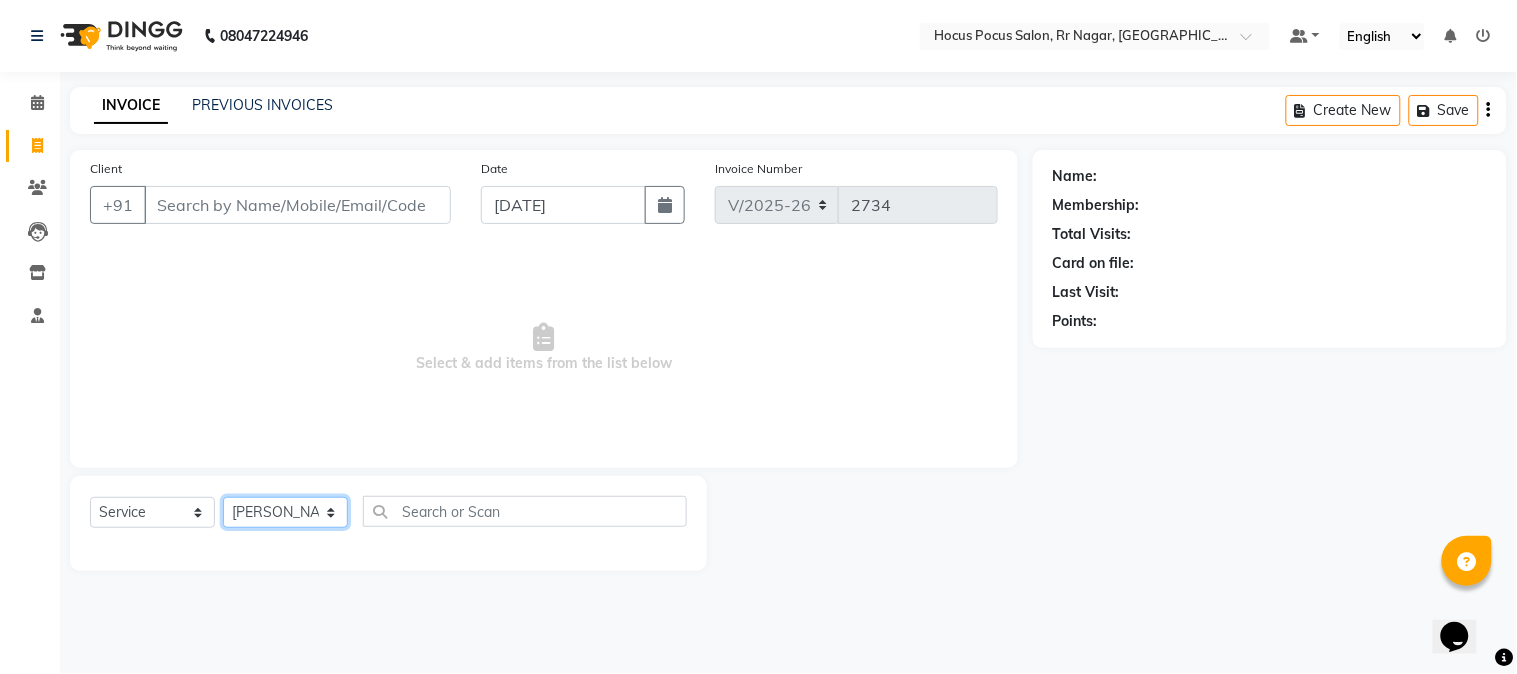 click on "Select Stylist [PERSON_NAME] hocus pocus [PERSON_NAME] [PERSON_NAME] [PERSON_NAME] [PERSON_NAME]" 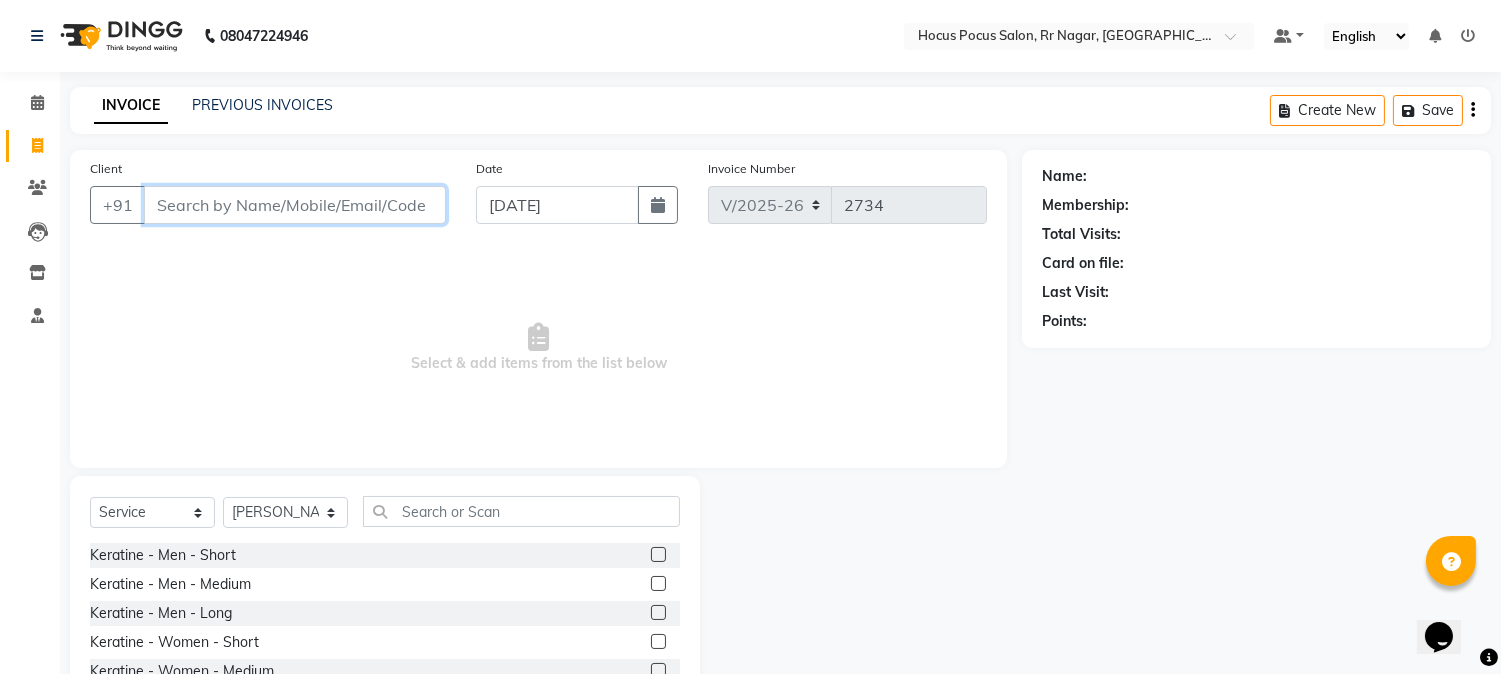 click on "Client" at bounding box center [295, 205] 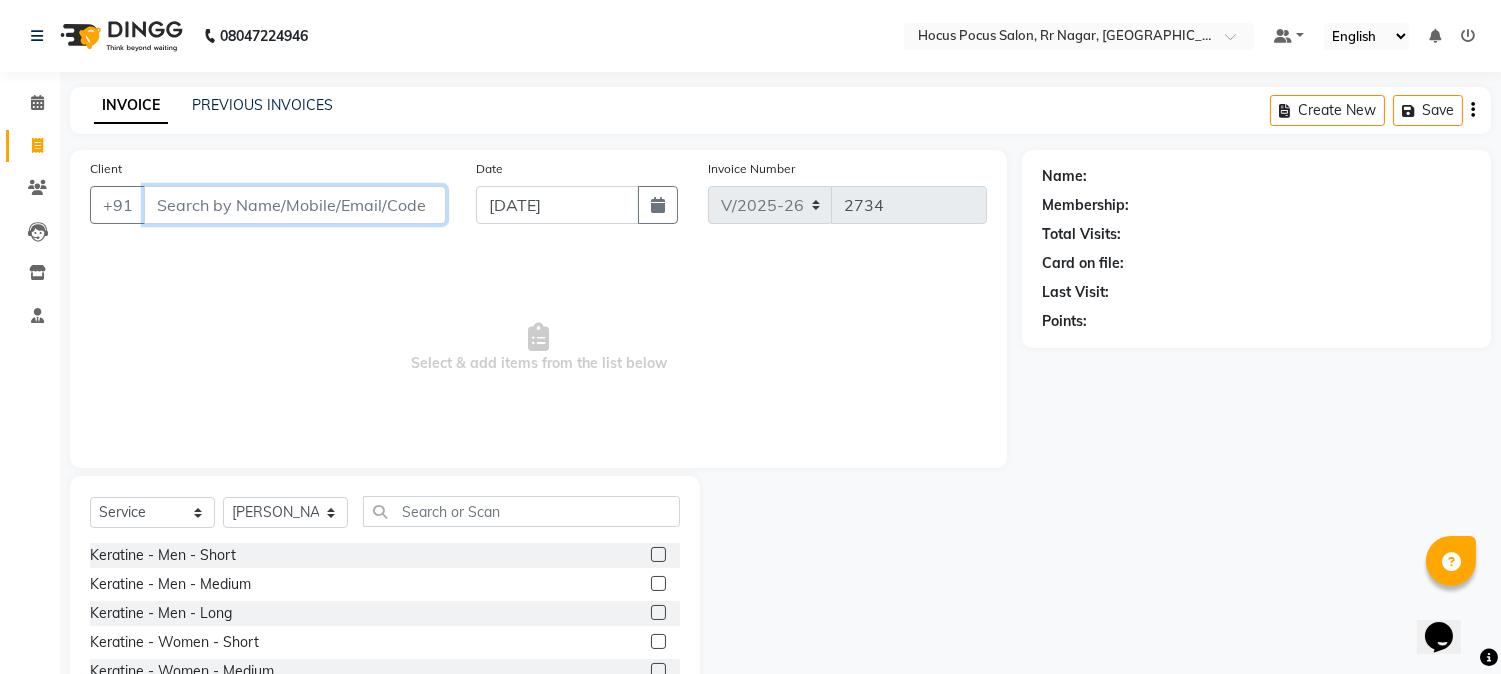 type on "r" 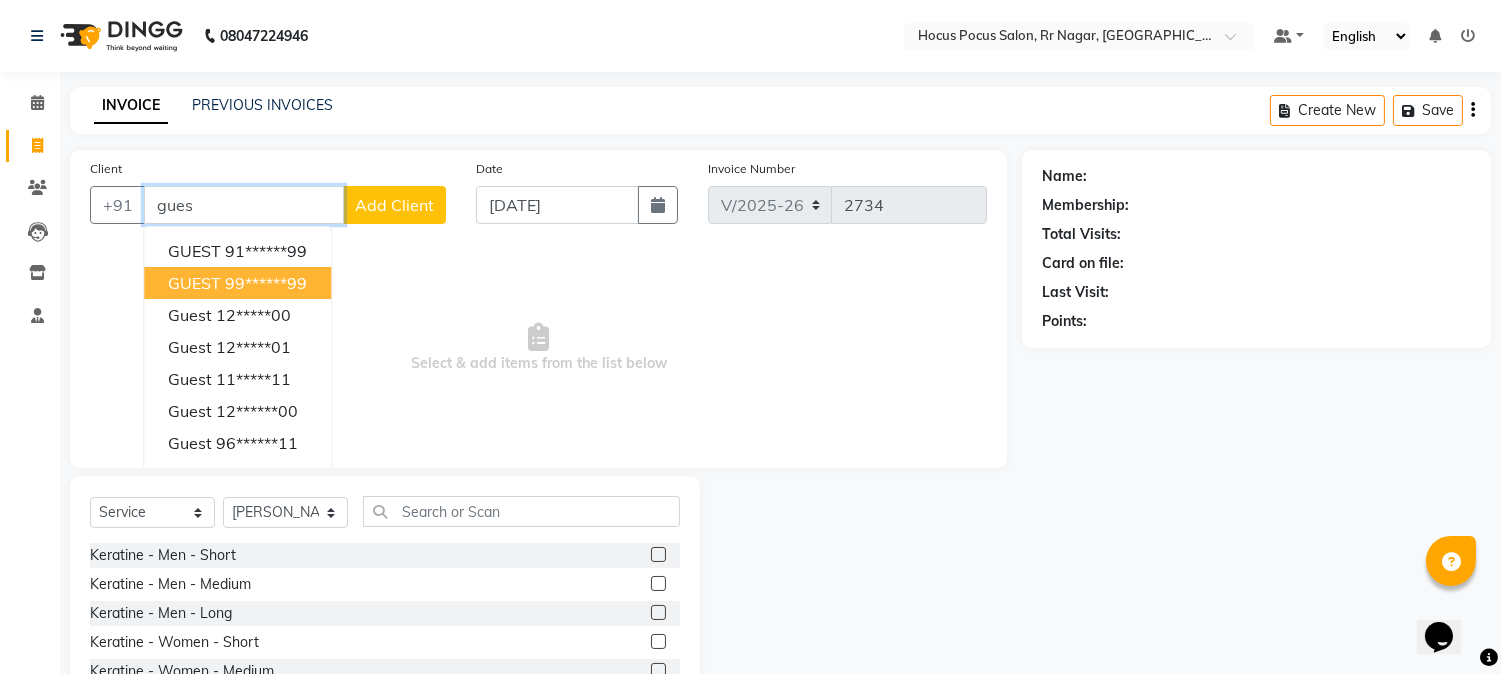 click on "99******99" at bounding box center [266, 283] 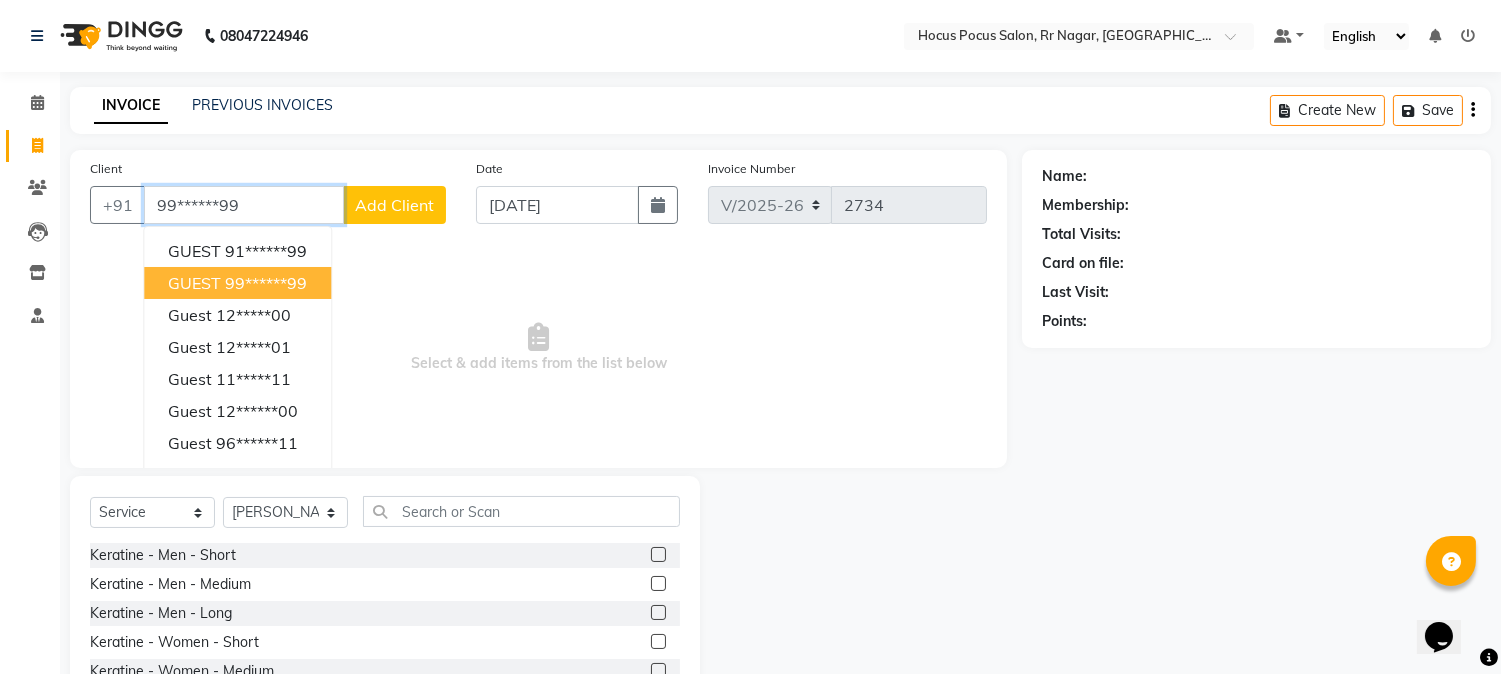type on "99******99" 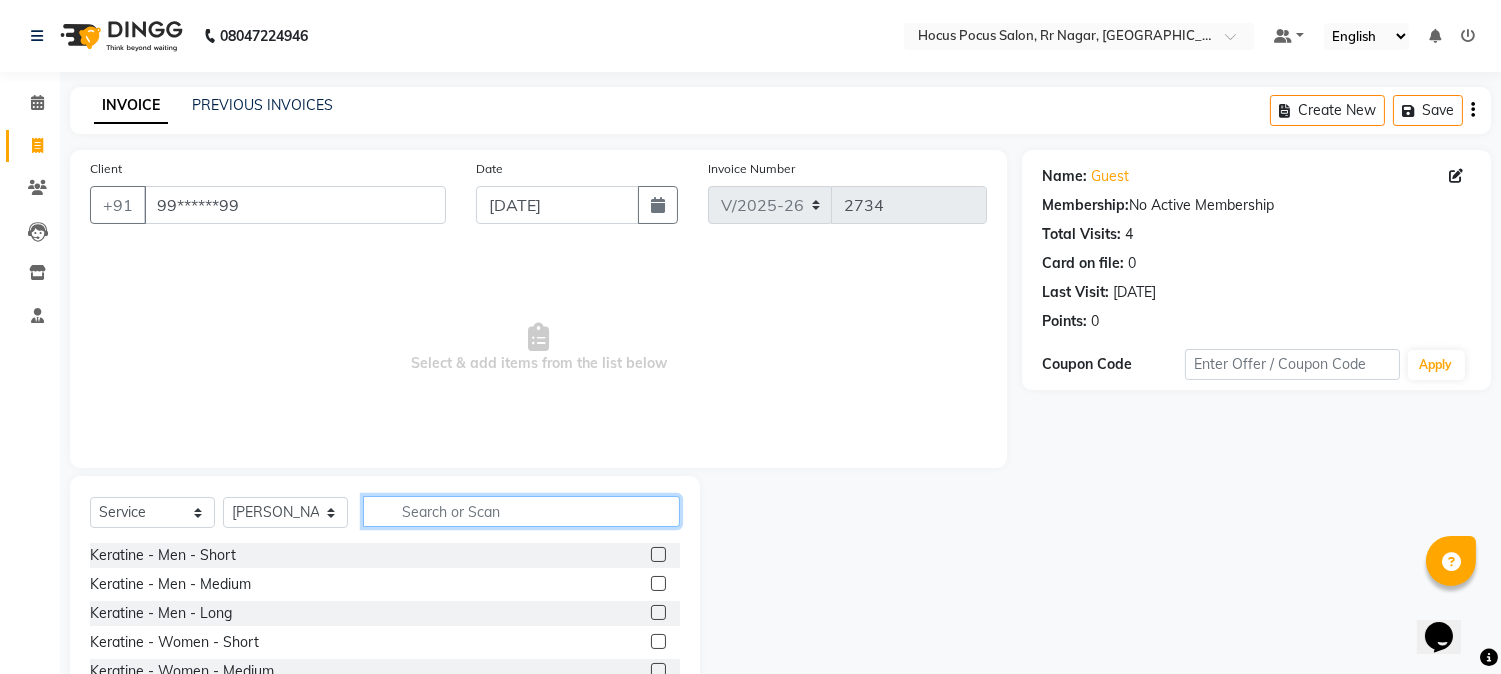 click 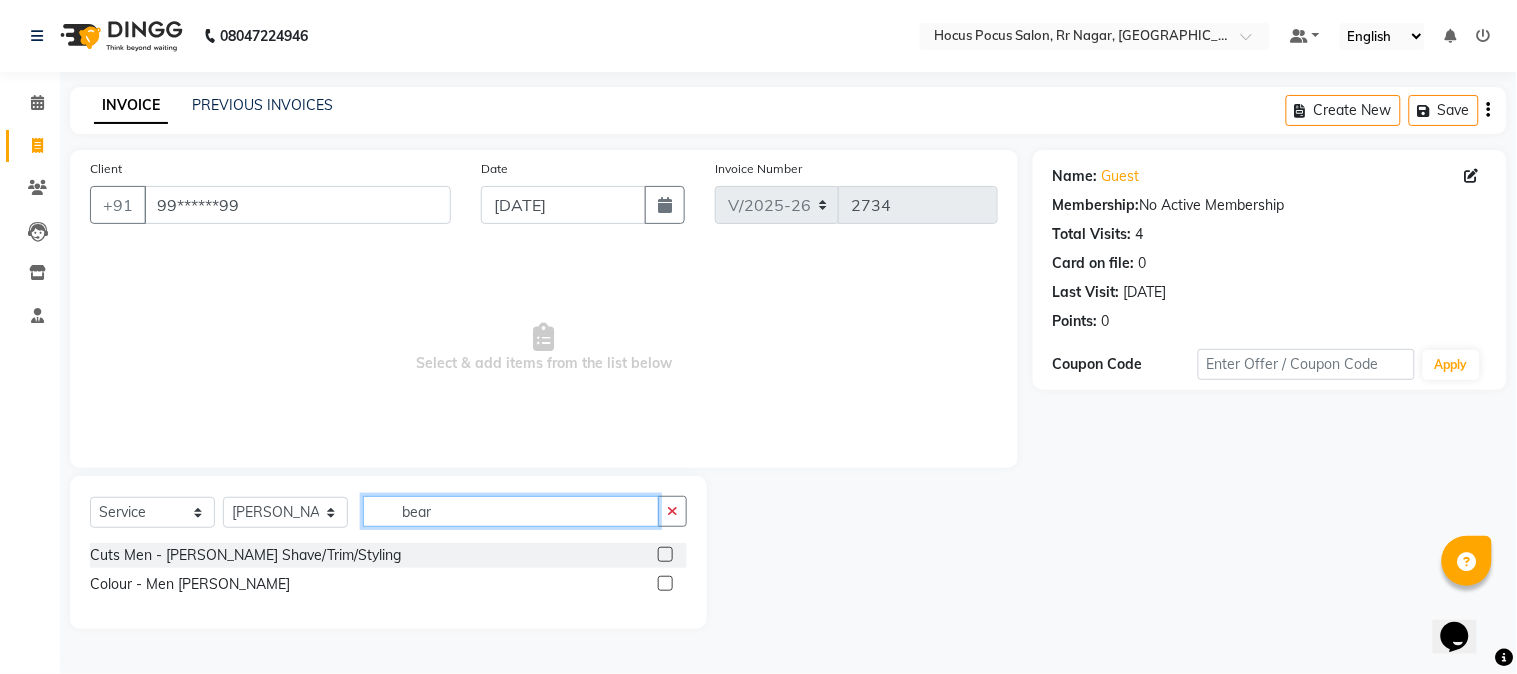 type on "bear" 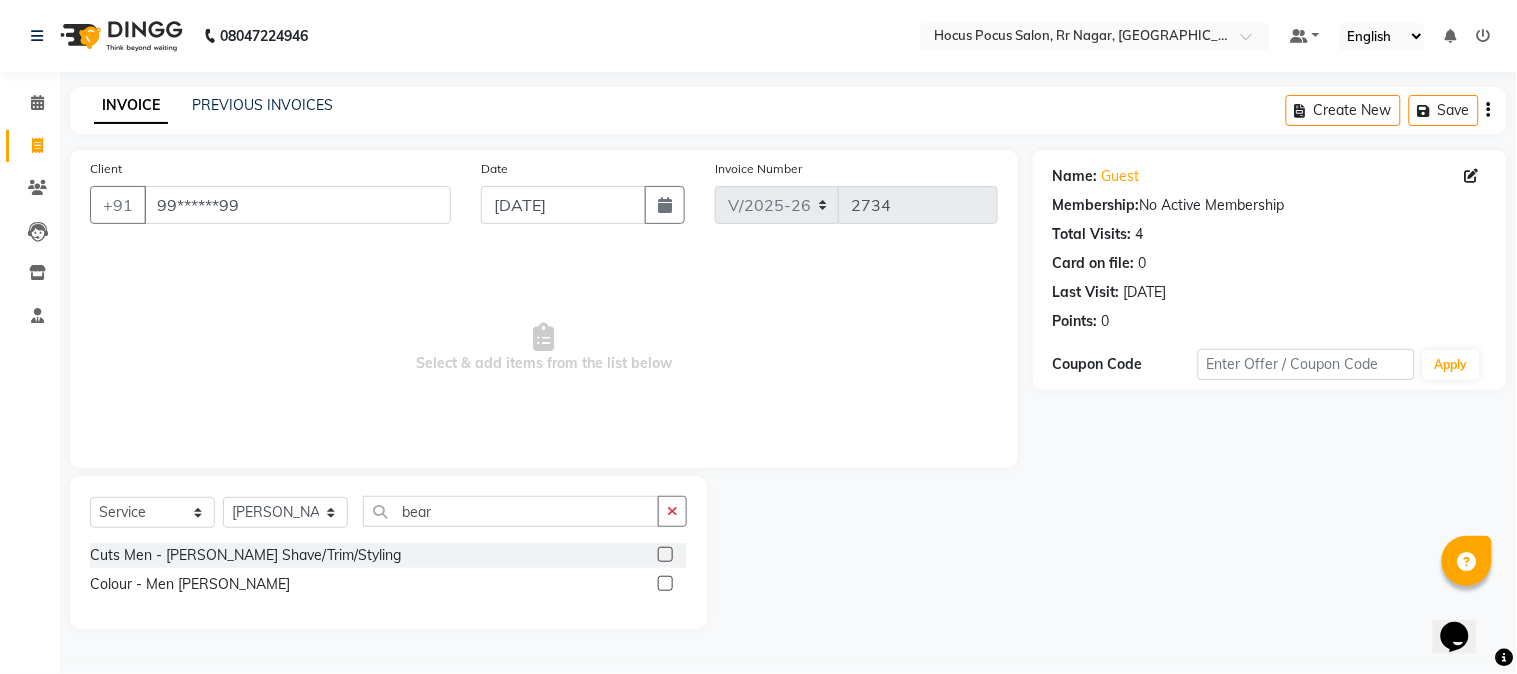 click 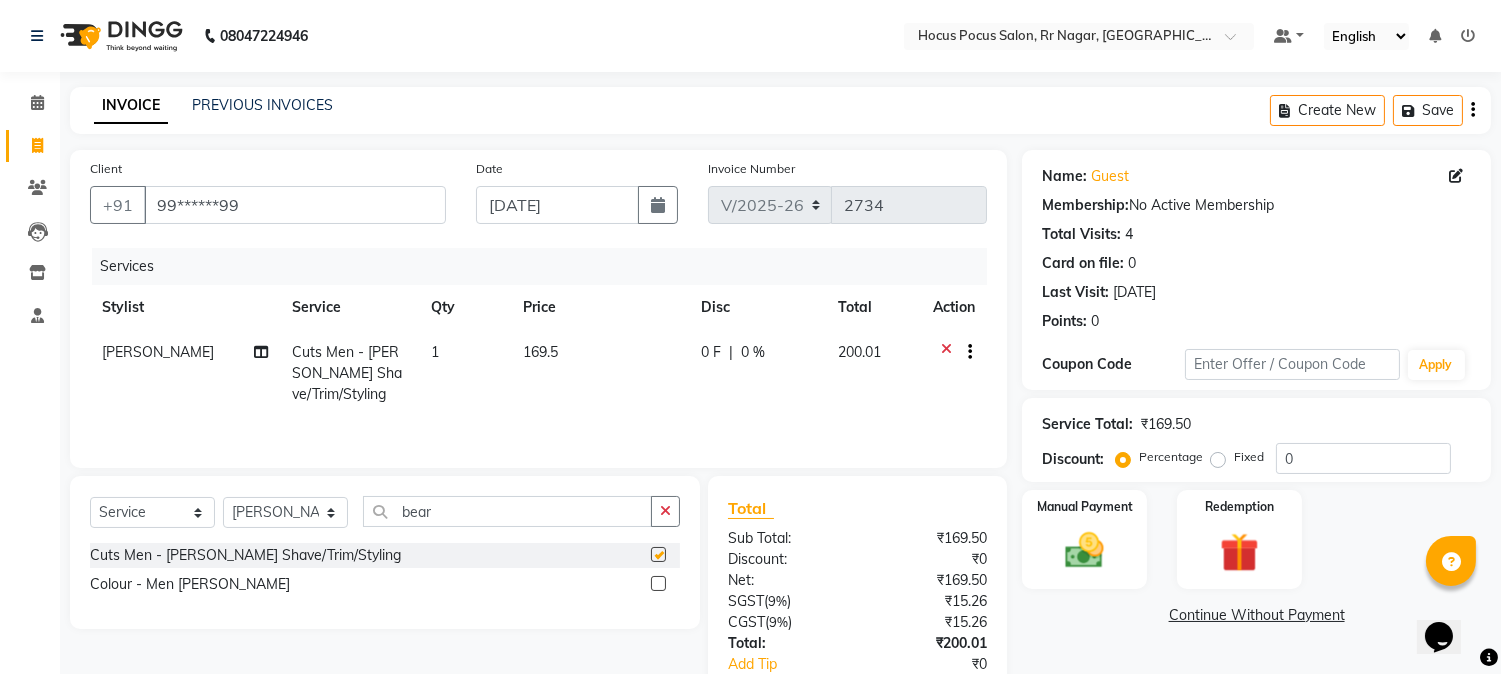 checkbox on "false" 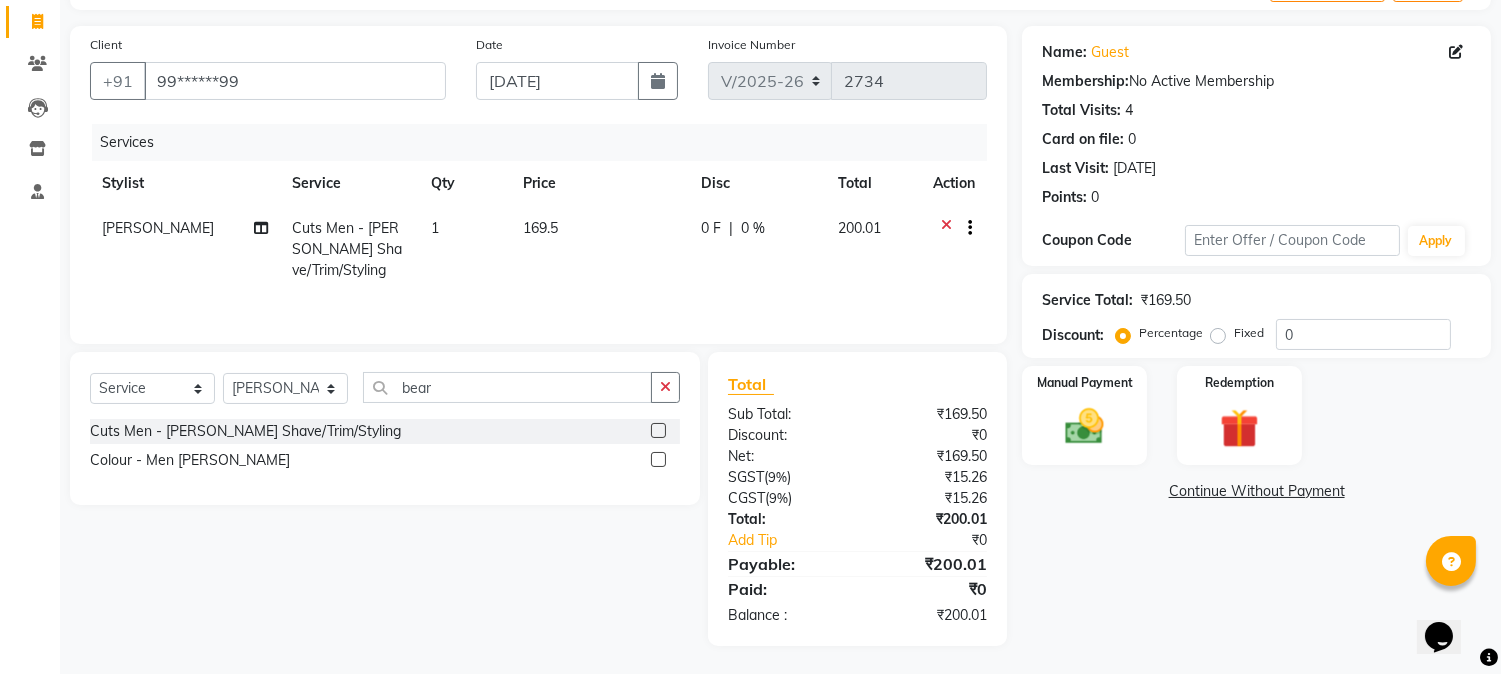 scroll, scrollTop: 127, scrollLeft: 0, axis: vertical 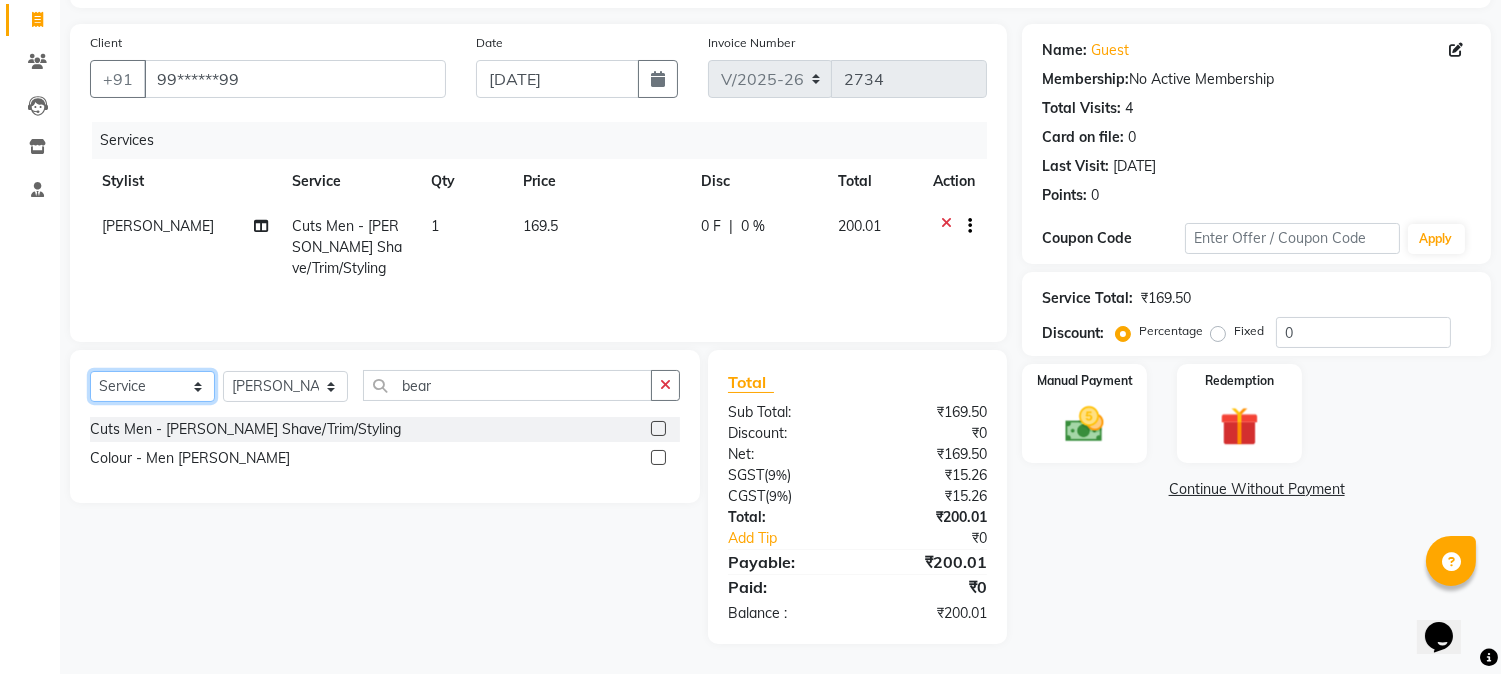 click on "Select  Service  Product  Membership  Package Voucher Prepaid Gift Card" 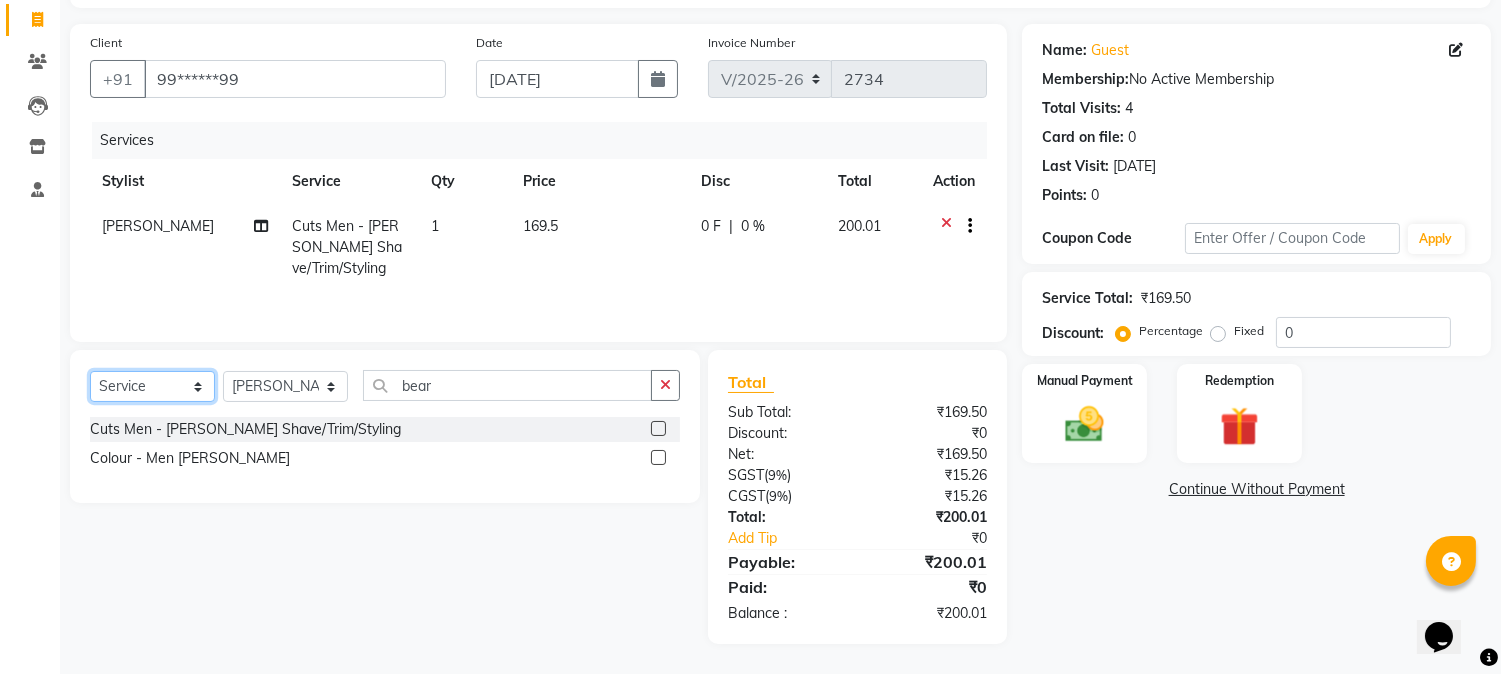 click on "Select  Service  Product  Membership  Package Voucher Prepaid Gift Card" 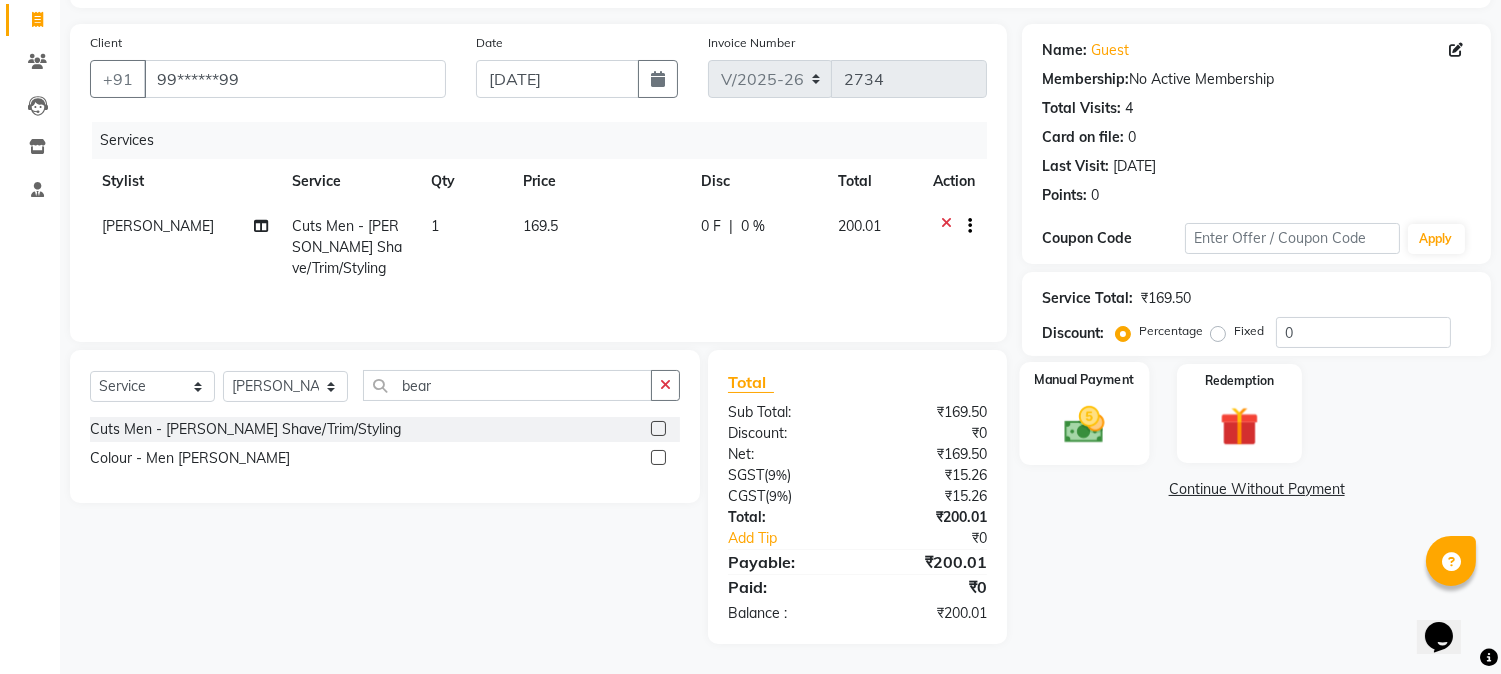 click 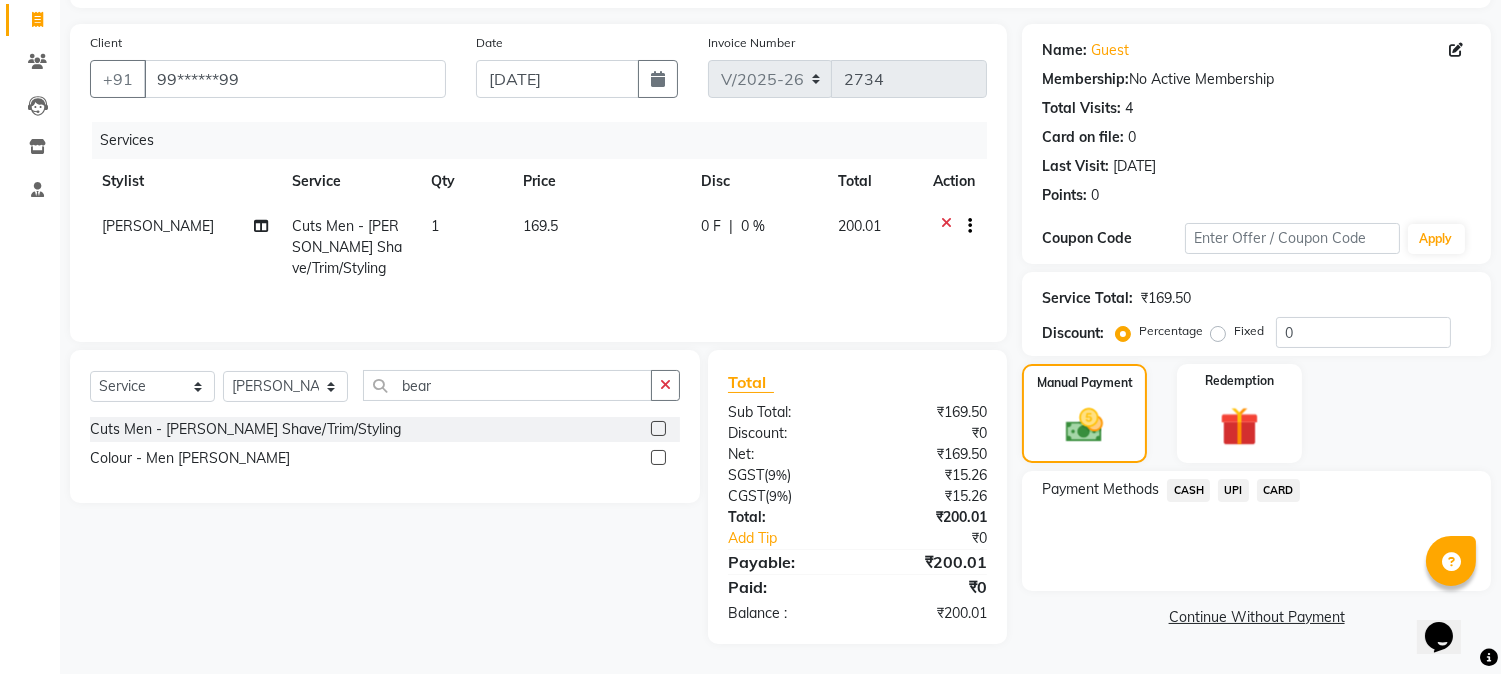click on "UPI" 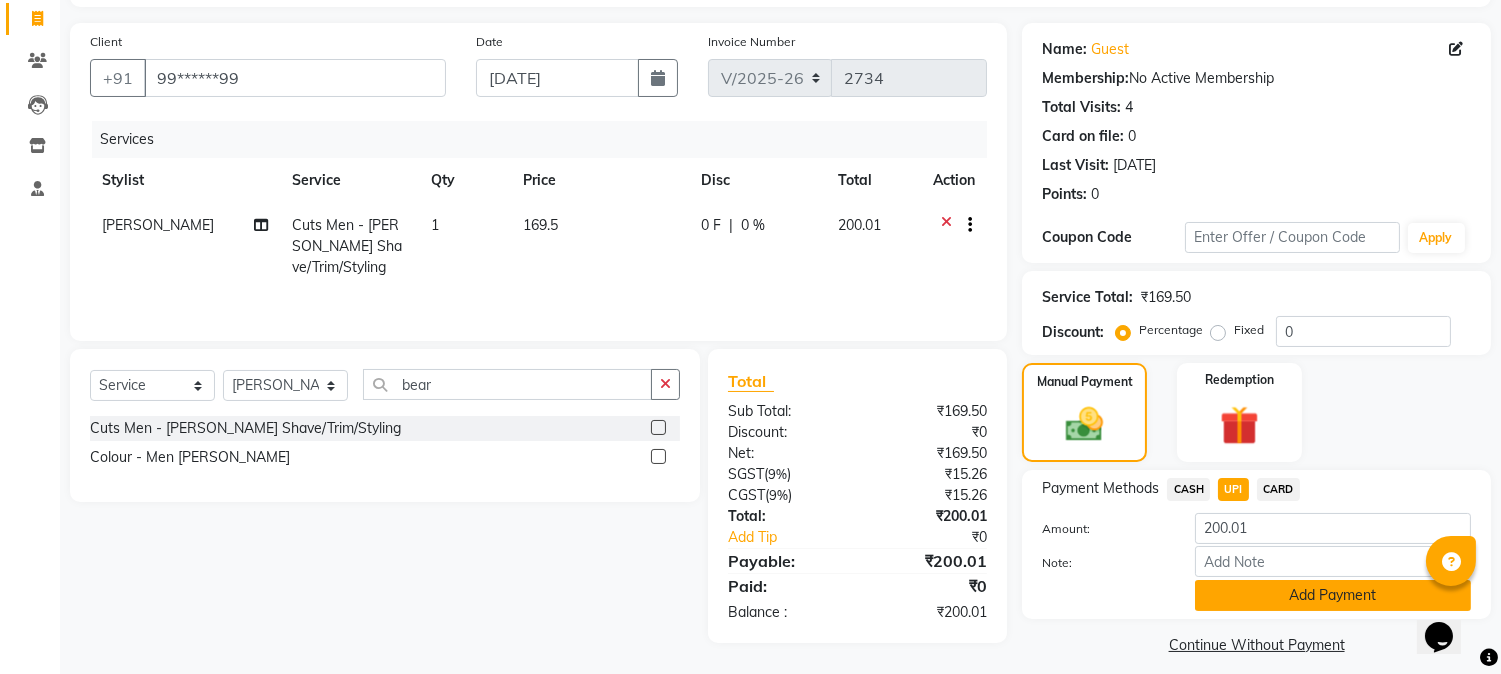 click on "Add Payment" 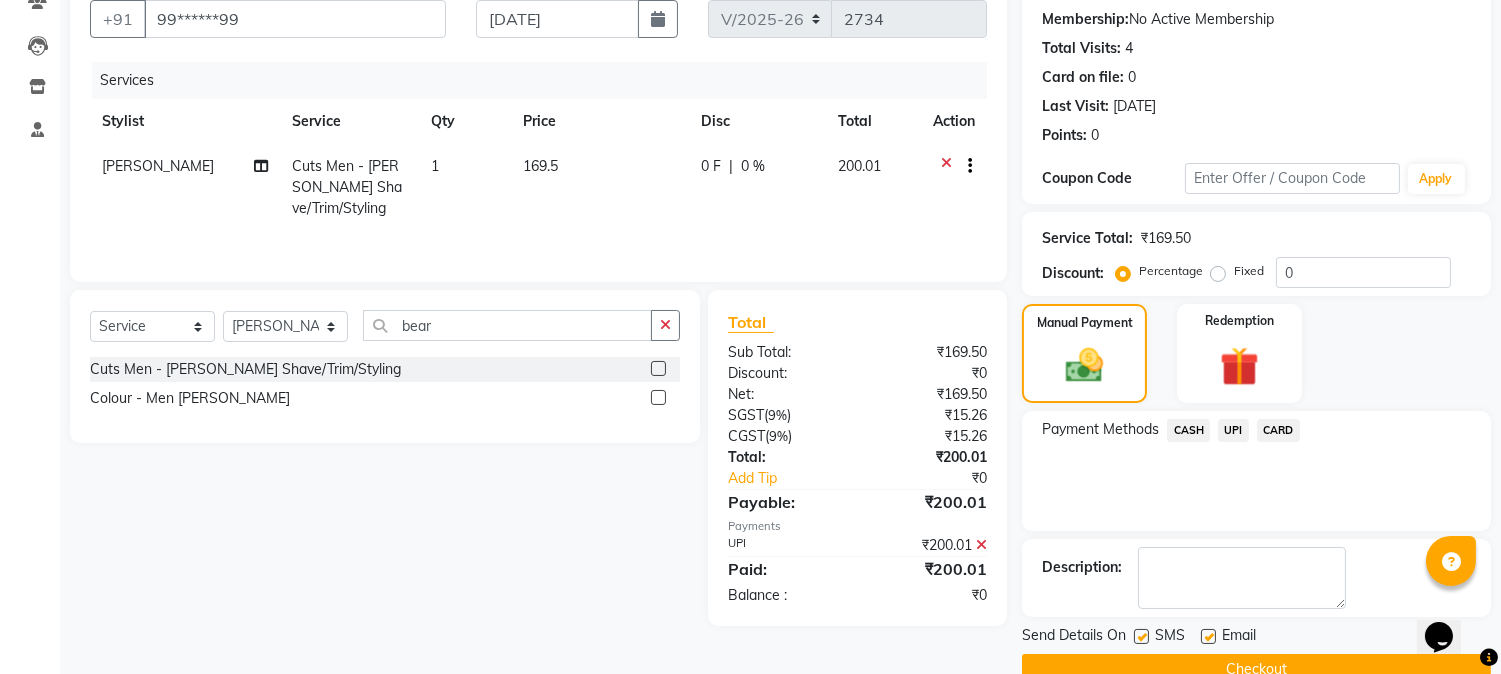 scroll, scrollTop: 225, scrollLeft: 0, axis: vertical 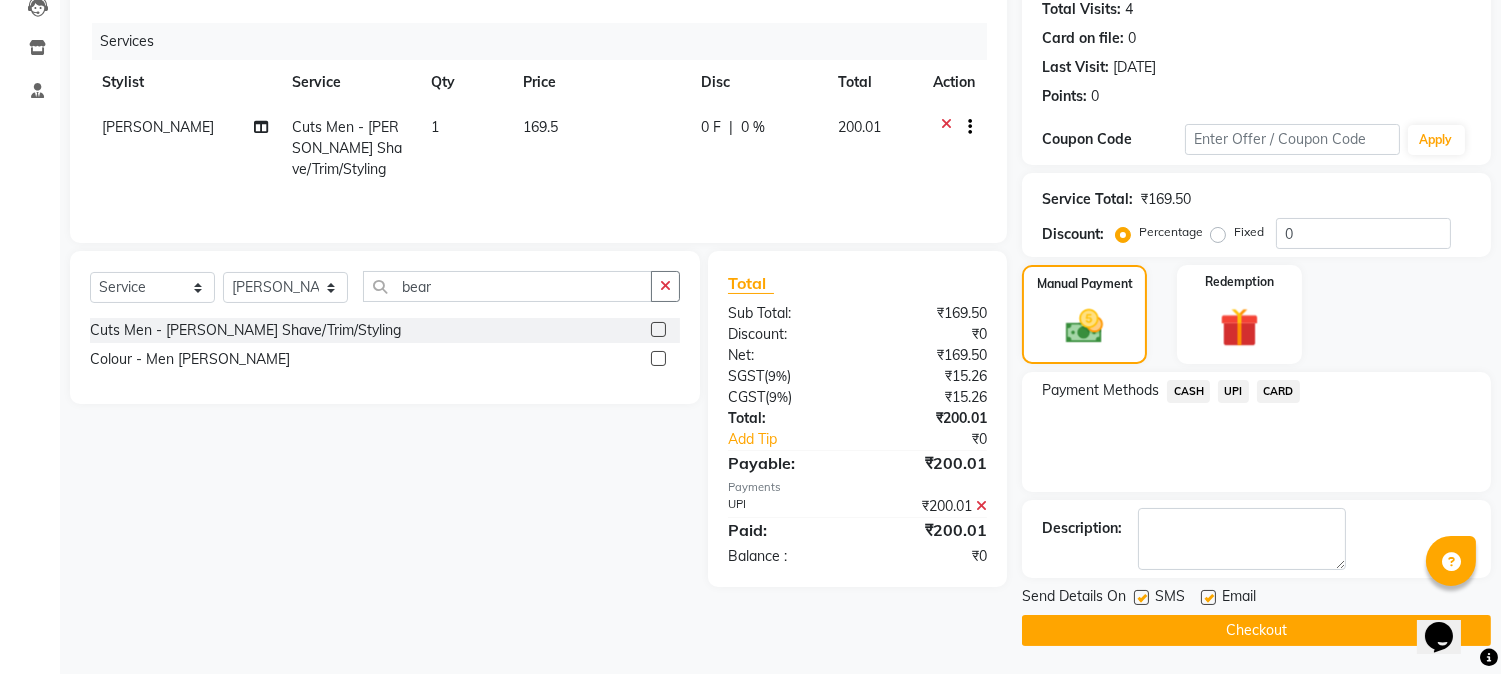 click 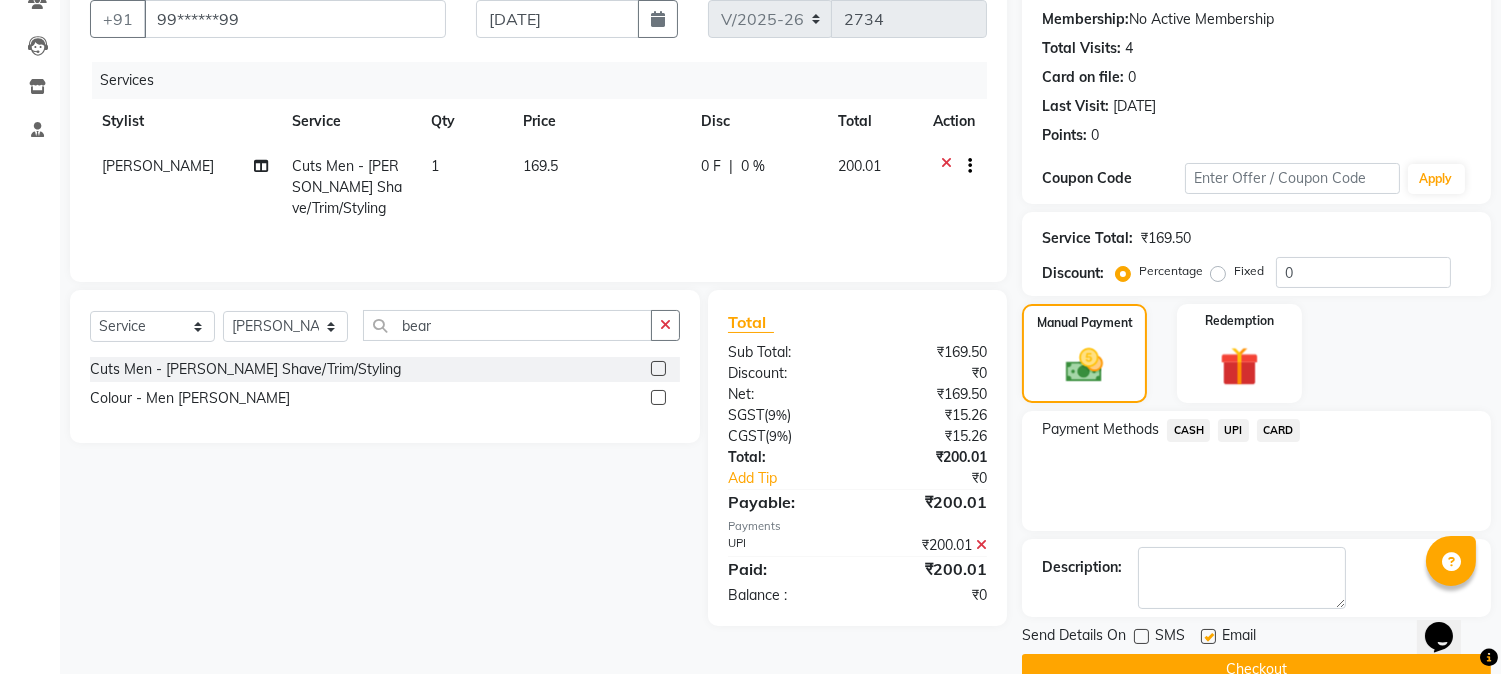 scroll, scrollTop: 225, scrollLeft: 0, axis: vertical 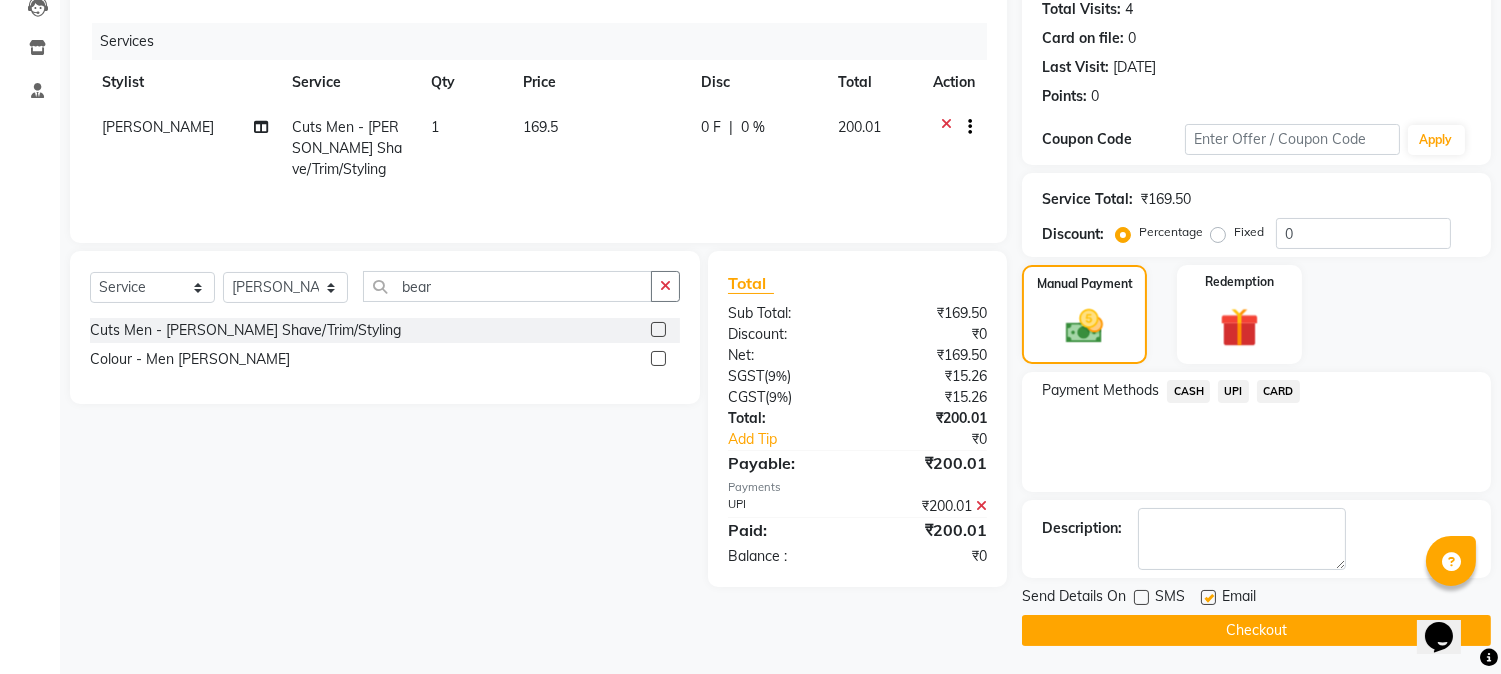 click on "Checkout" 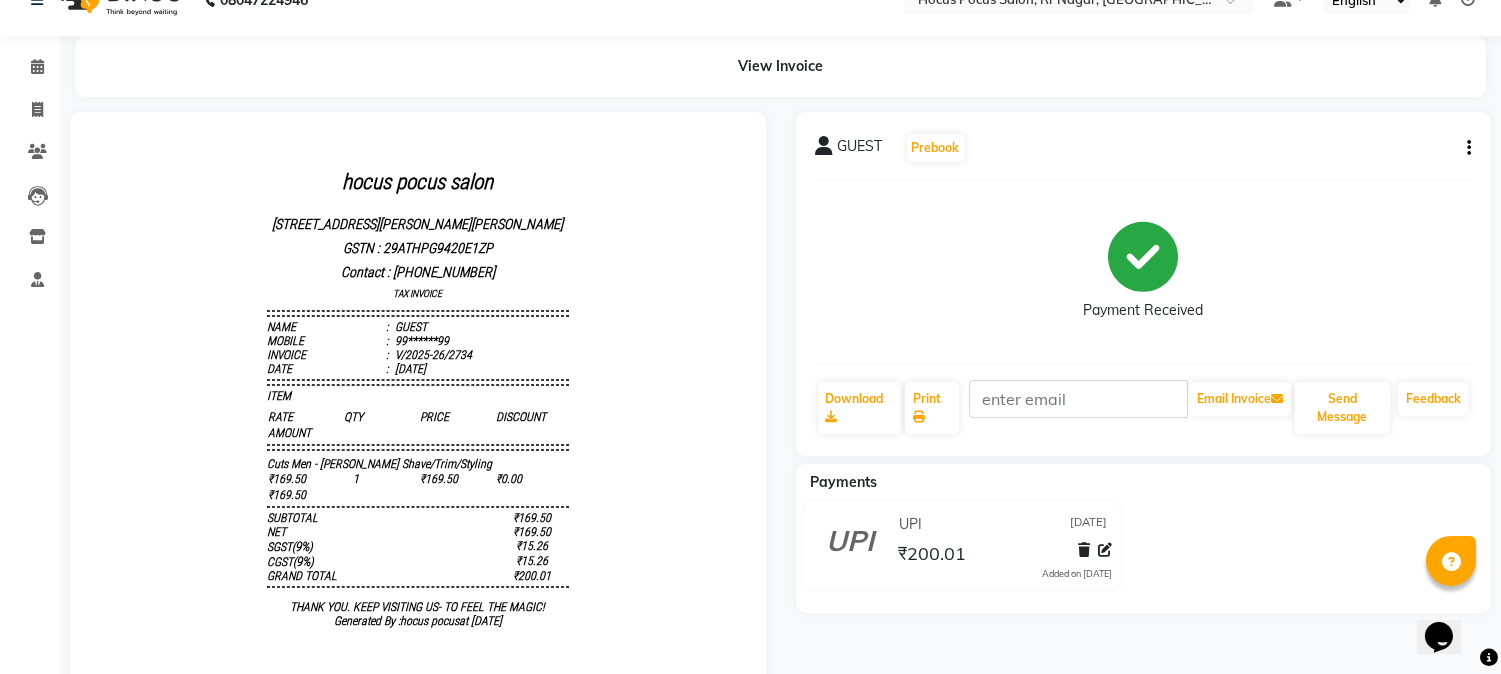 scroll, scrollTop: 0, scrollLeft: 0, axis: both 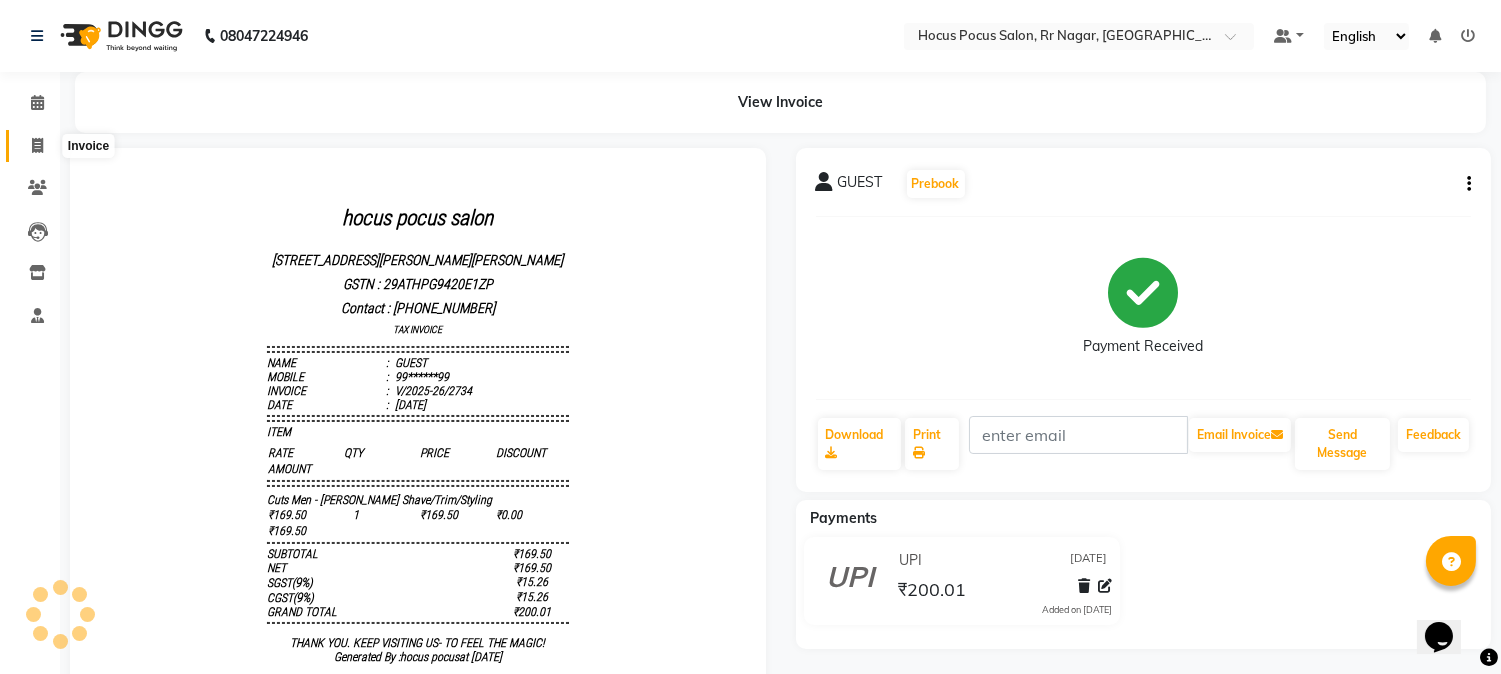 click 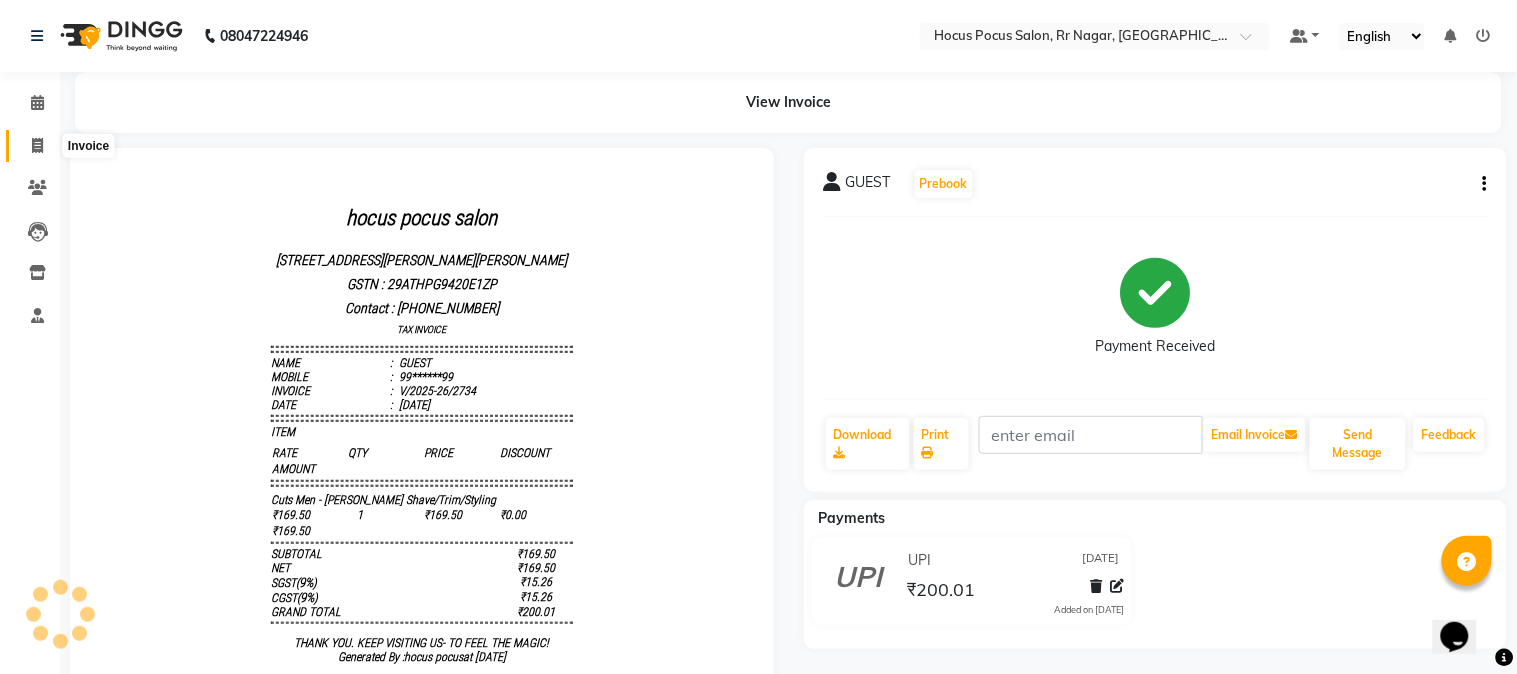 select on "service" 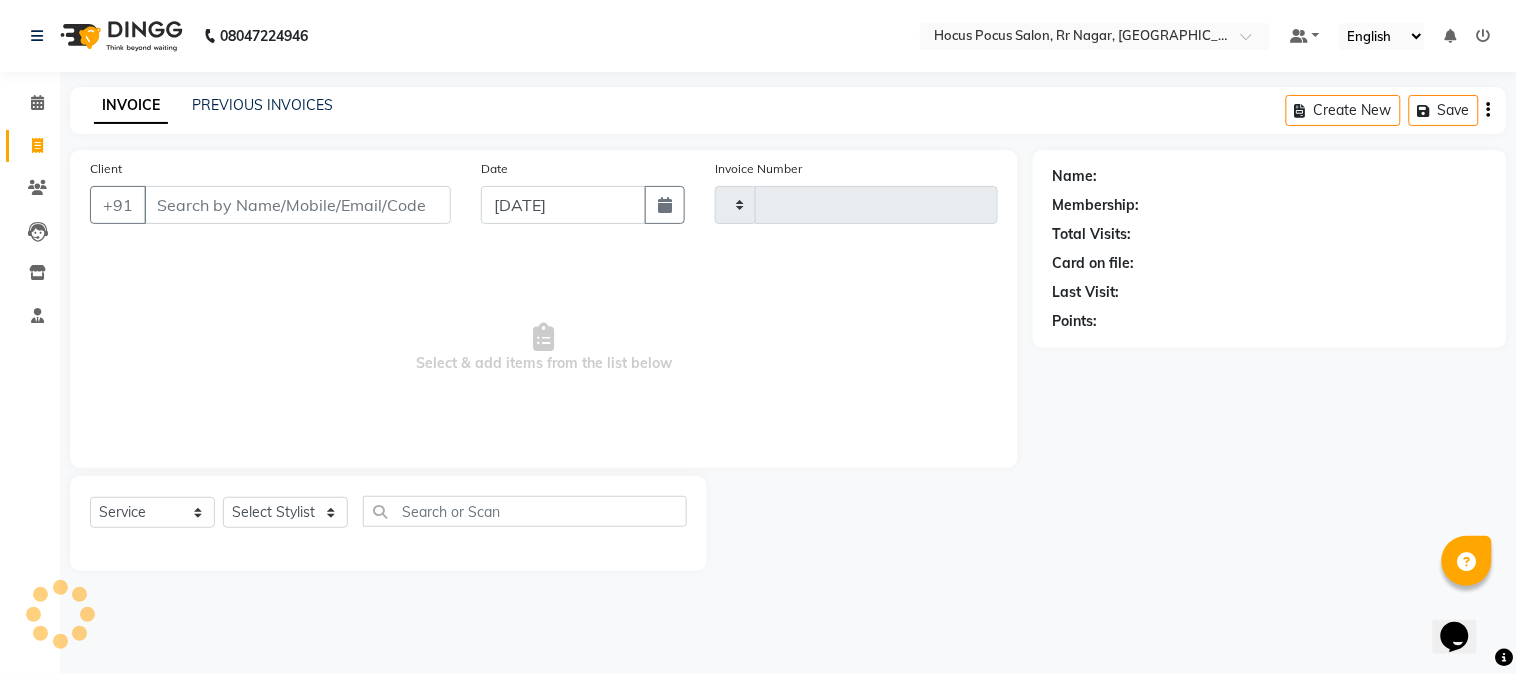 type on "2735" 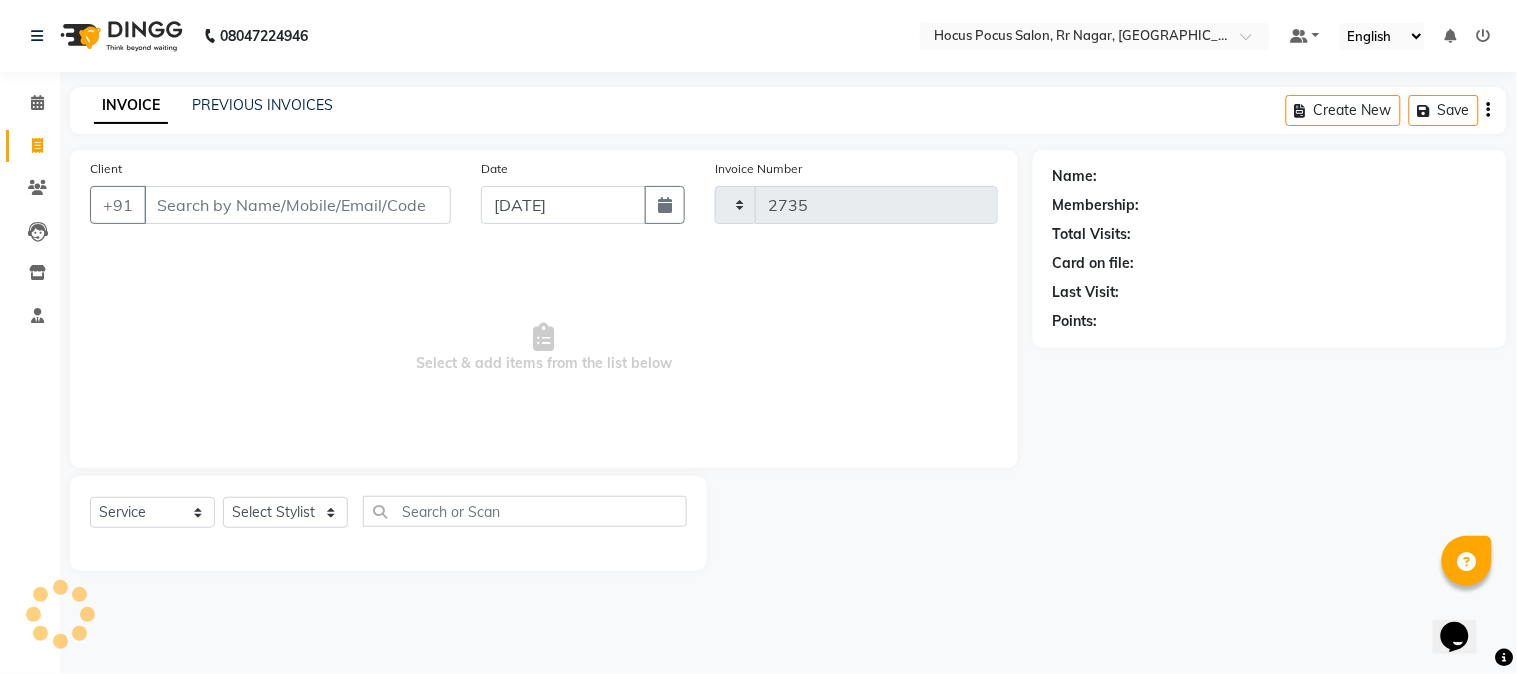 select on "5019" 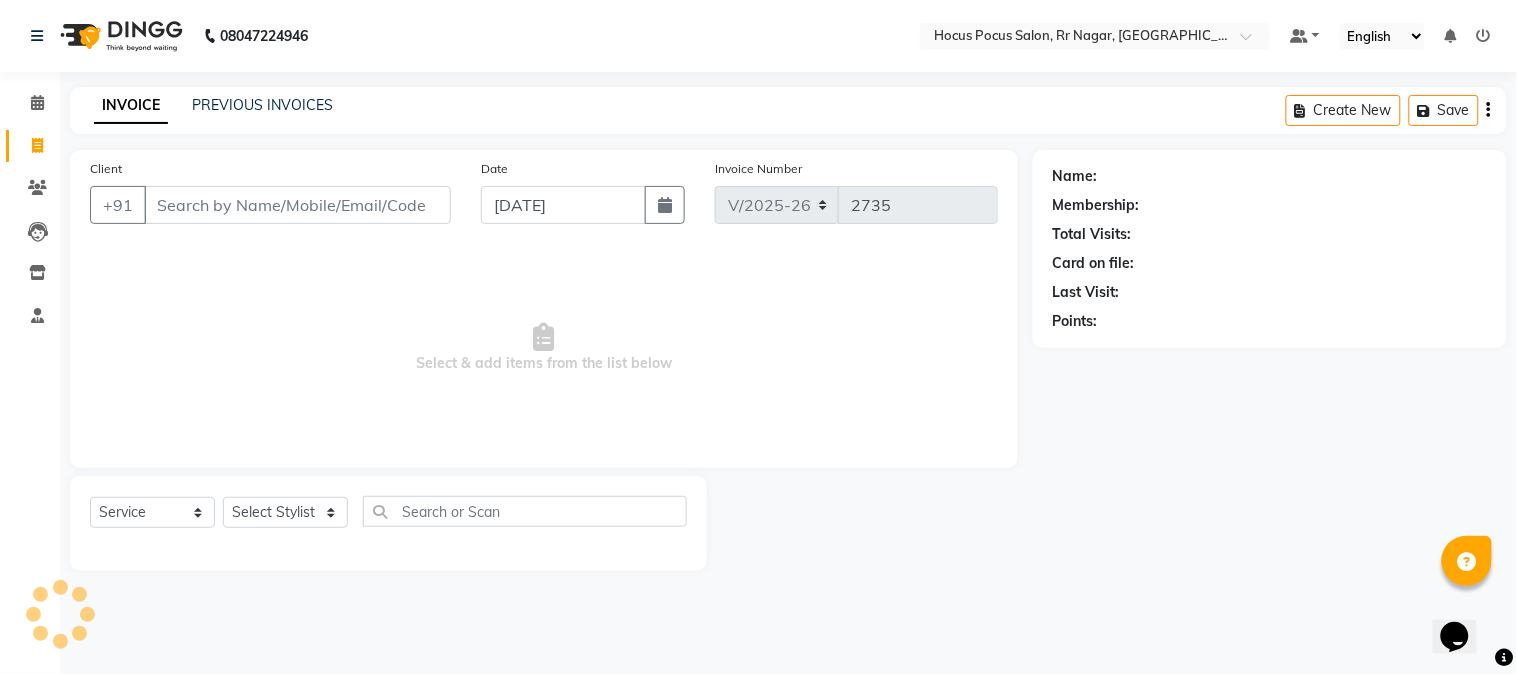 click on "Client" at bounding box center (297, 205) 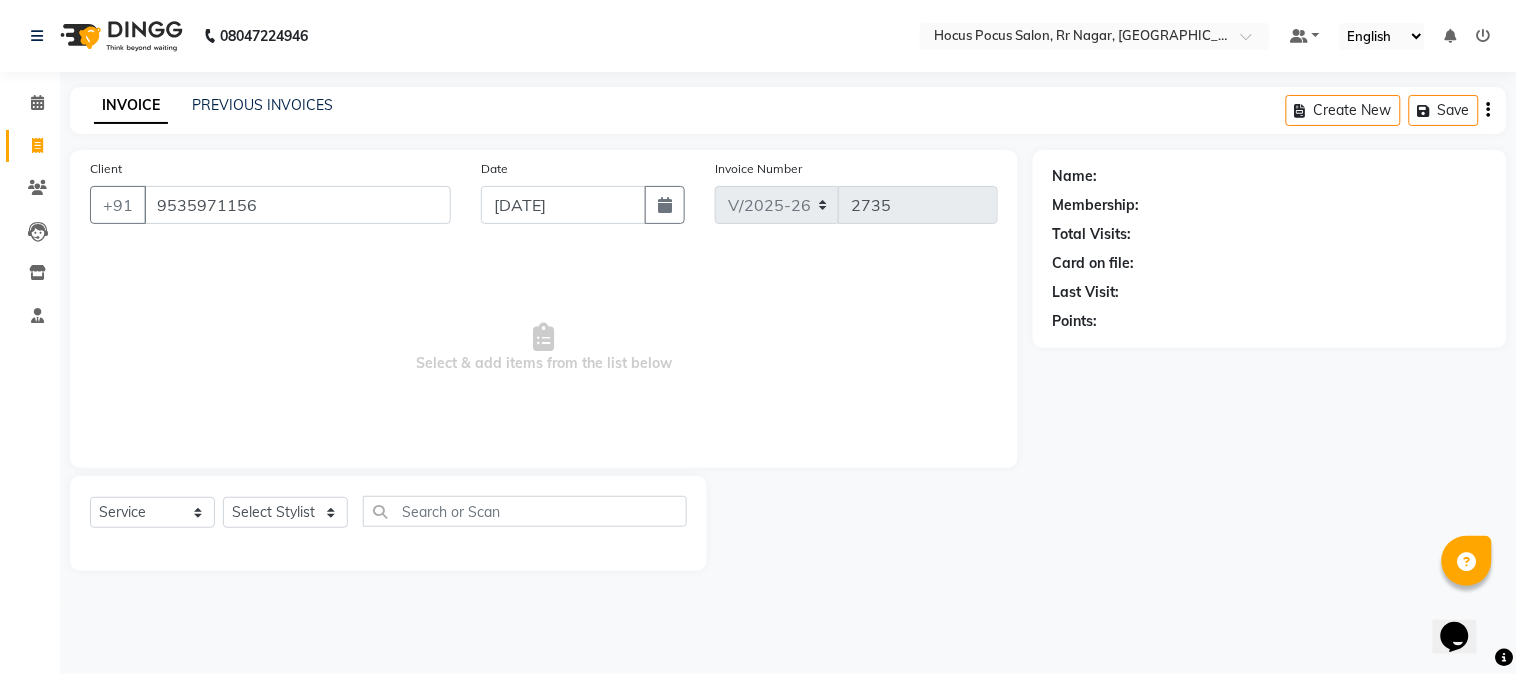 type on "9535971156" 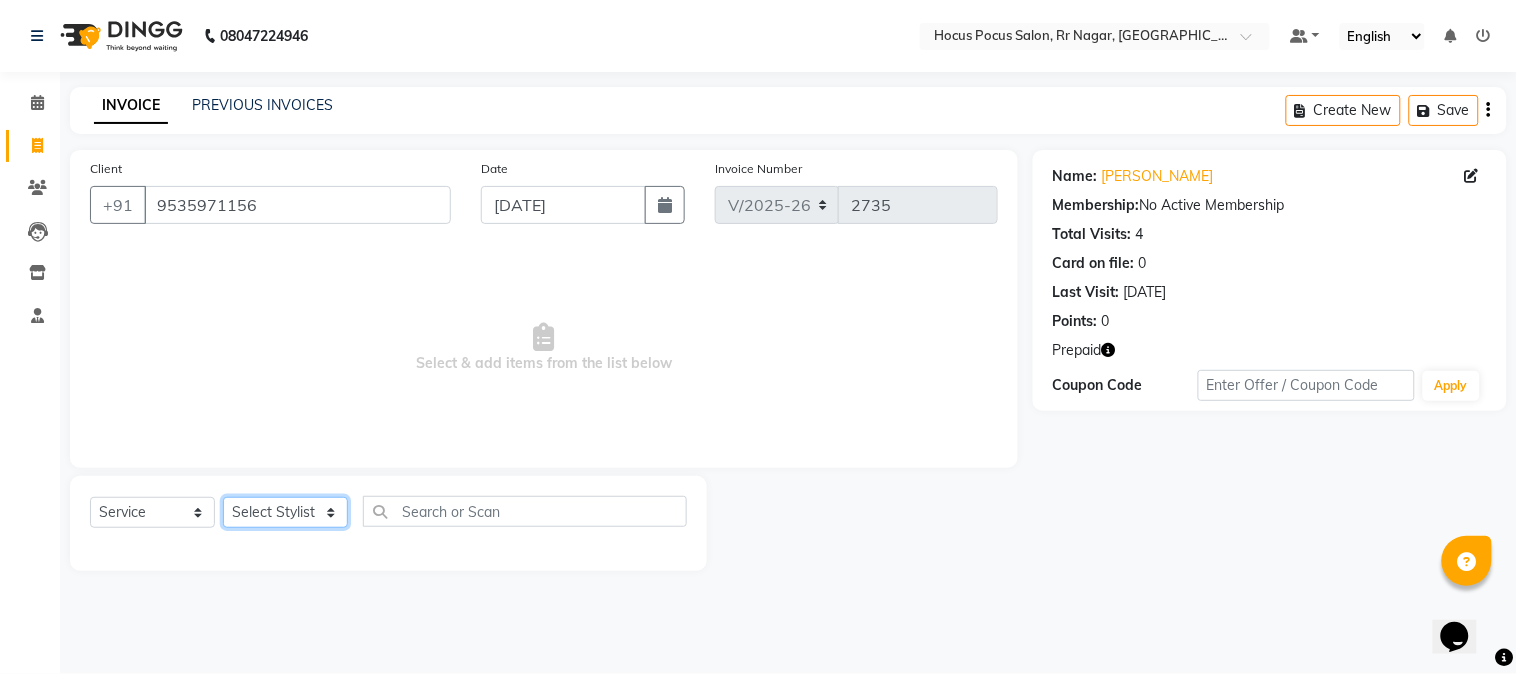 click on "Select Stylist [PERSON_NAME] hocus pocus [PERSON_NAME] [PERSON_NAME] [PERSON_NAME] [PERSON_NAME]" 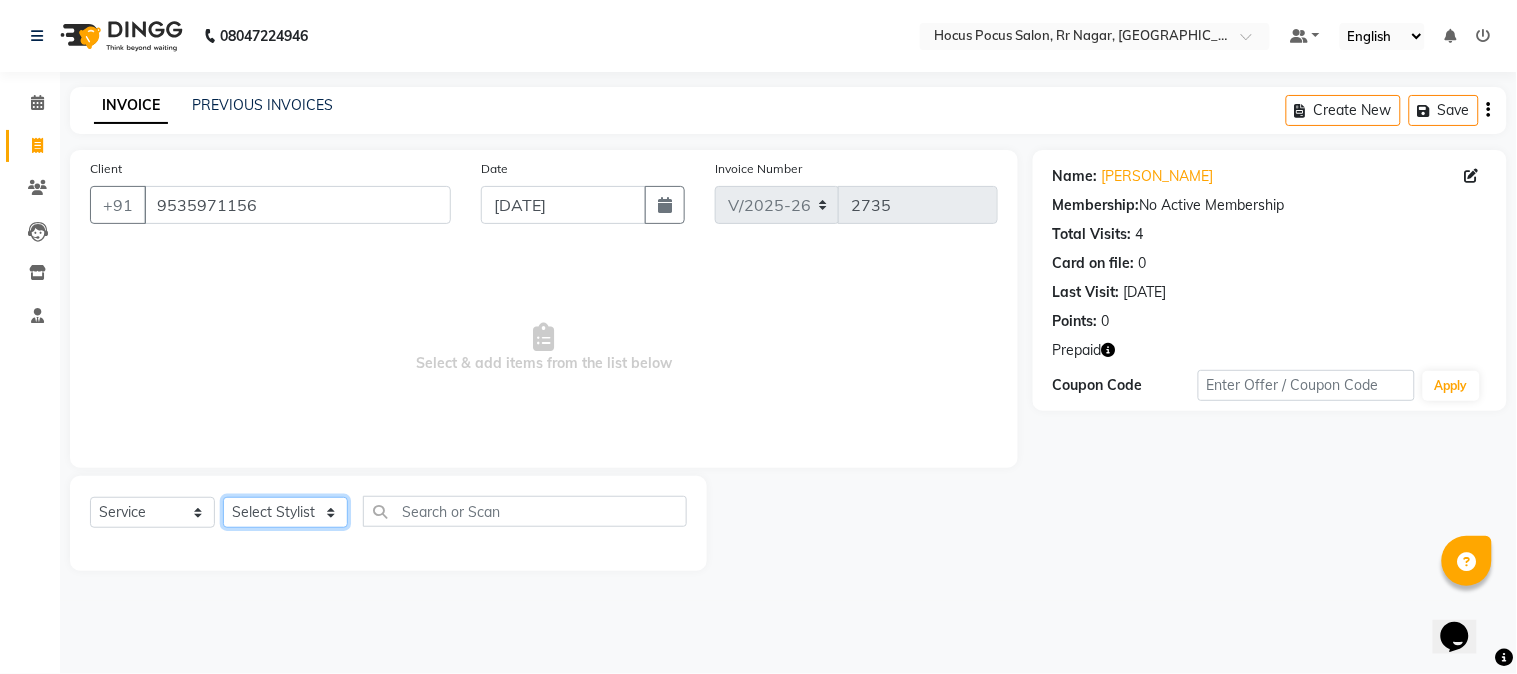 select on "43787" 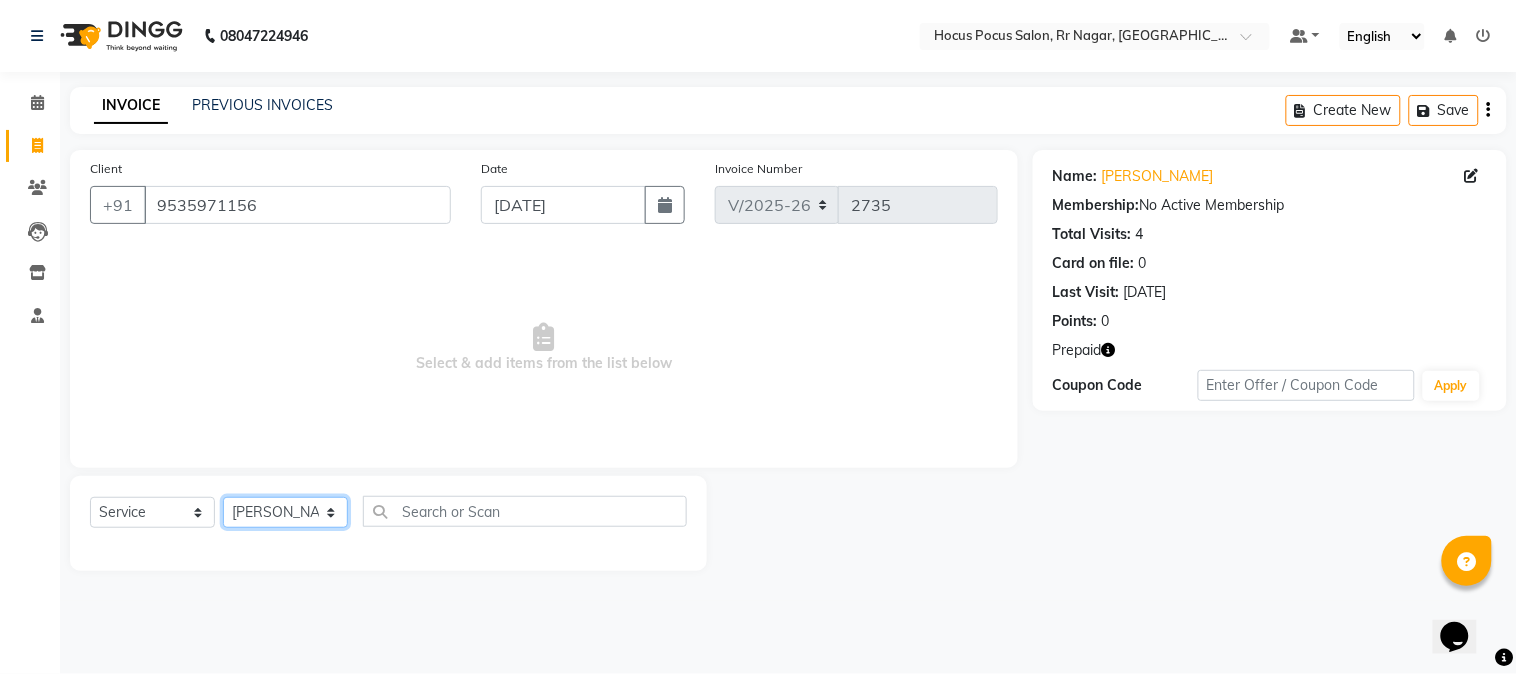 click on "Select Stylist [PERSON_NAME] hocus pocus [PERSON_NAME] [PERSON_NAME] [PERSON_NAME] [PERSON_NAME]" 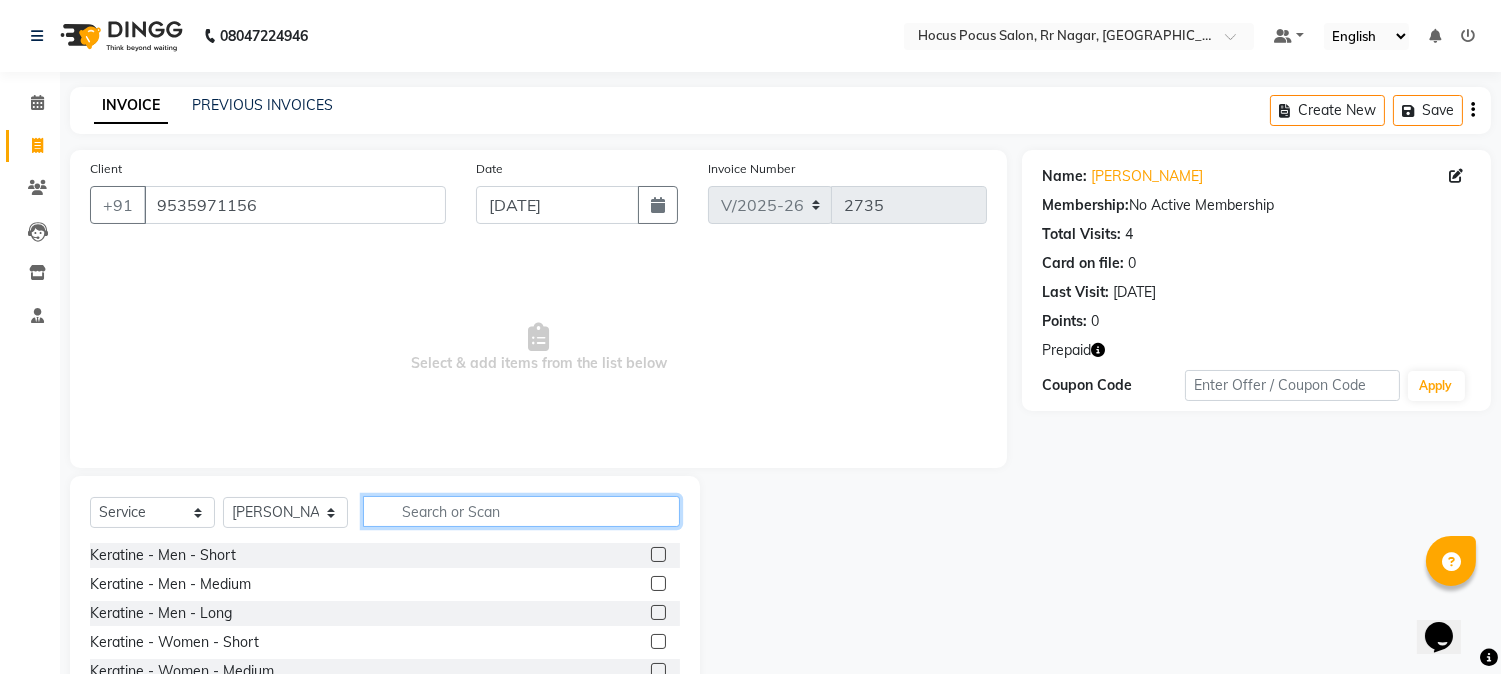 click 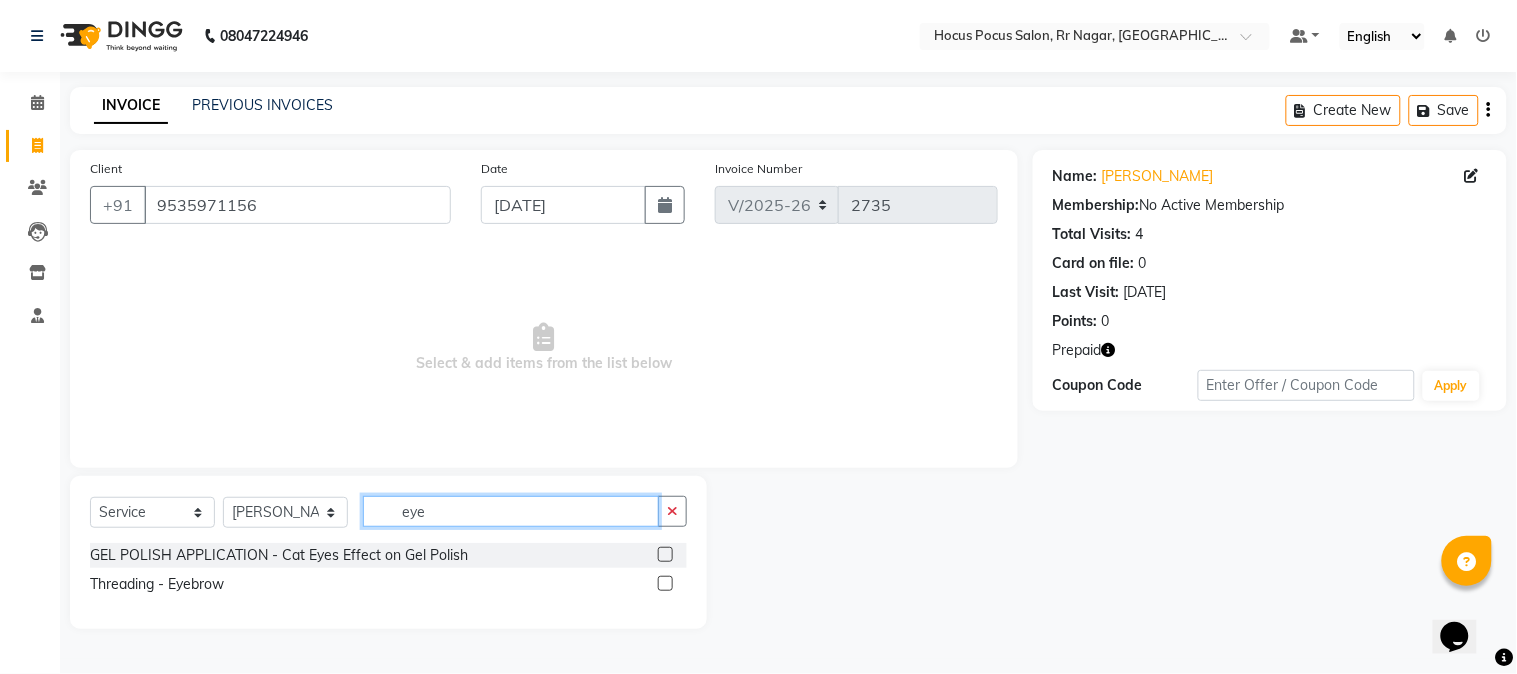 type on "eye" 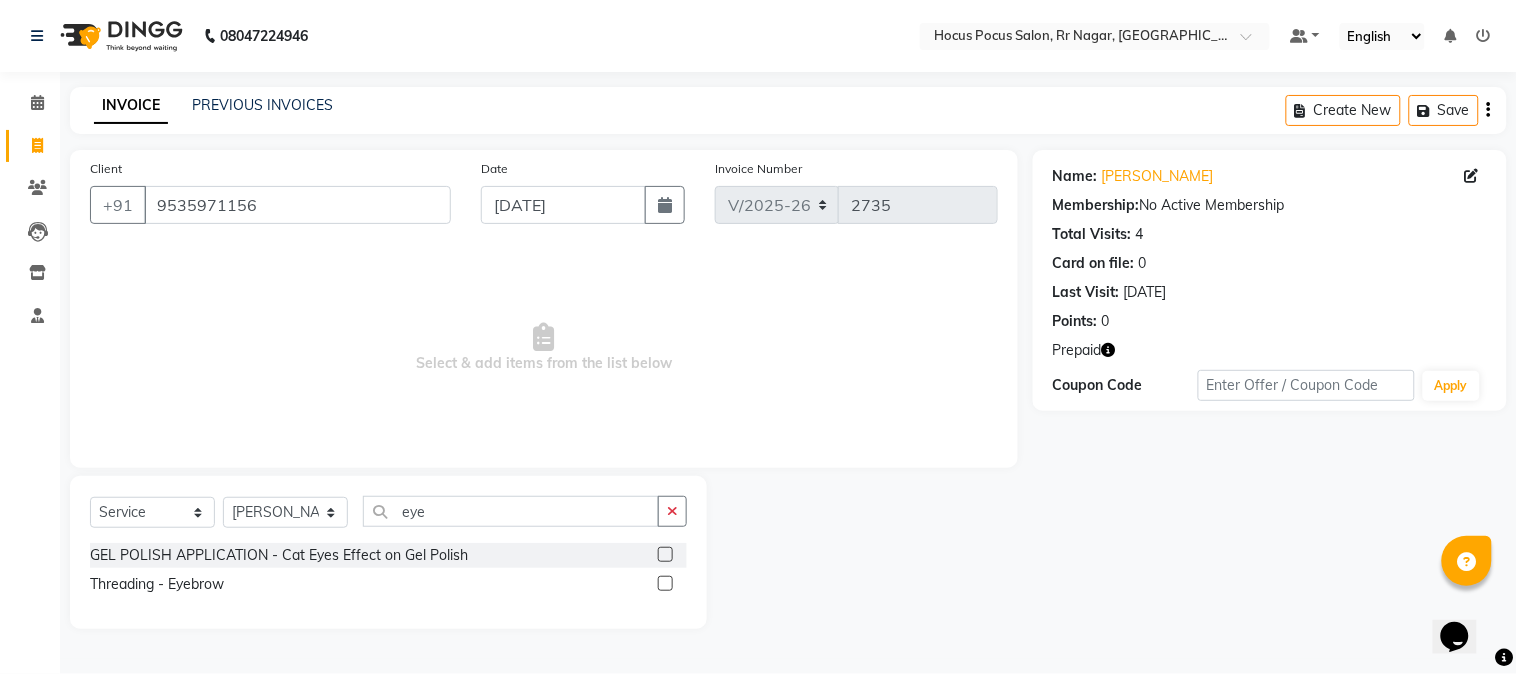click 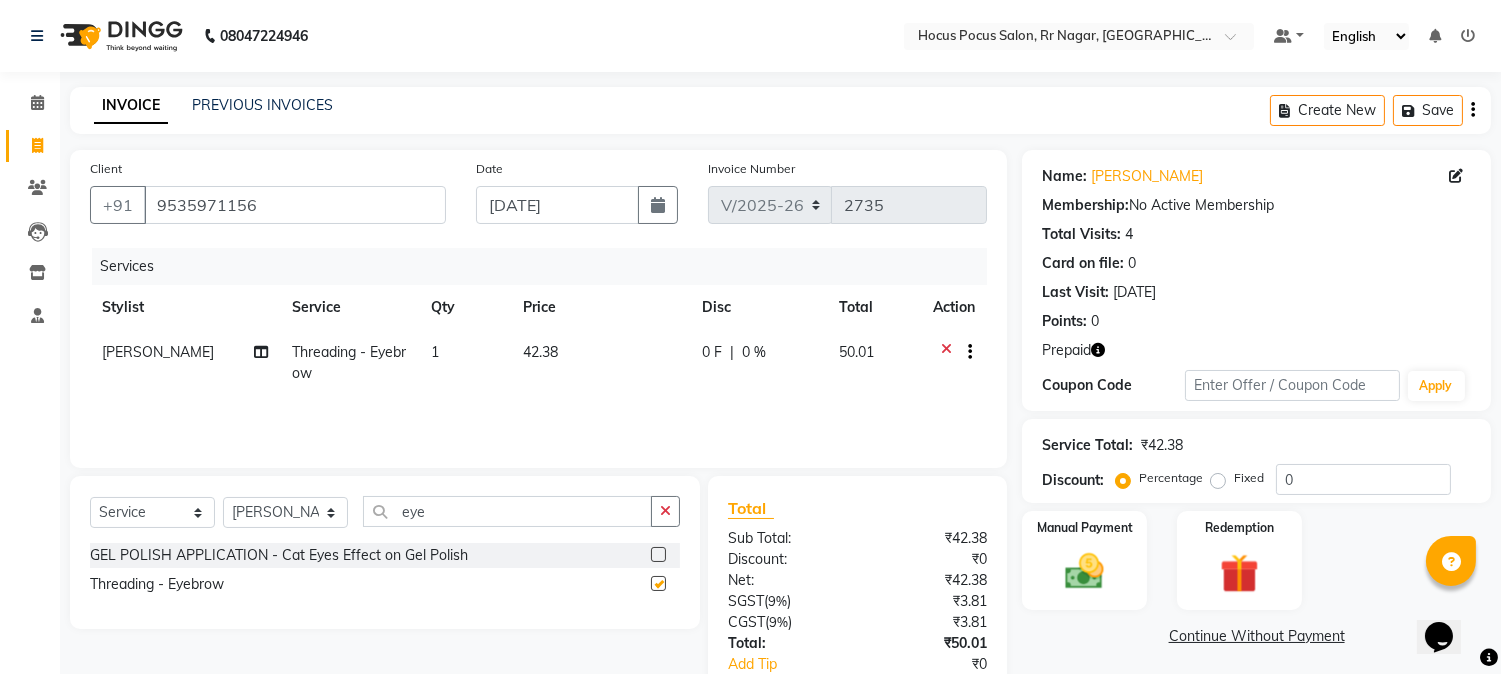 checkbox on "false" 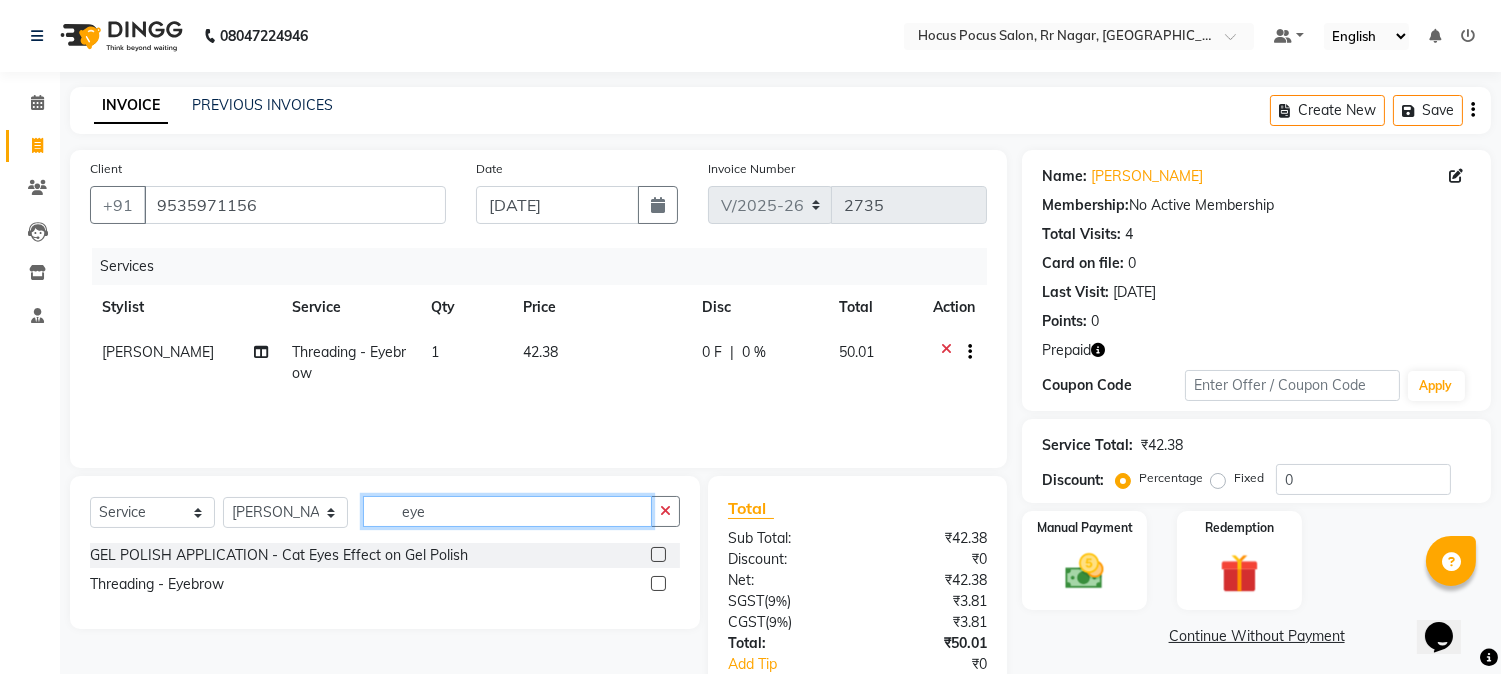 click on "eye" 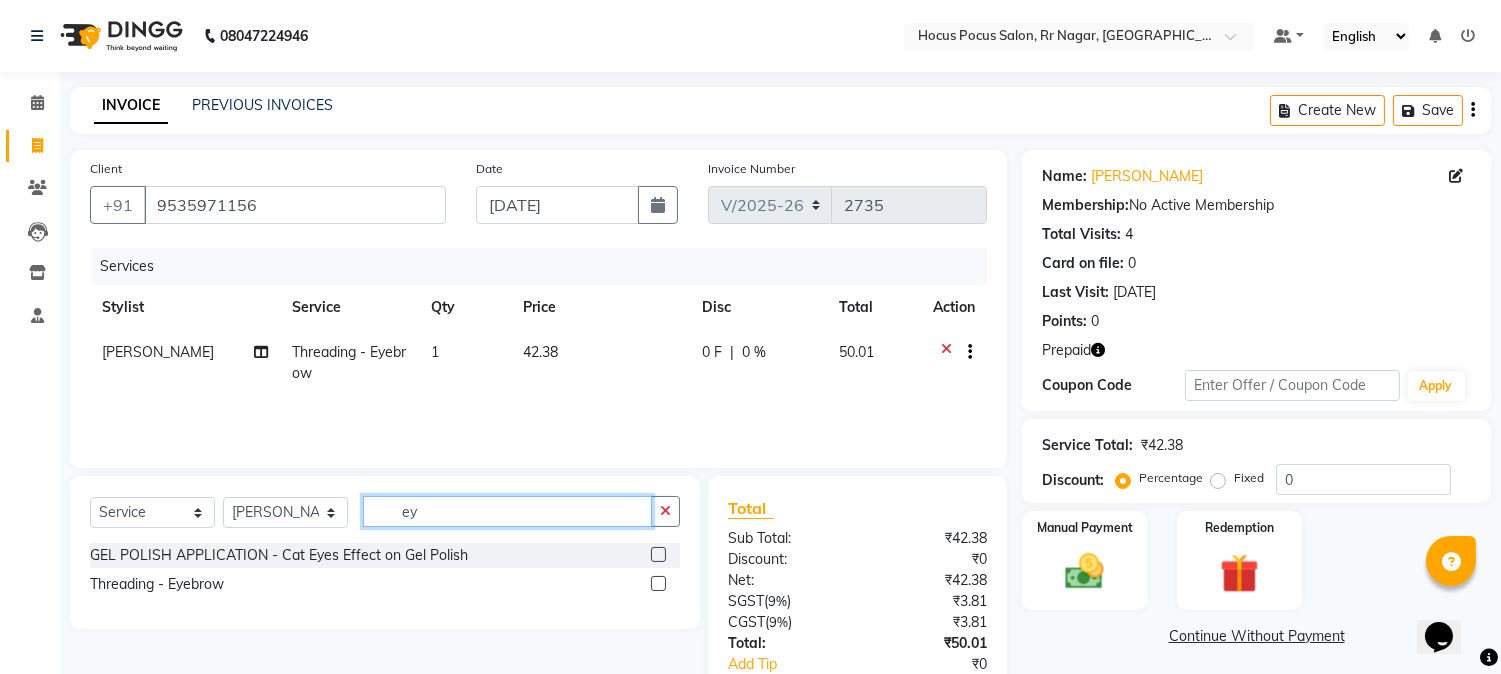 type on "e" 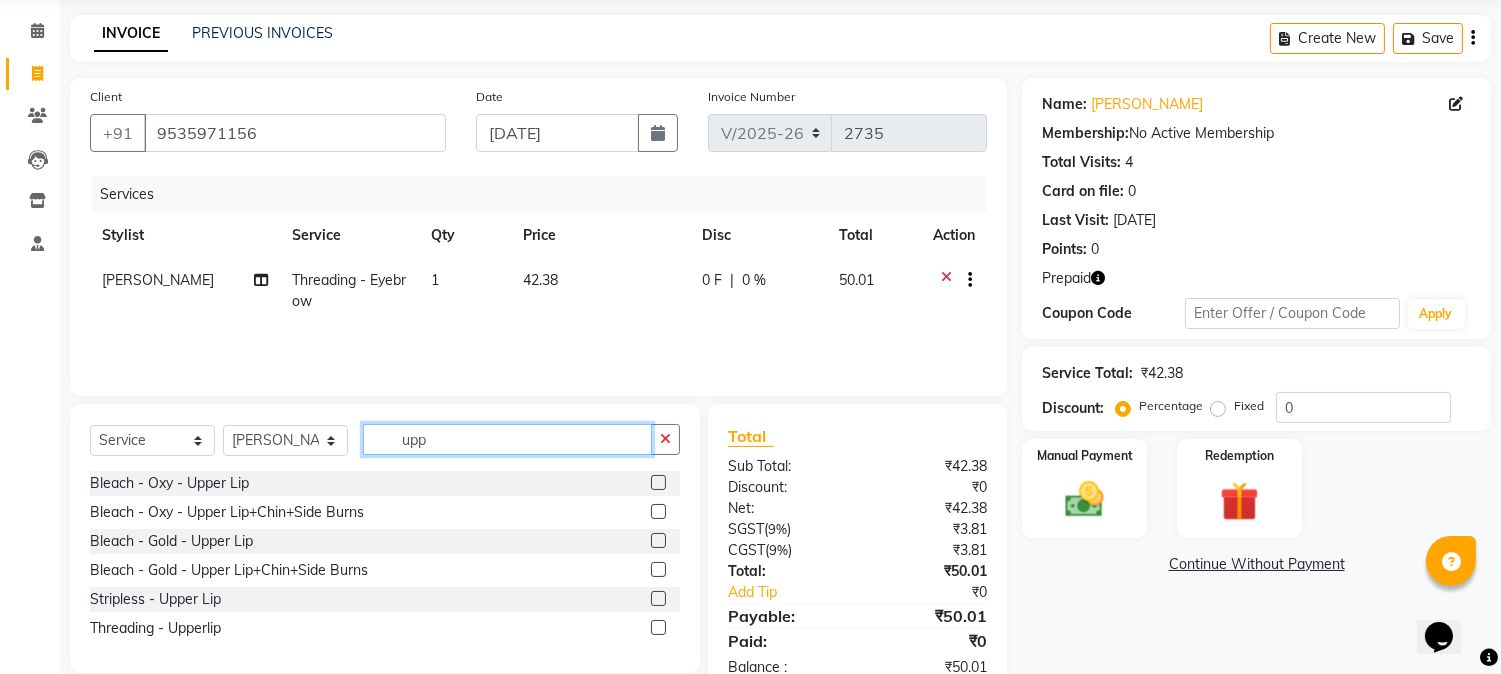 scroll, scrollTop: 125, scrollLeft: 0, axis: vertical 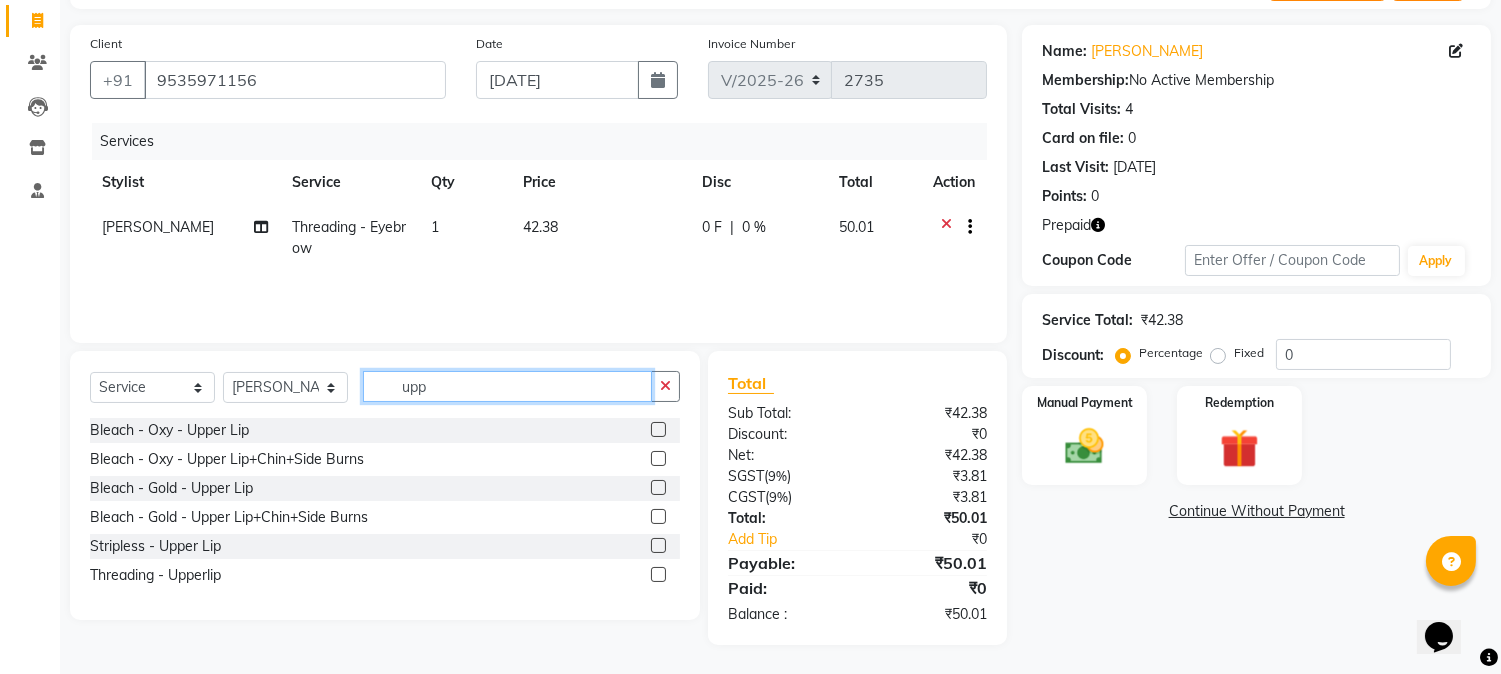 type on "upp" 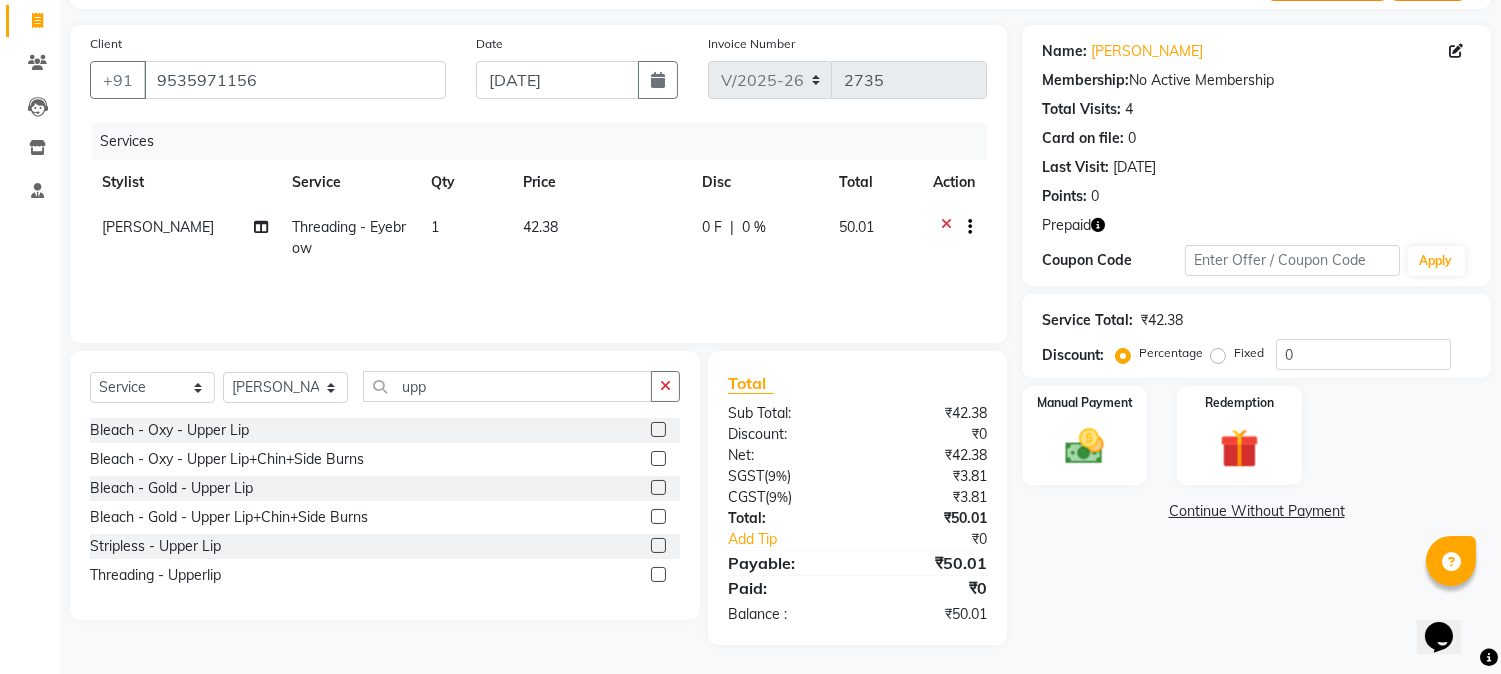 click 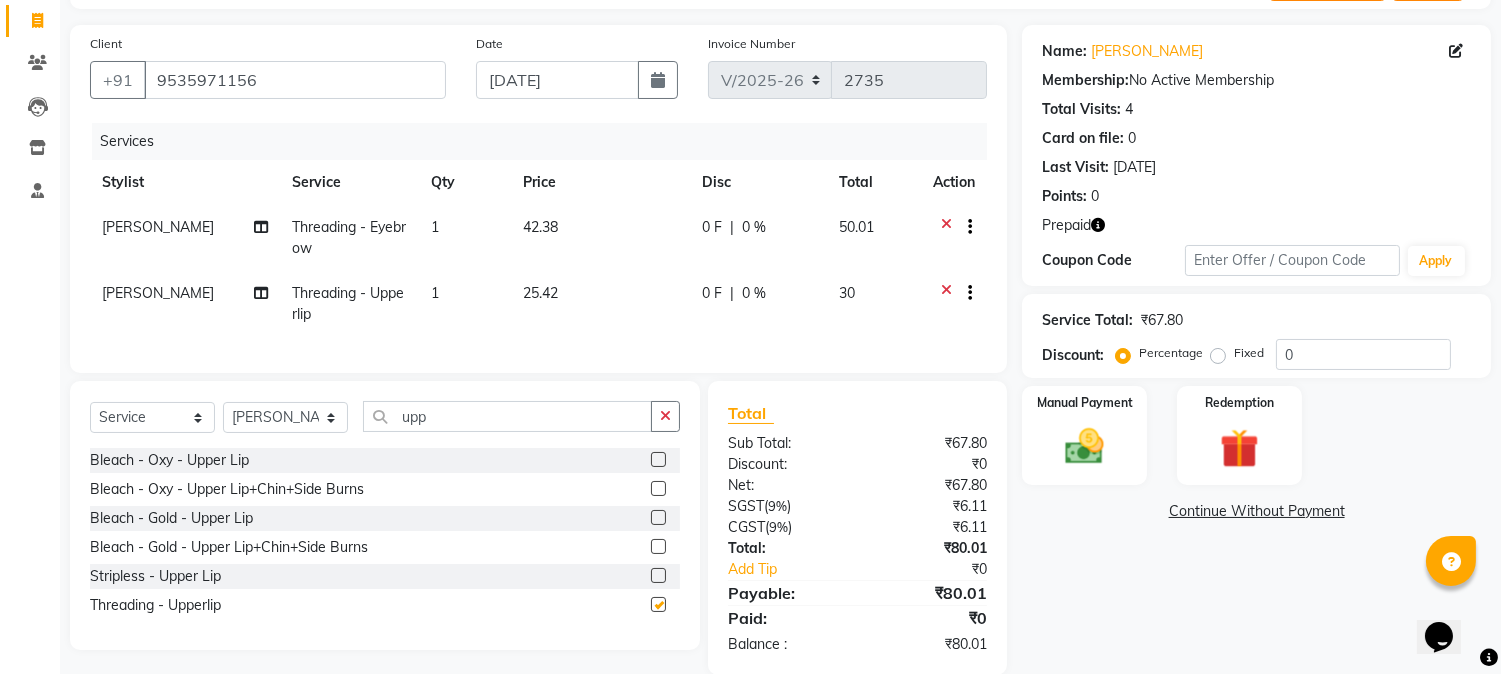 checkbox on "false" 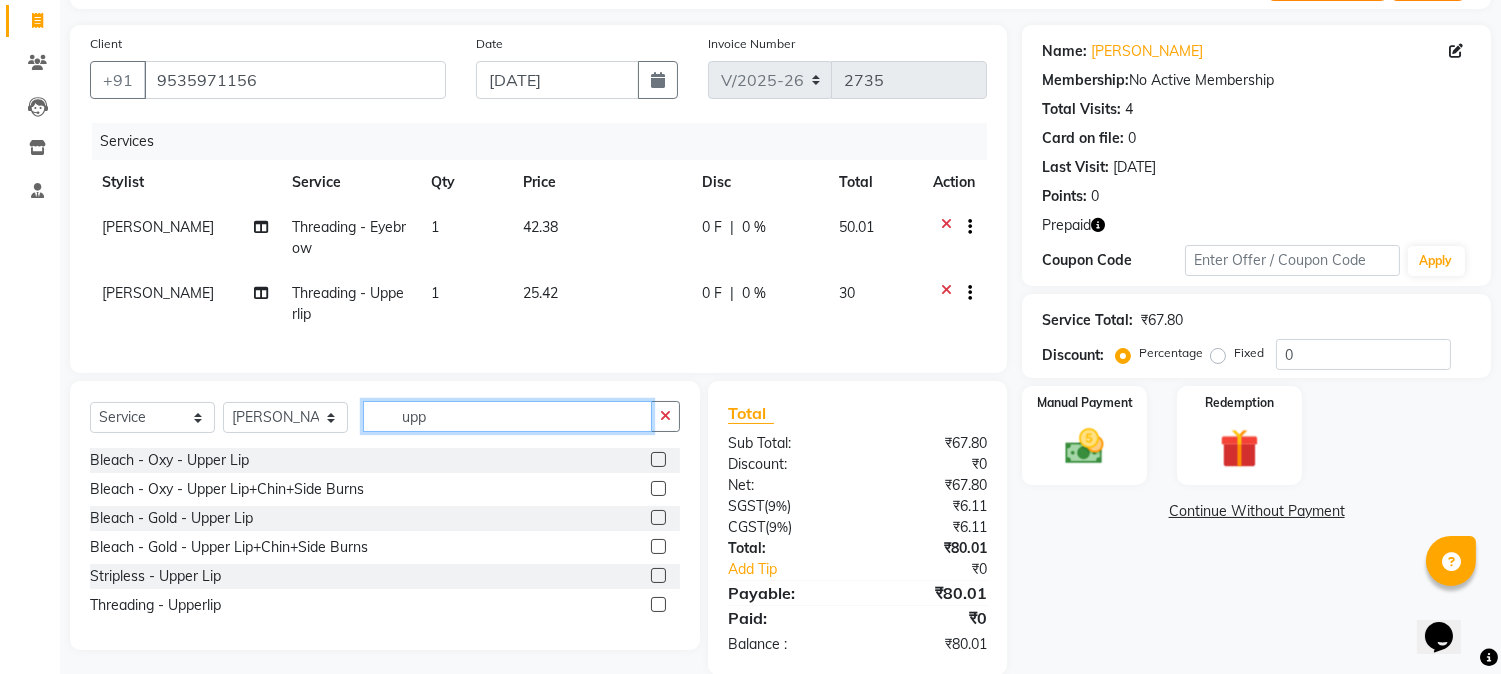 click on "upp" 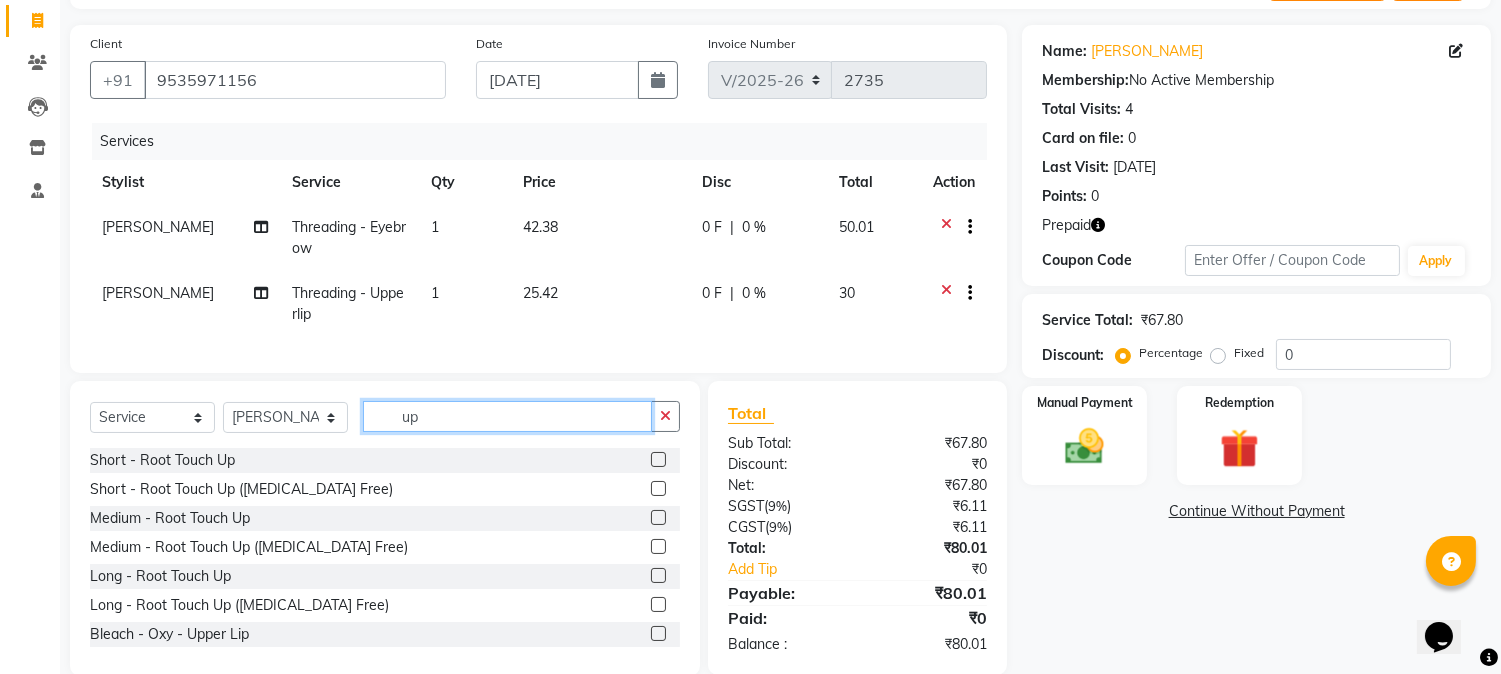 type on "u" 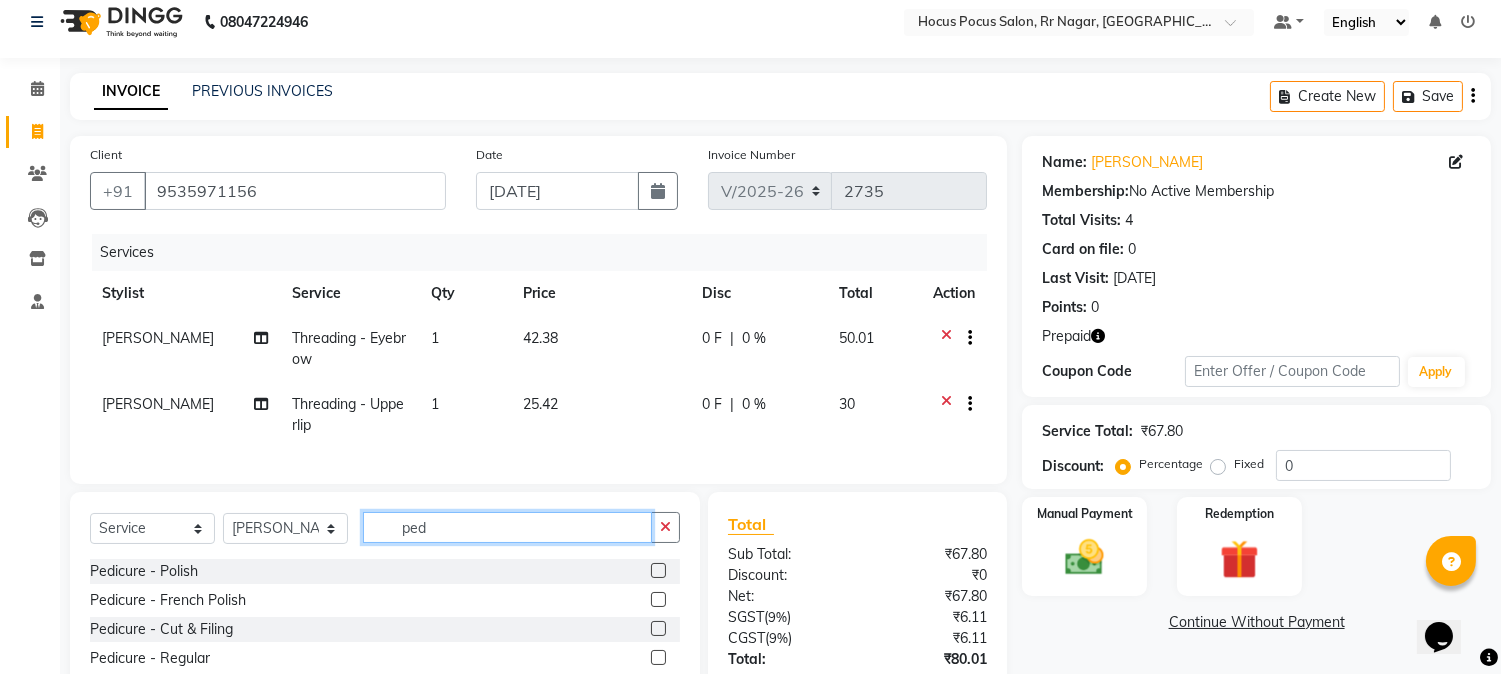 scroll, scrollTop: 125, scrollLeft: 0, axis: vertical 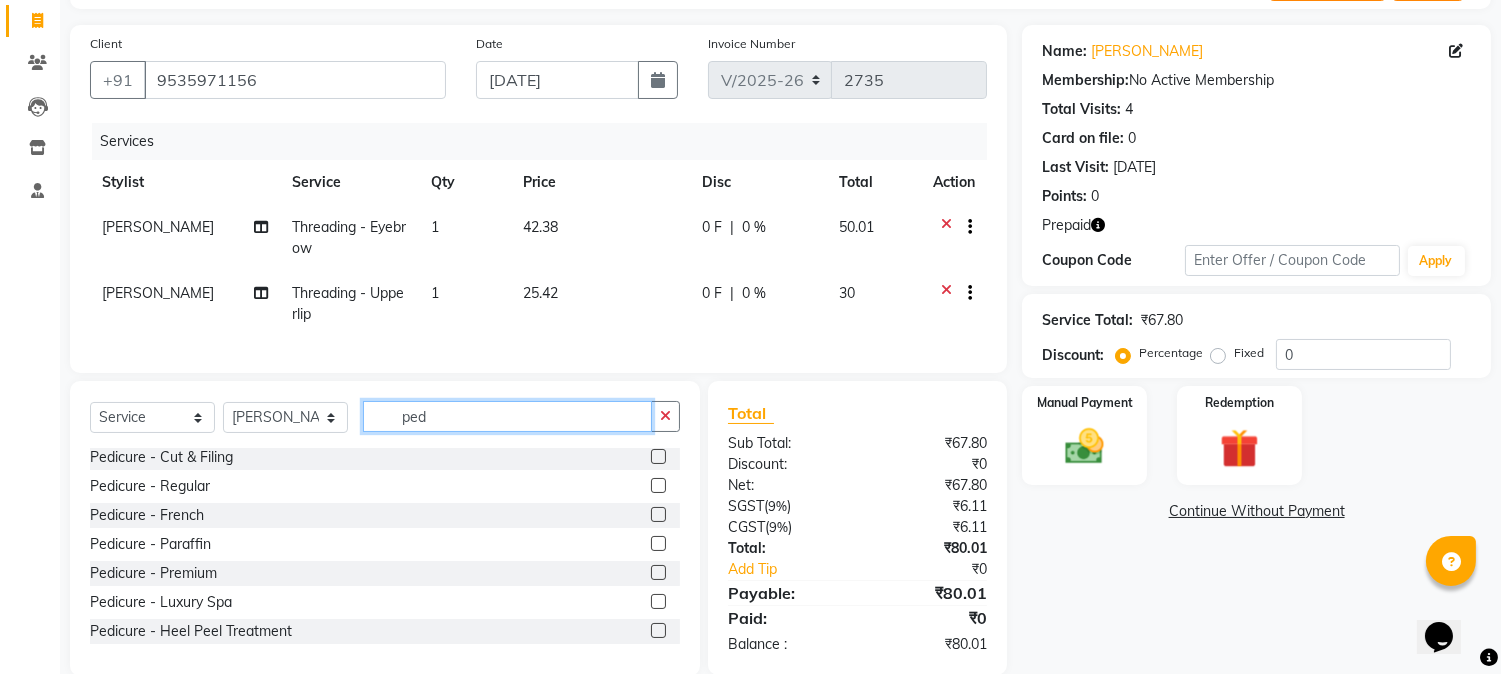 type on "ped" 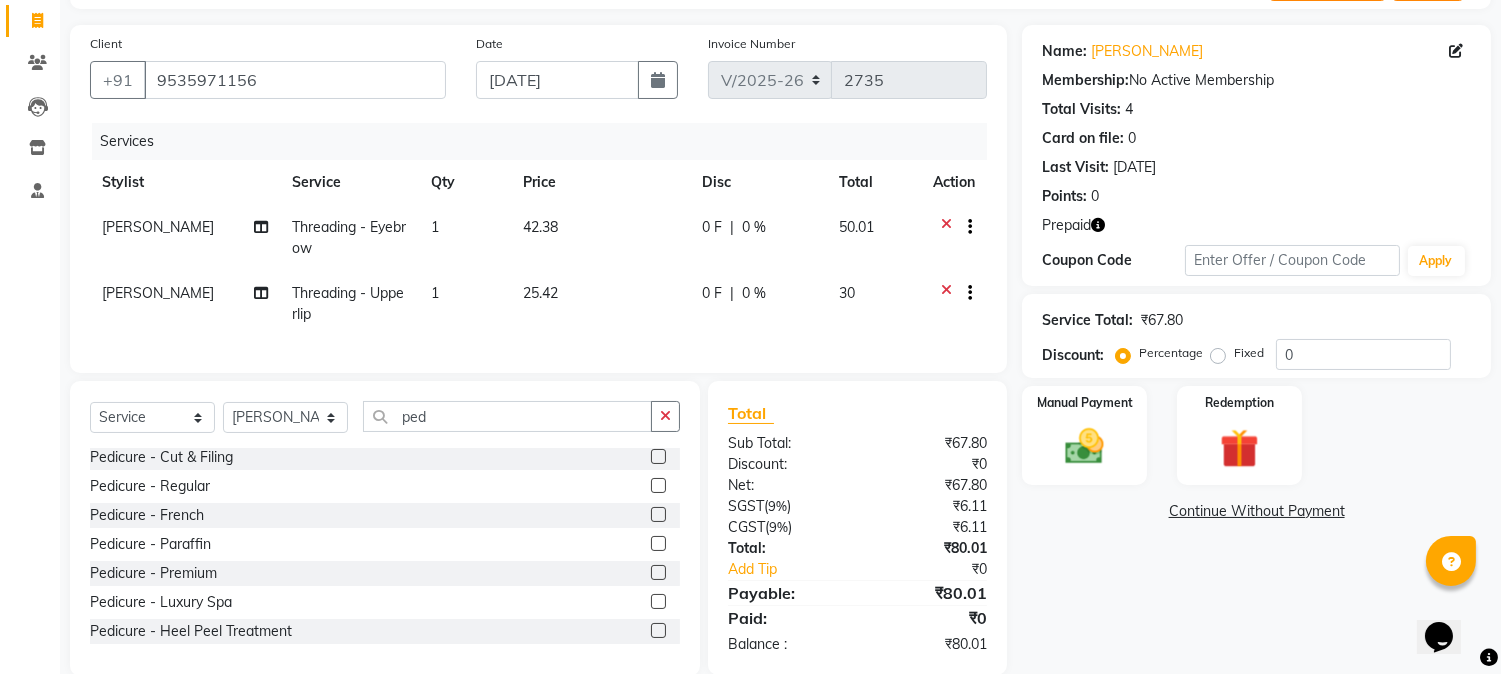 click 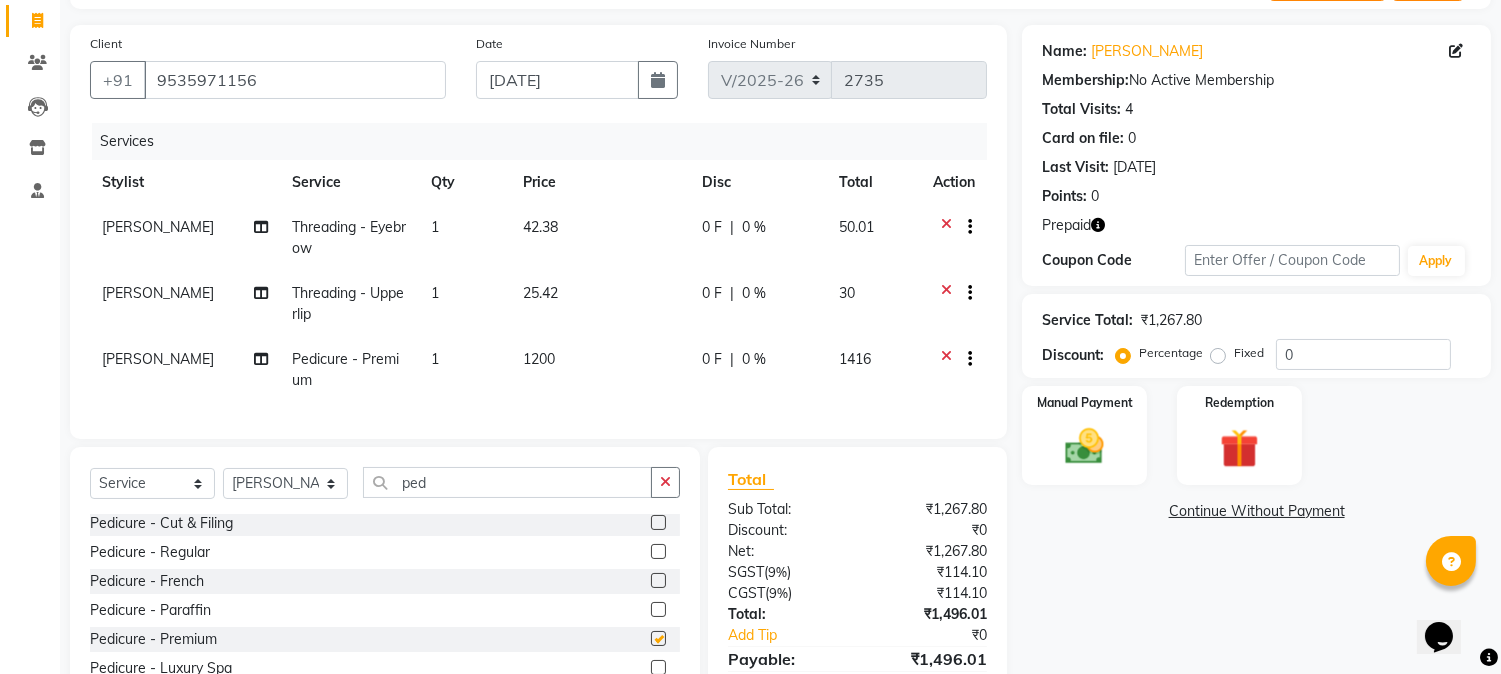 checkbox on "false" 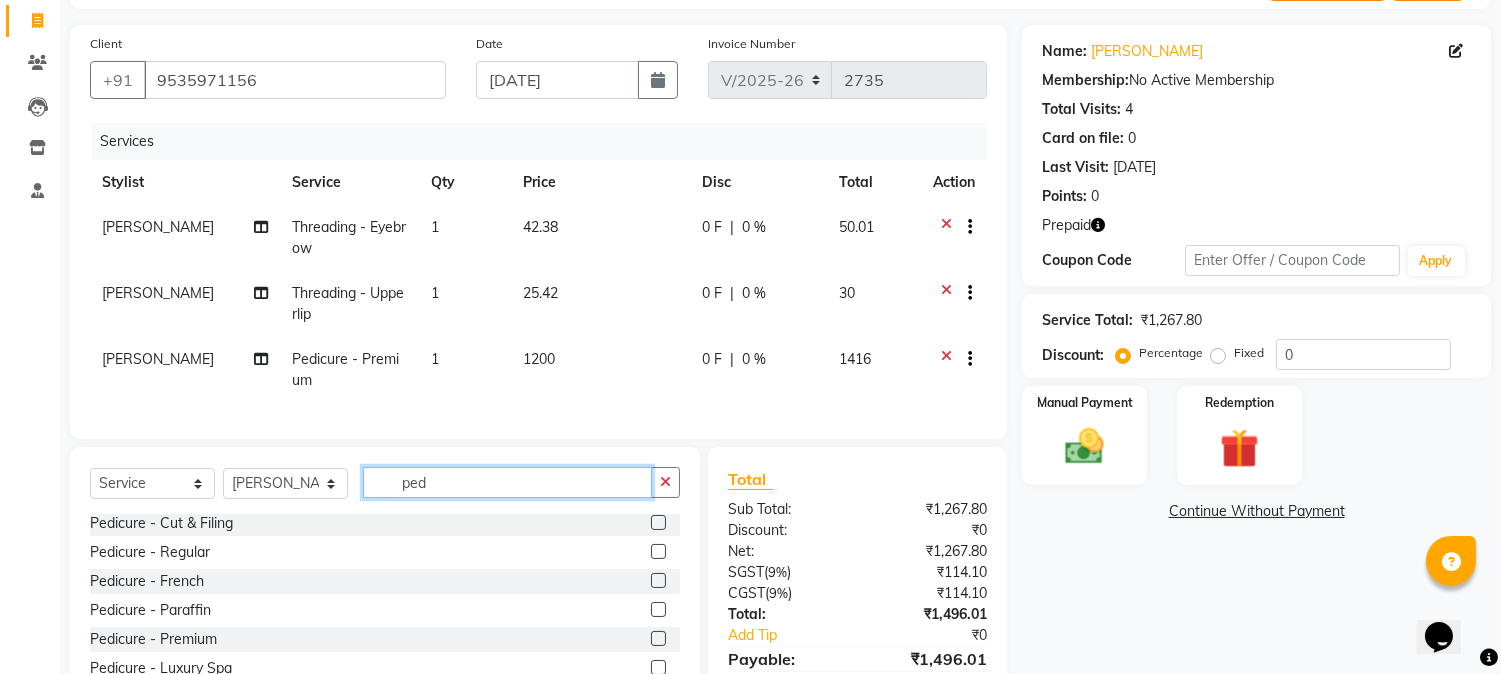 click on "ped" 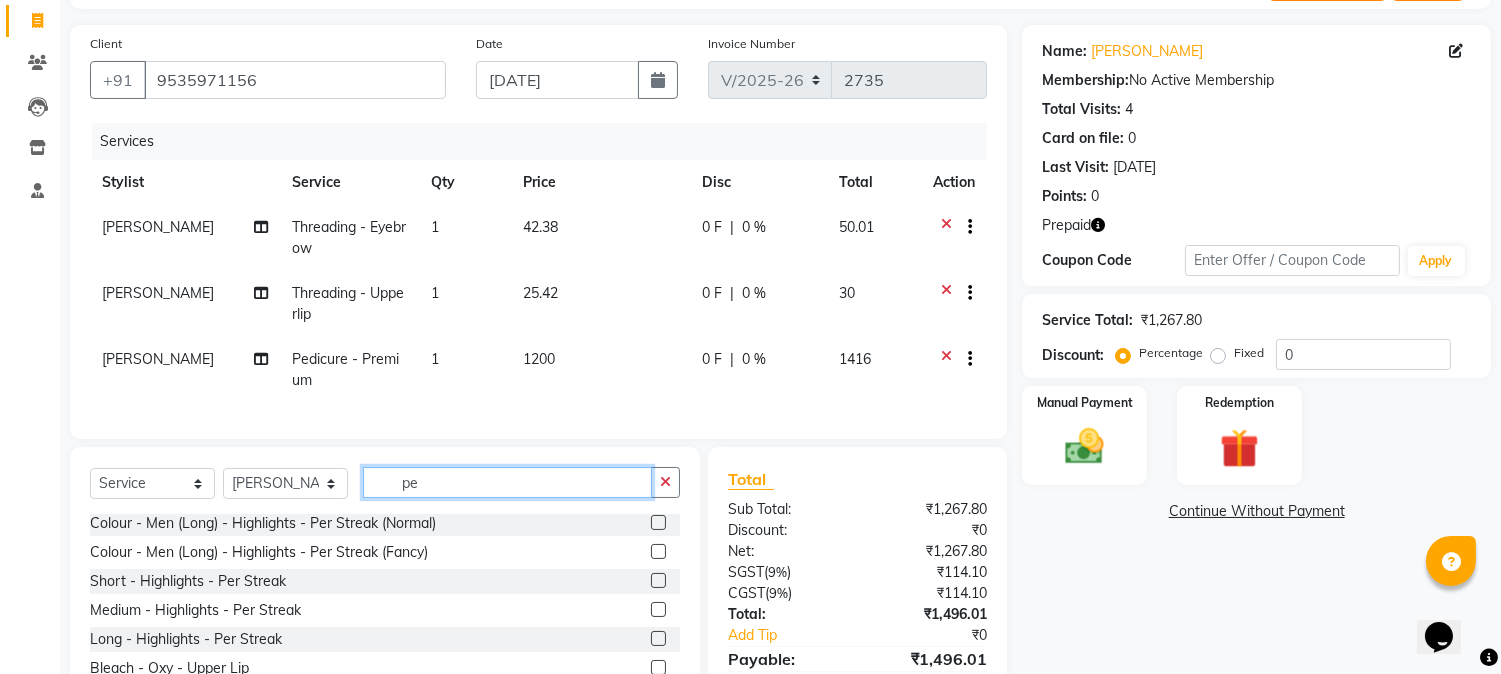 type on "p" 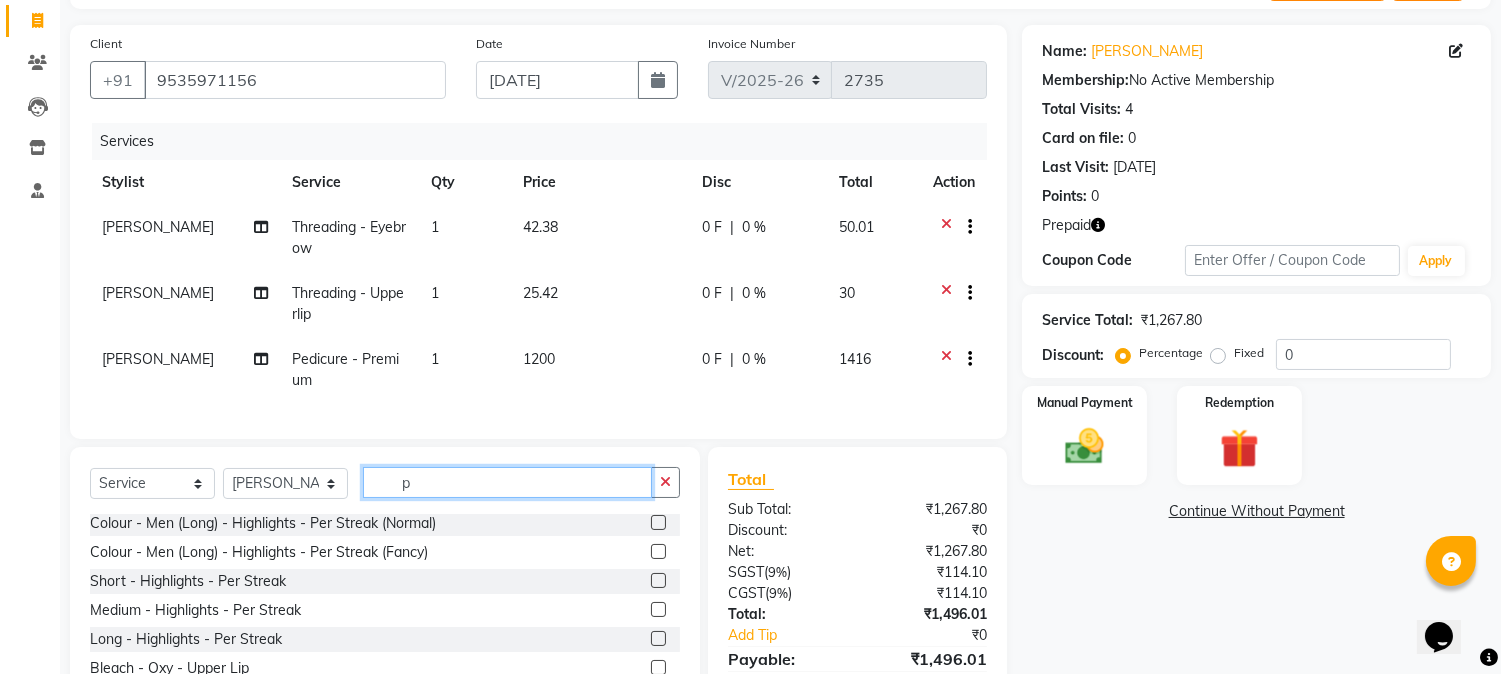 scroll, scrollTop: 380, scrollLeft: 0, axis: vertical 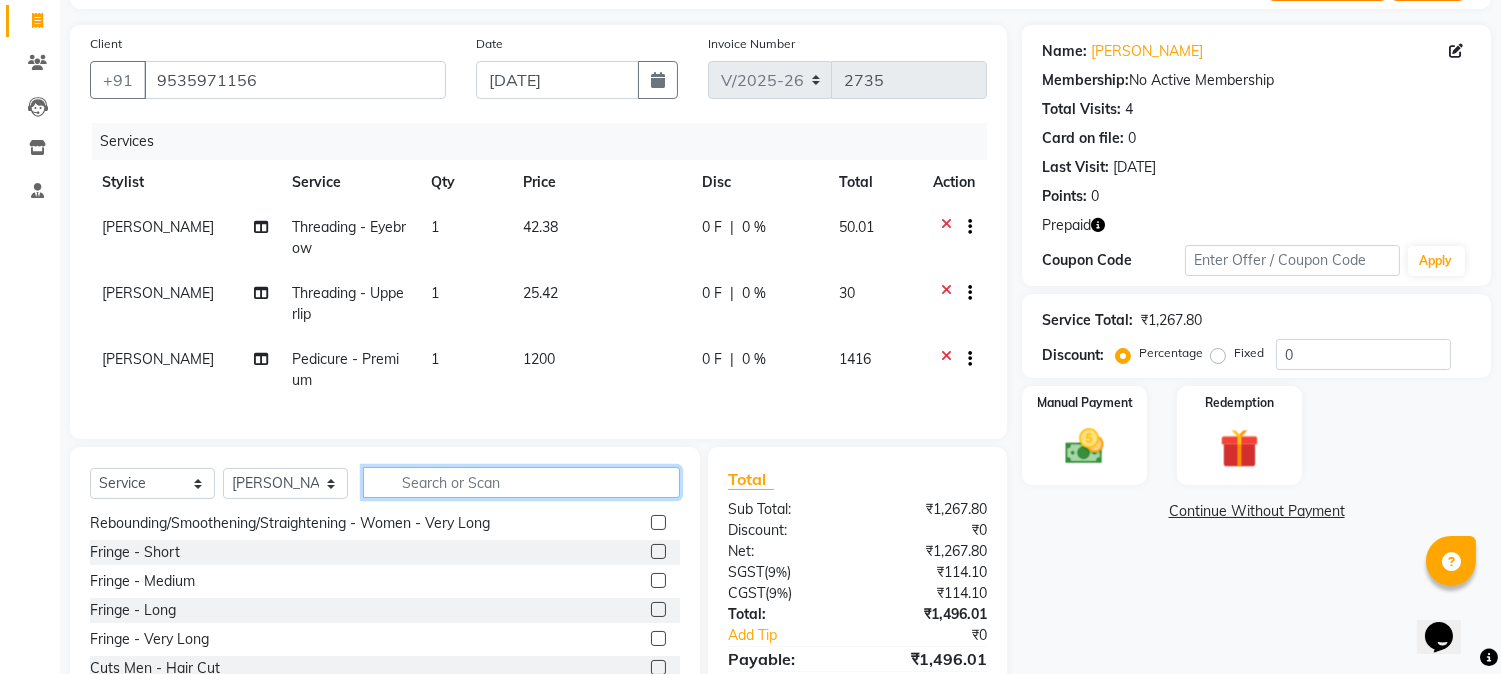 type on "d" 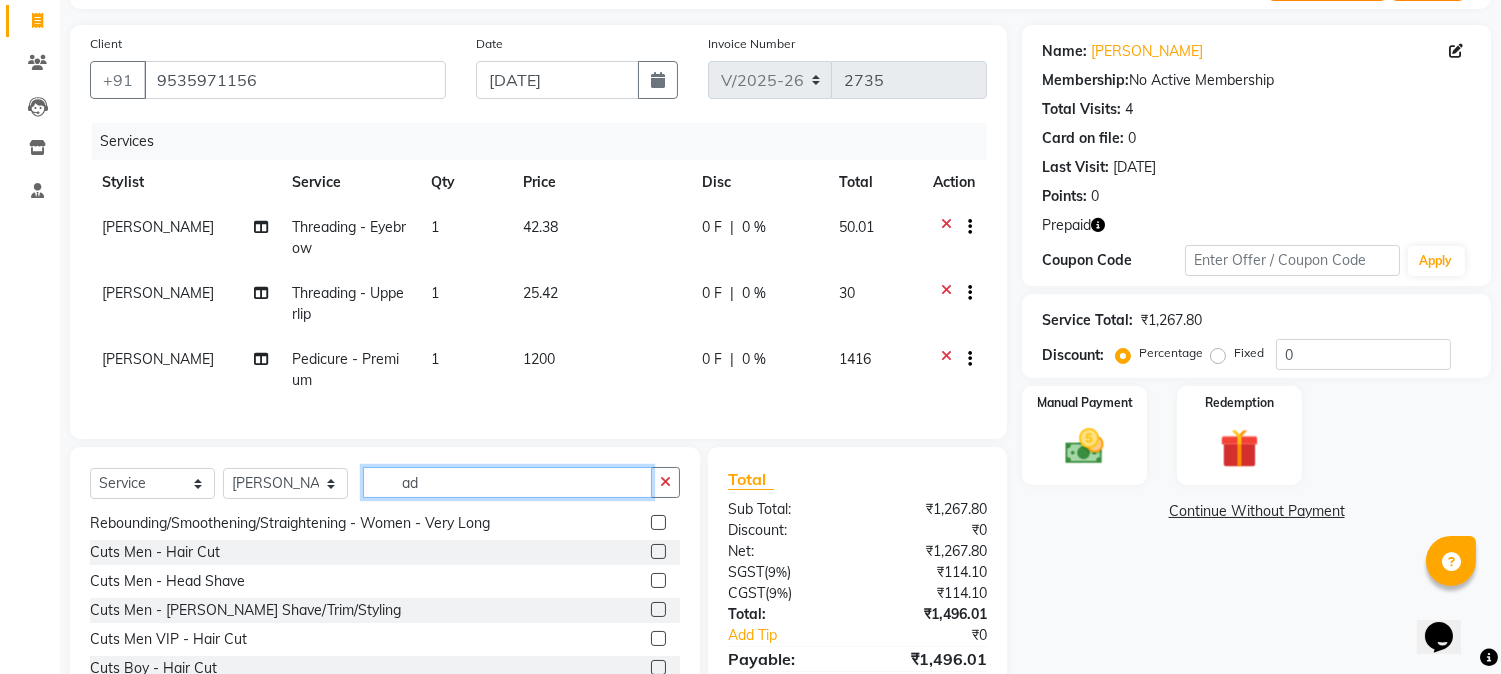 scroll, scrollTop: 0, scrollLeft: 0, axis: both 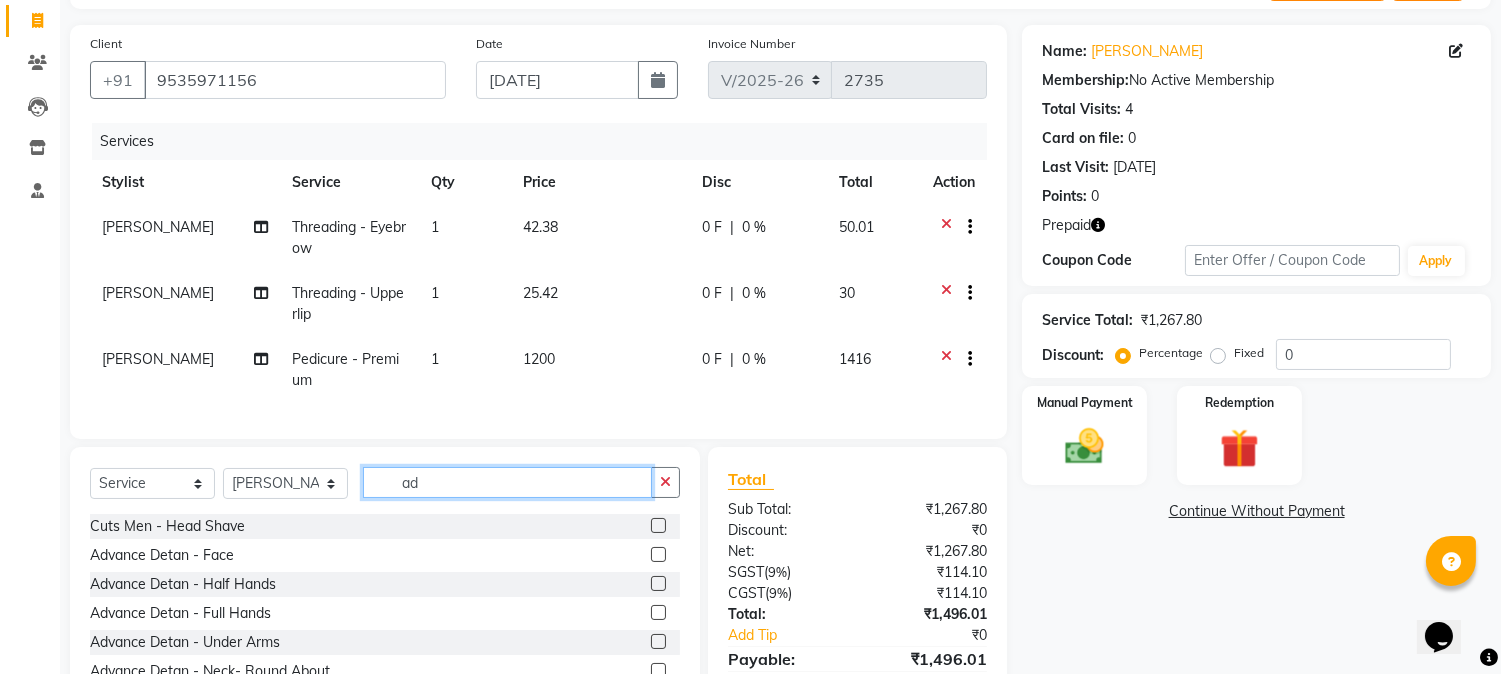 type on "ad" 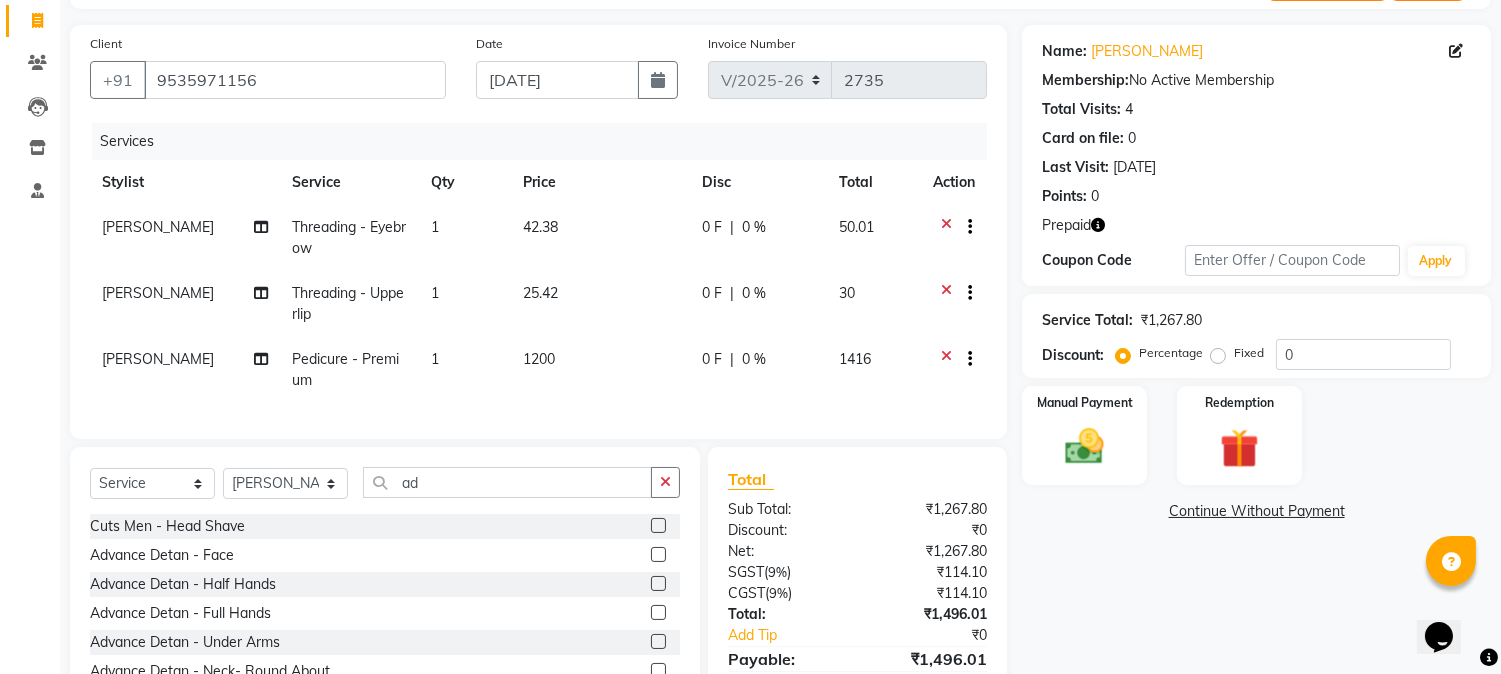 click 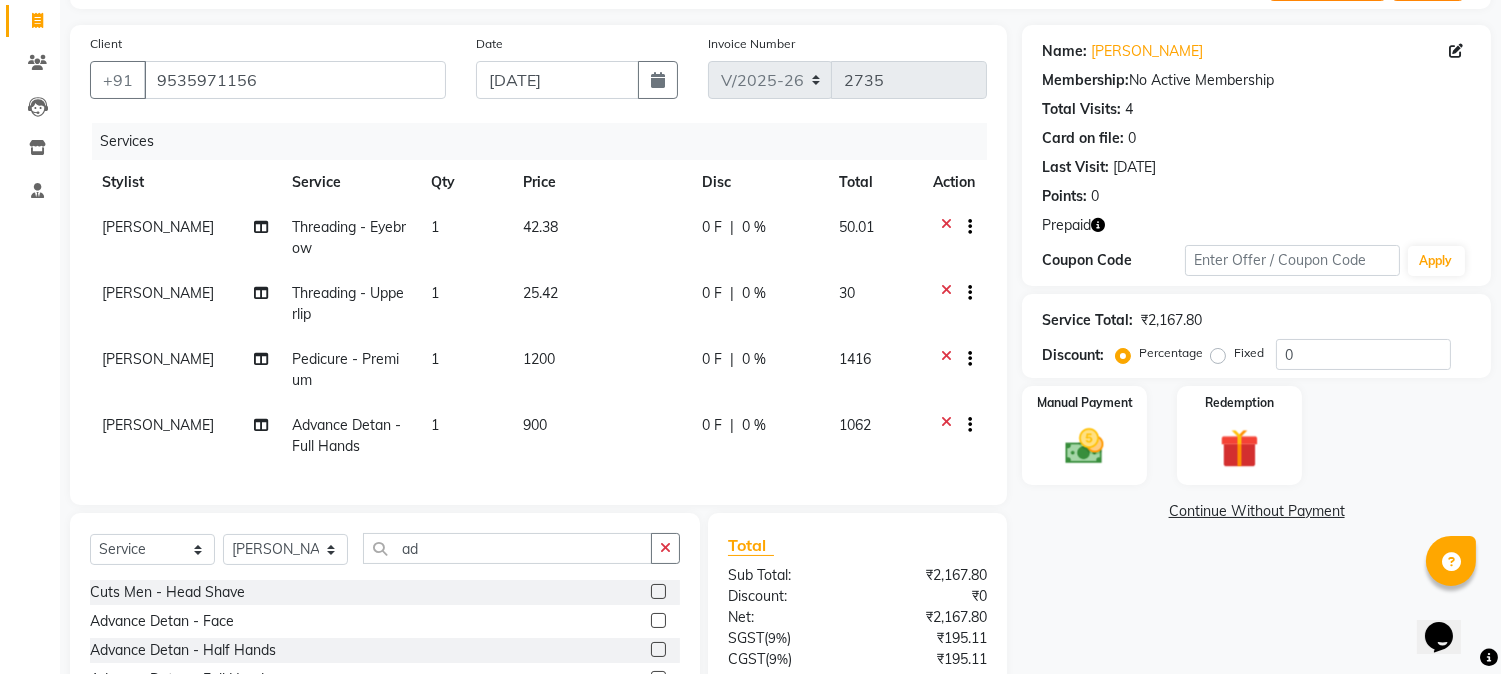 checkbox on "false" 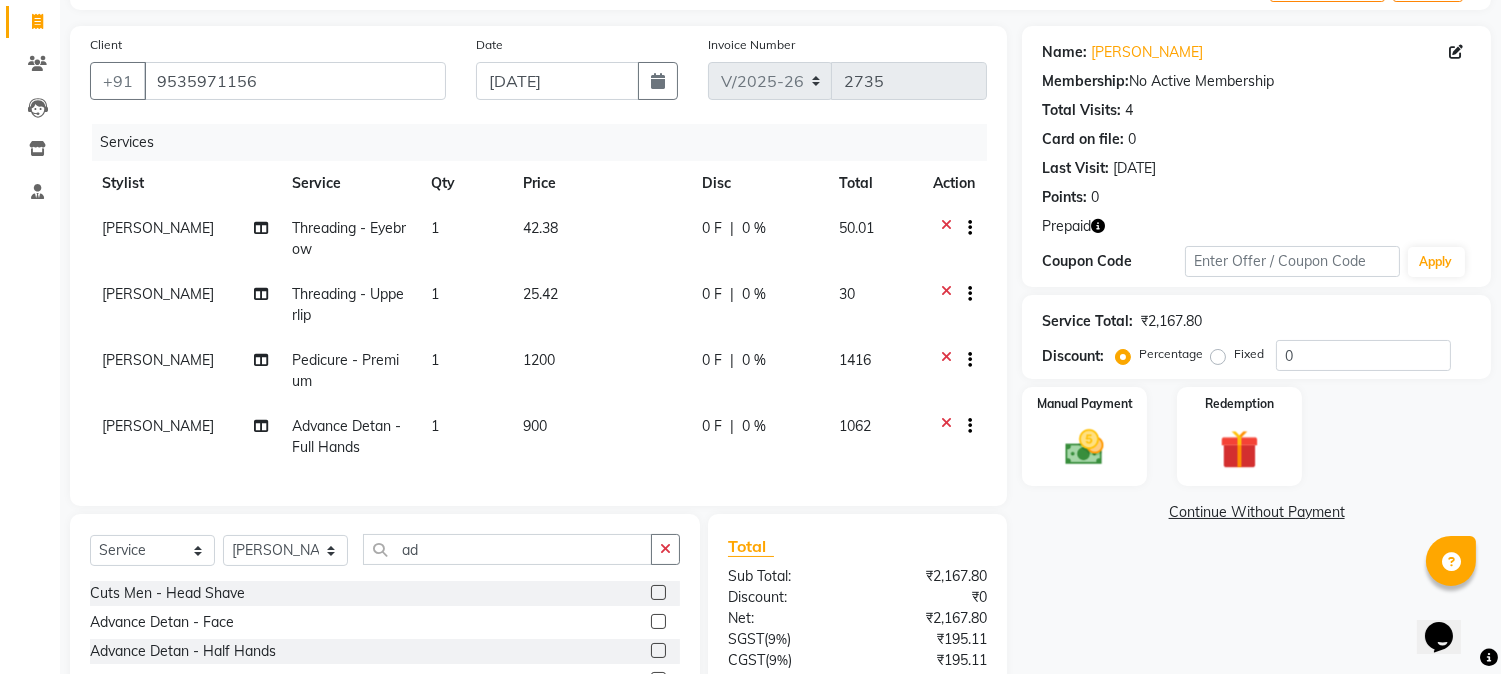 scroll, scrollTop: 125, scrollLeft: 0, axis: vertical 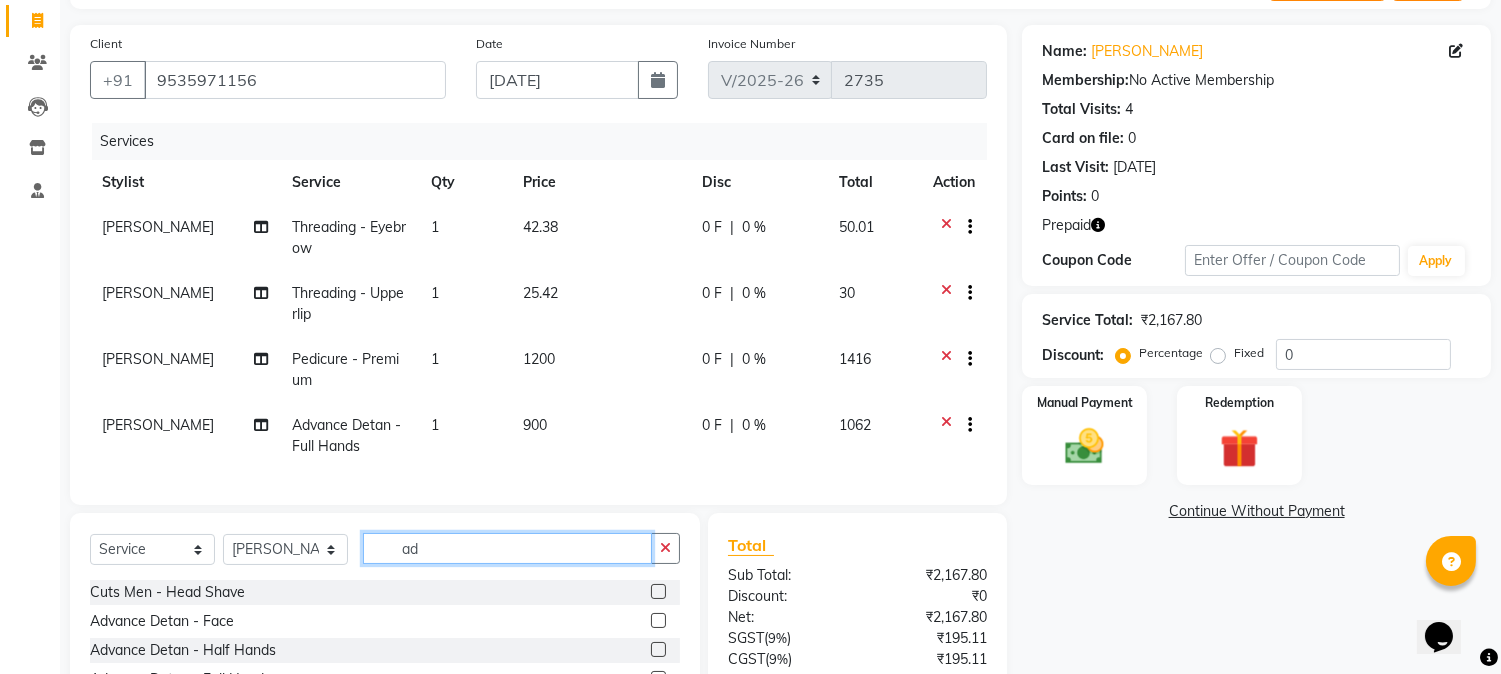 click on "ad" 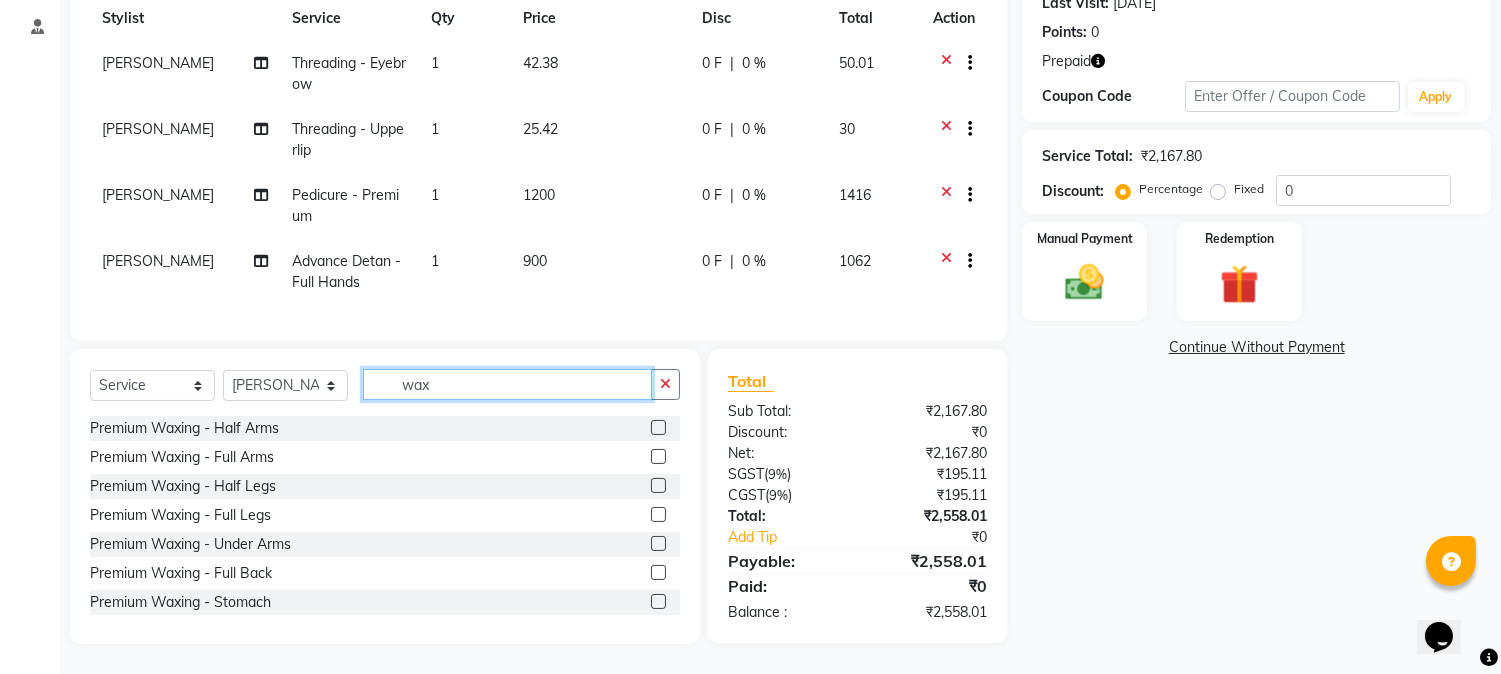 scroll, scrollTop: 305, scrollLeft: 0, axis: vertical 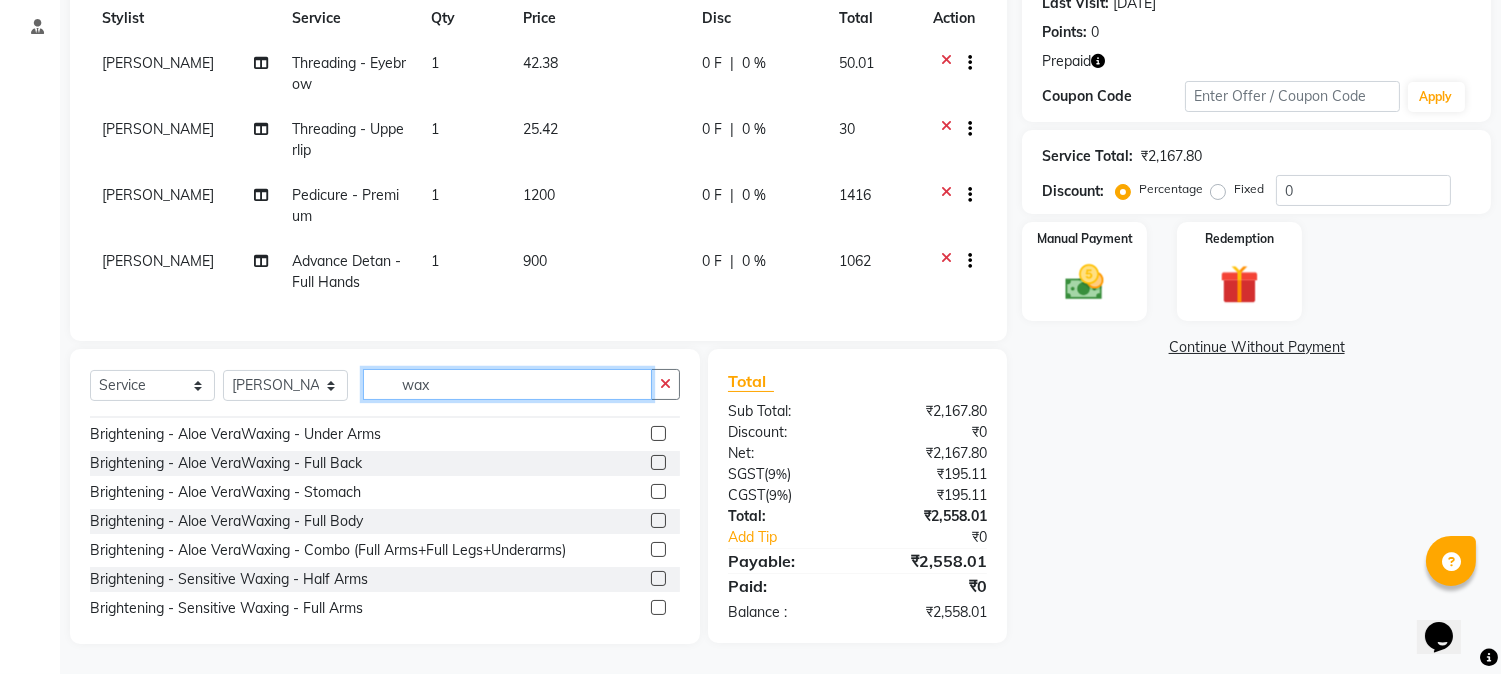 type on "wax" 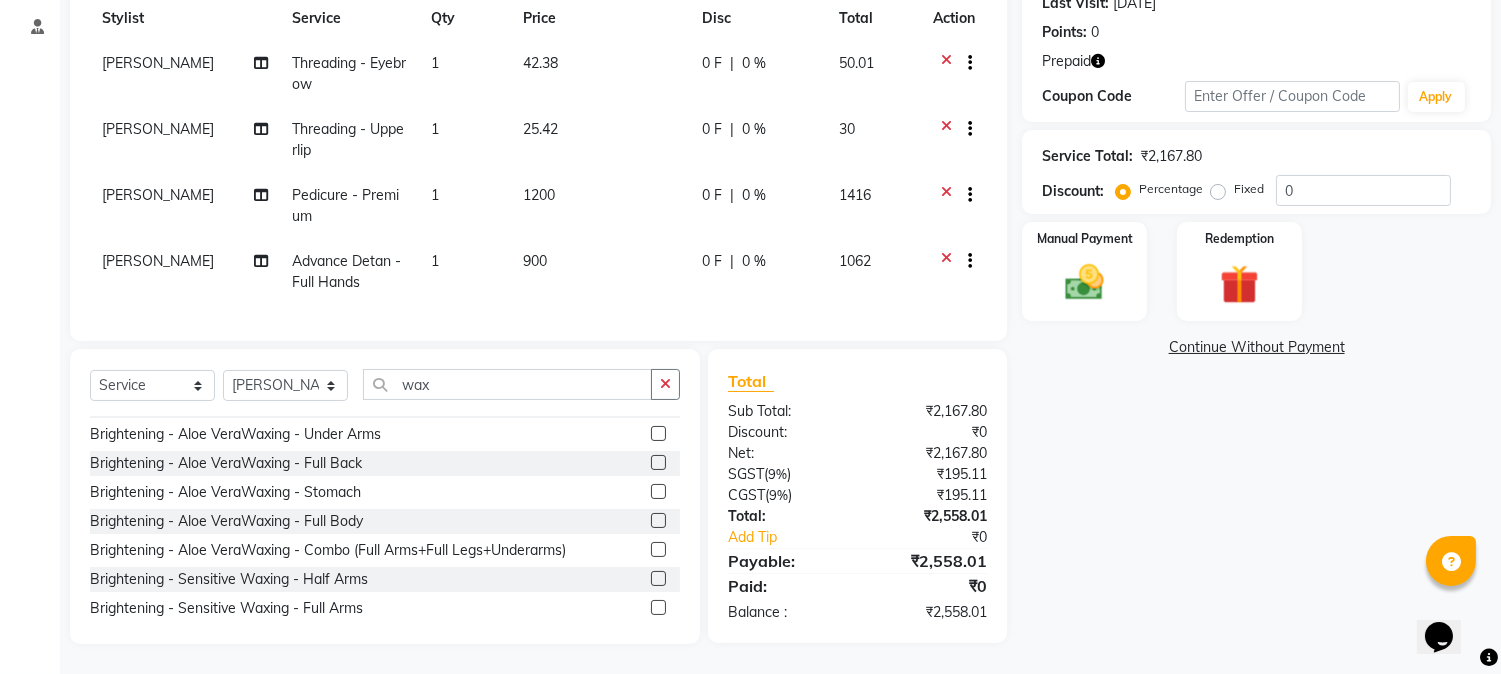 click 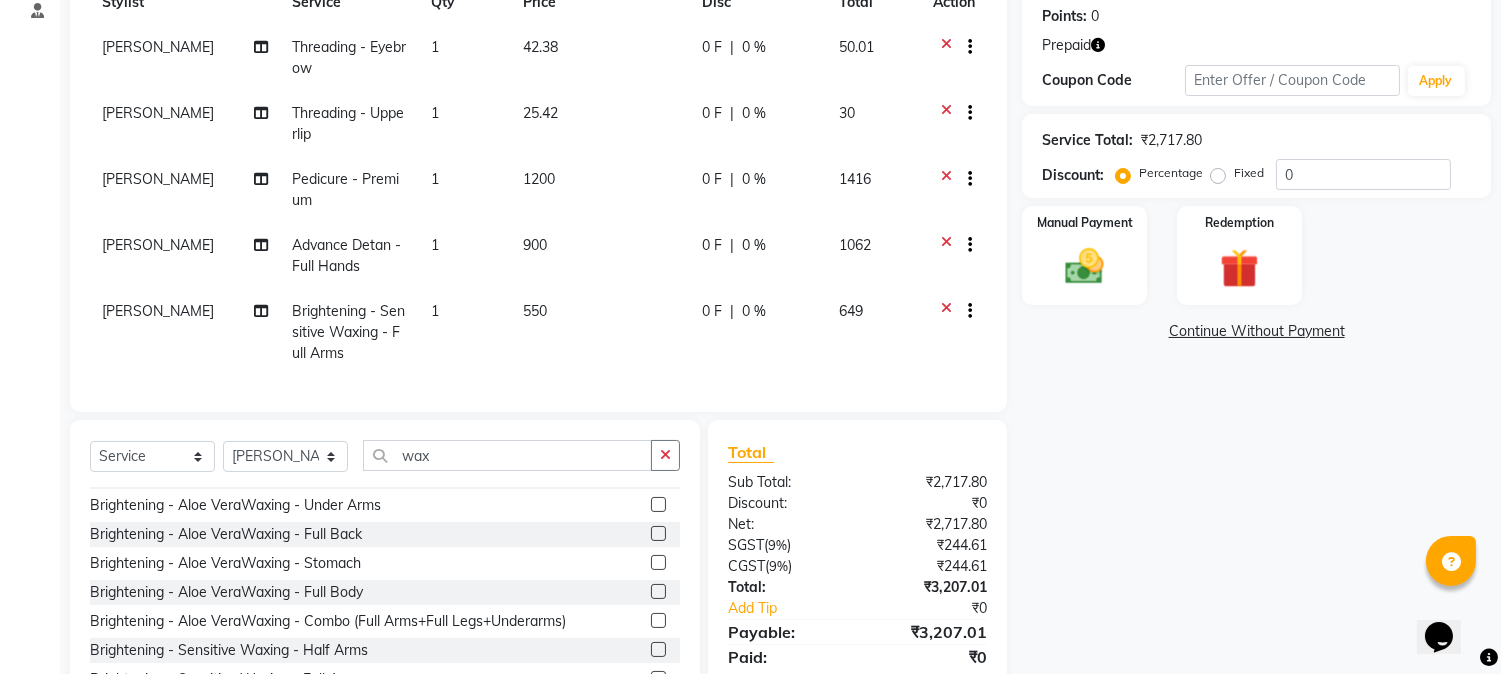 checkbox on "false" 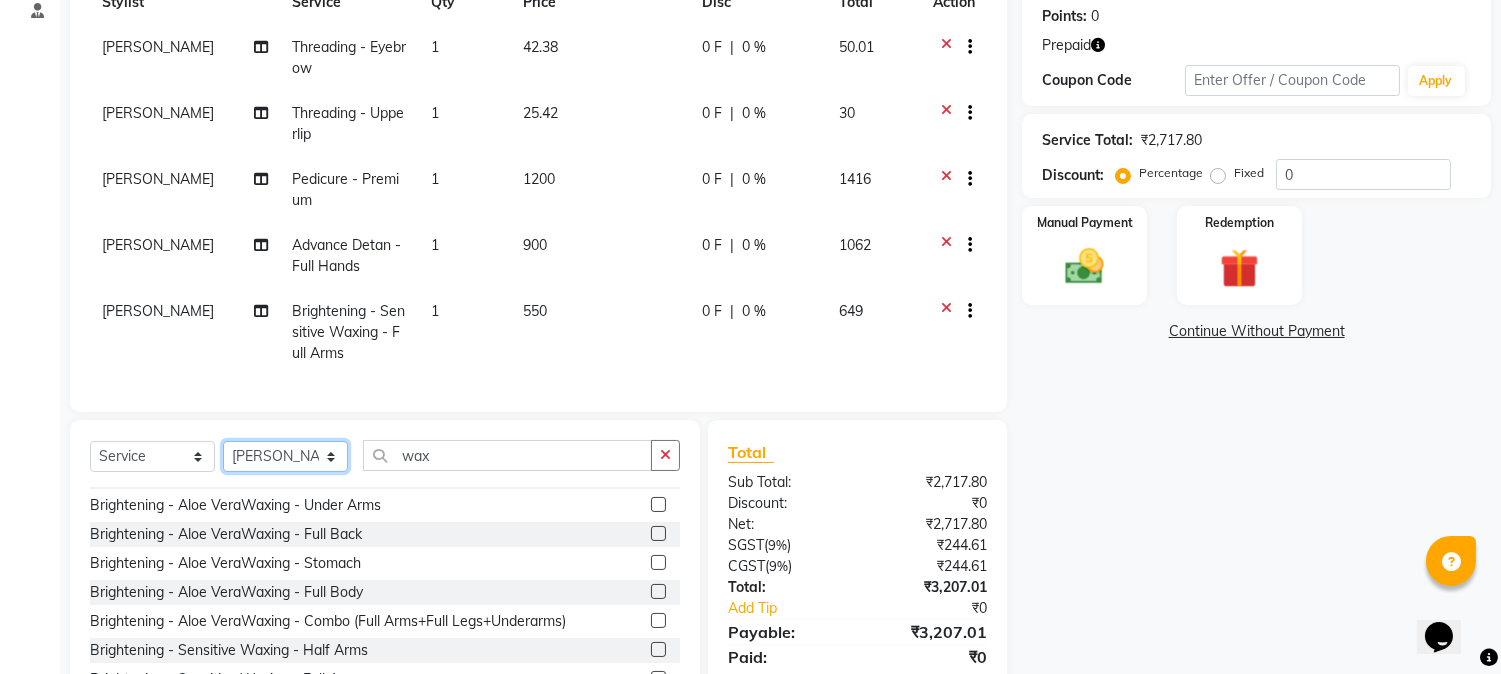 click on "Select Stylist [PERSON_NAME] hocus pocus [PERSON_NAME] [PERSON_NAME] [PERSON_NAME] [PERSON_NAME]" 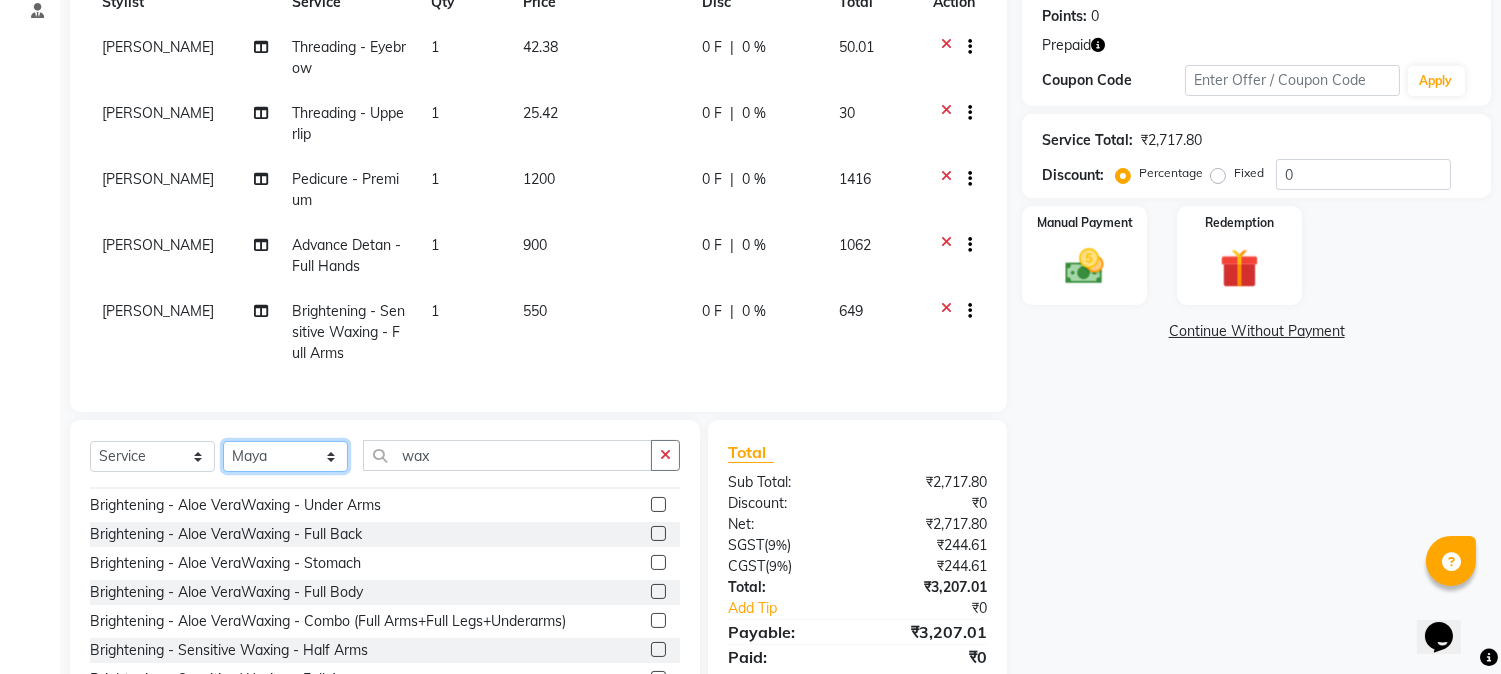 click on "Select Stylist [PERSON_NAME] hocus pocus [PERSON_NAME] [PERSON_NAME] [PERSON_NAME] [PERSON_NAME]" 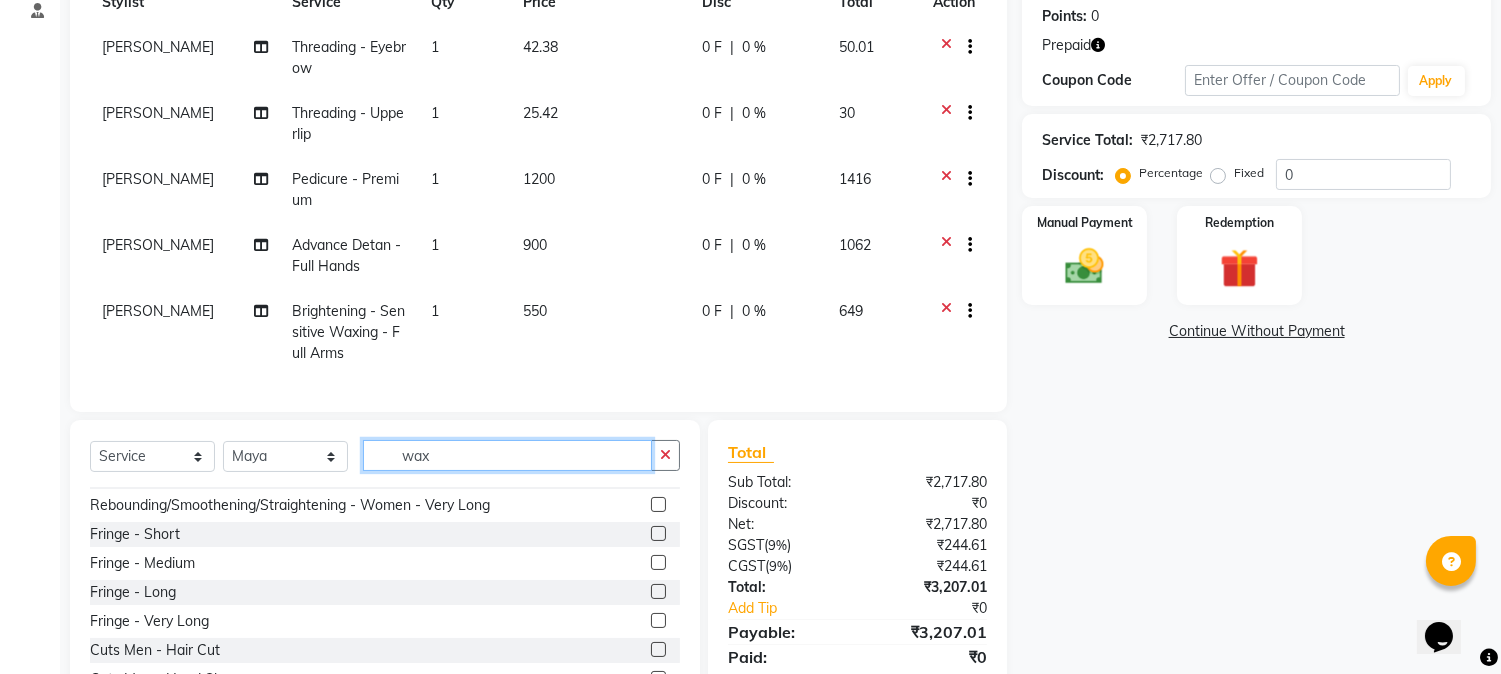 click on "wax" 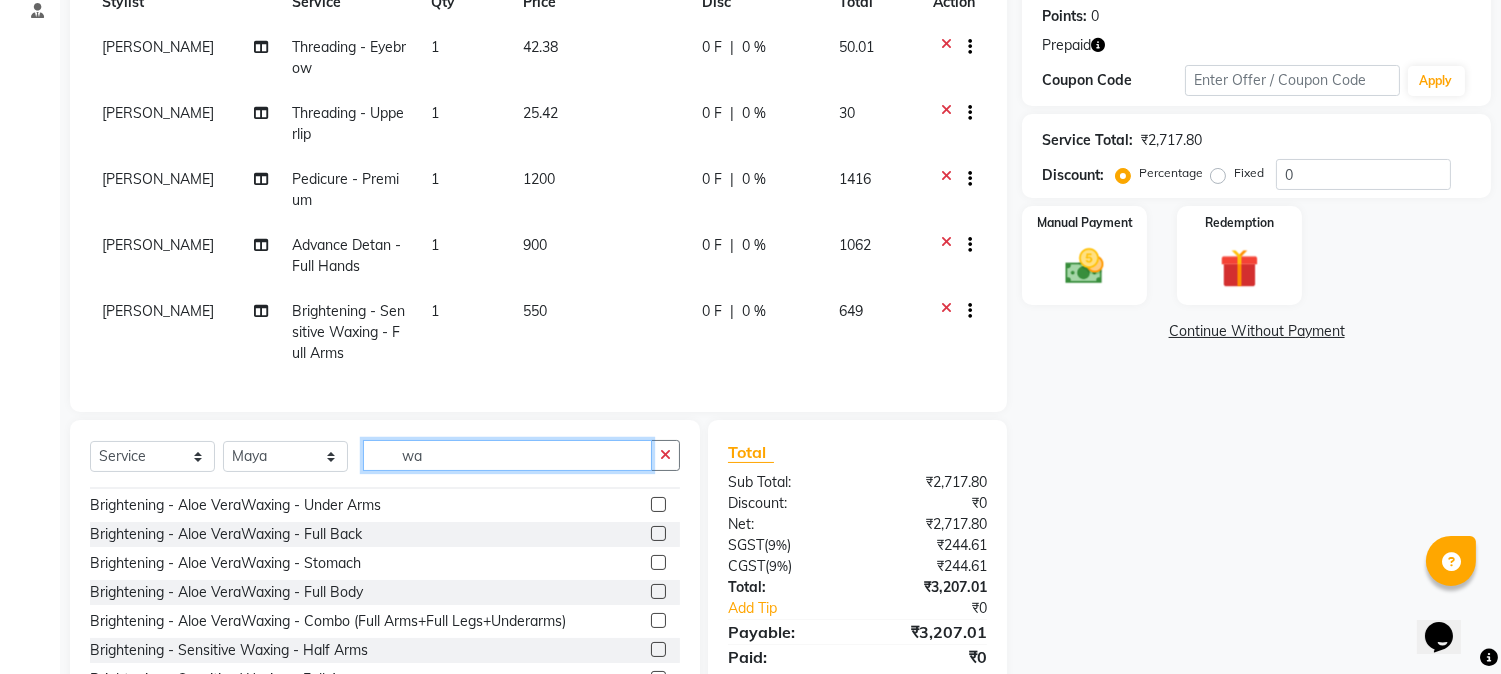 type on "w" 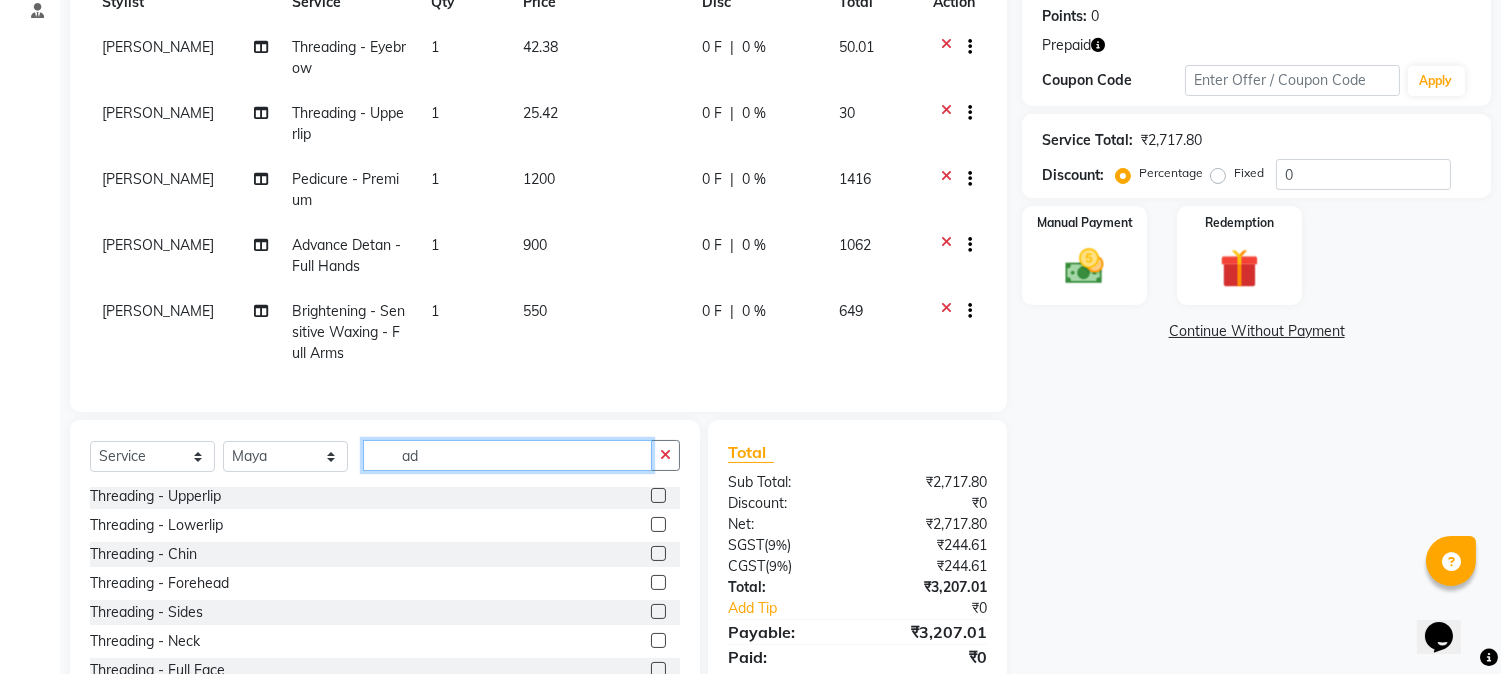scroll, scrollTop: 466, scrollLeft: 0, axis: vertical 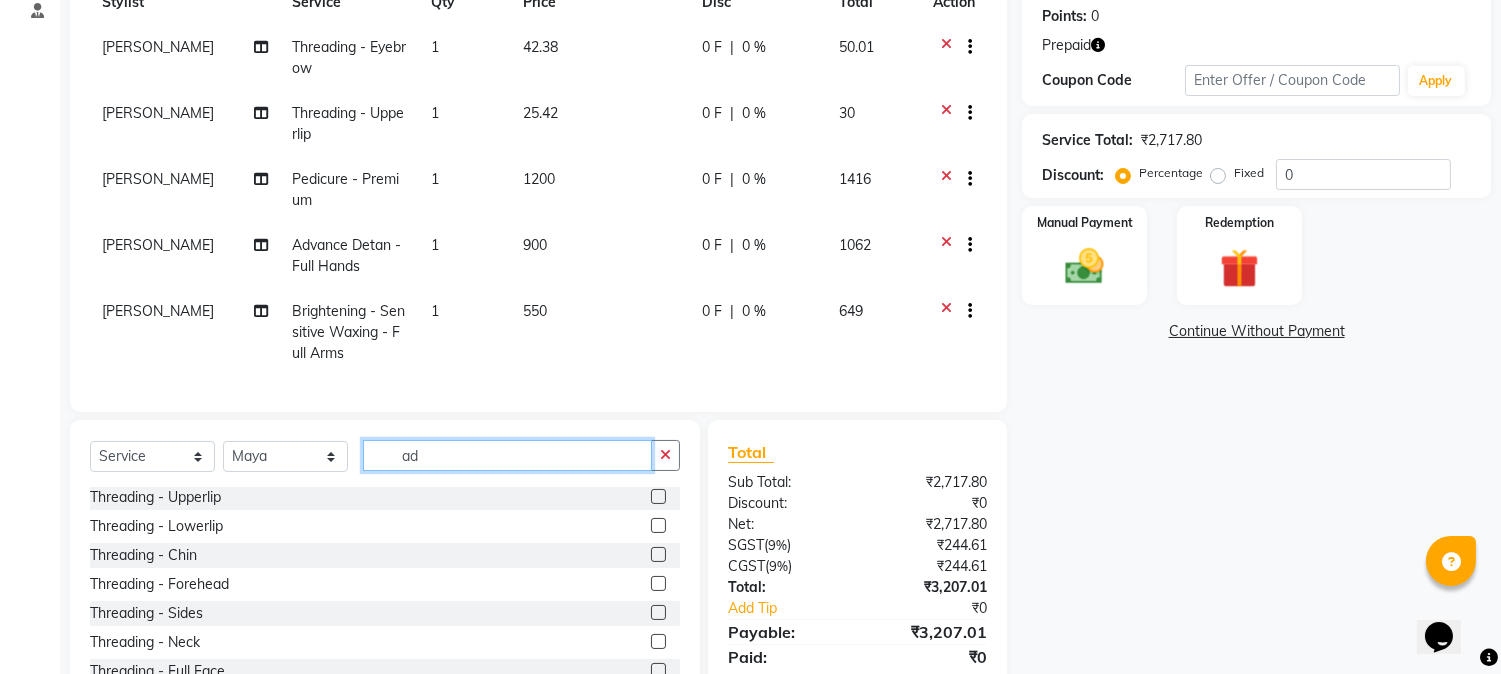 click on "ad" 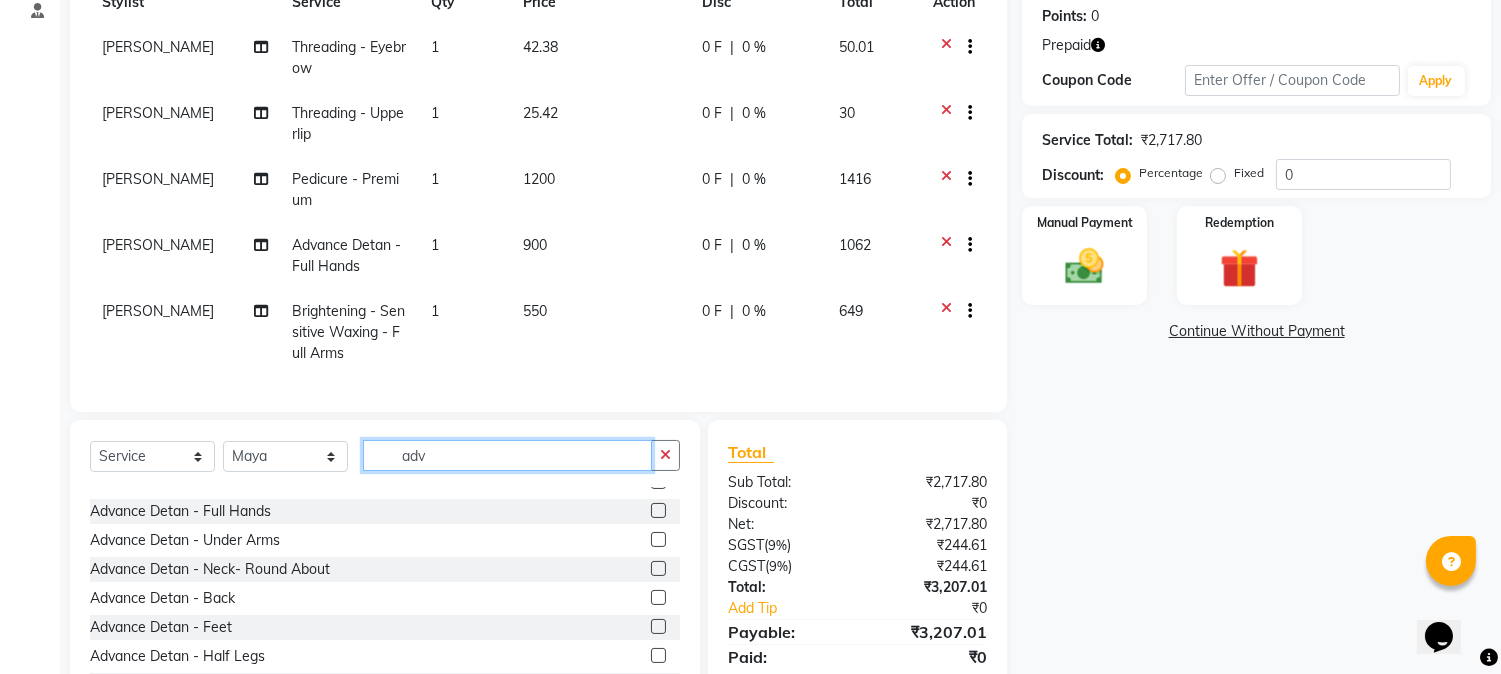 scroll, scrollTop: 7, scrollLeft: 0, axis: vertical 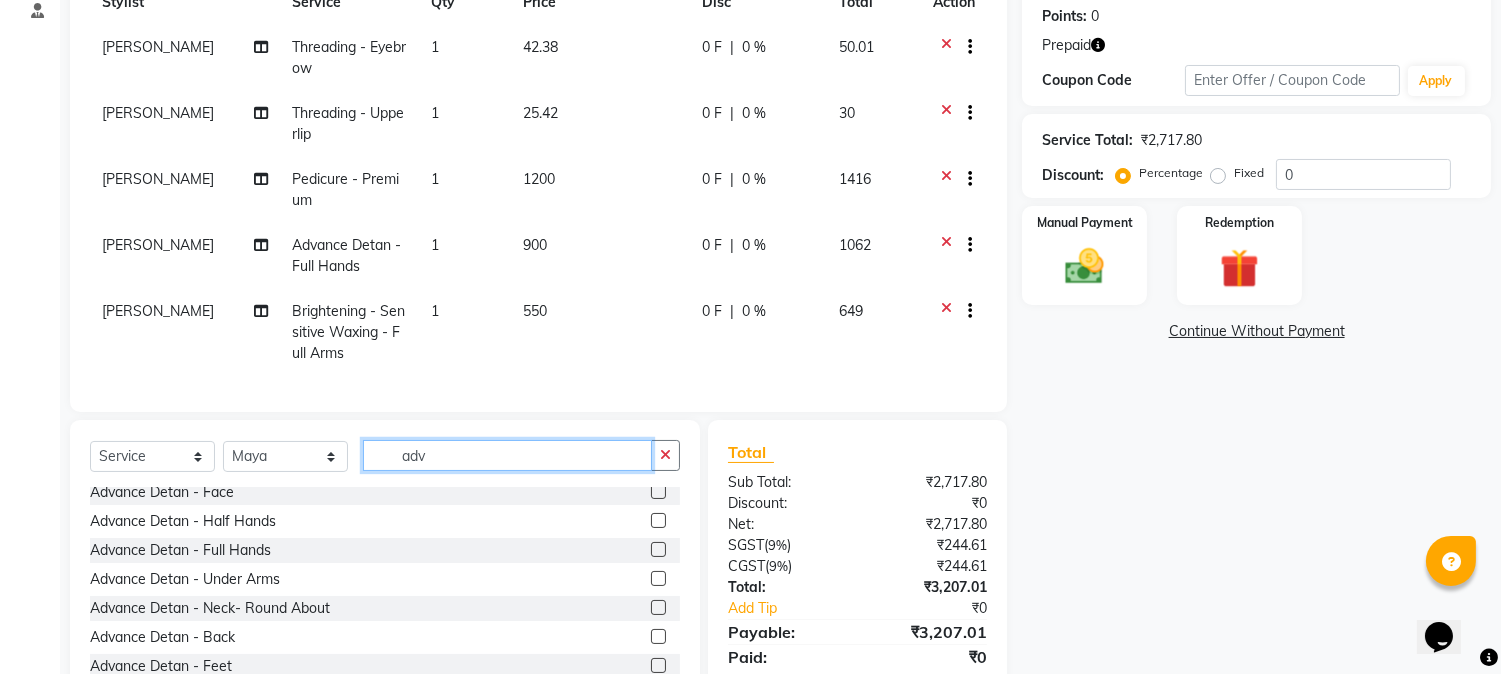 type on "adv" 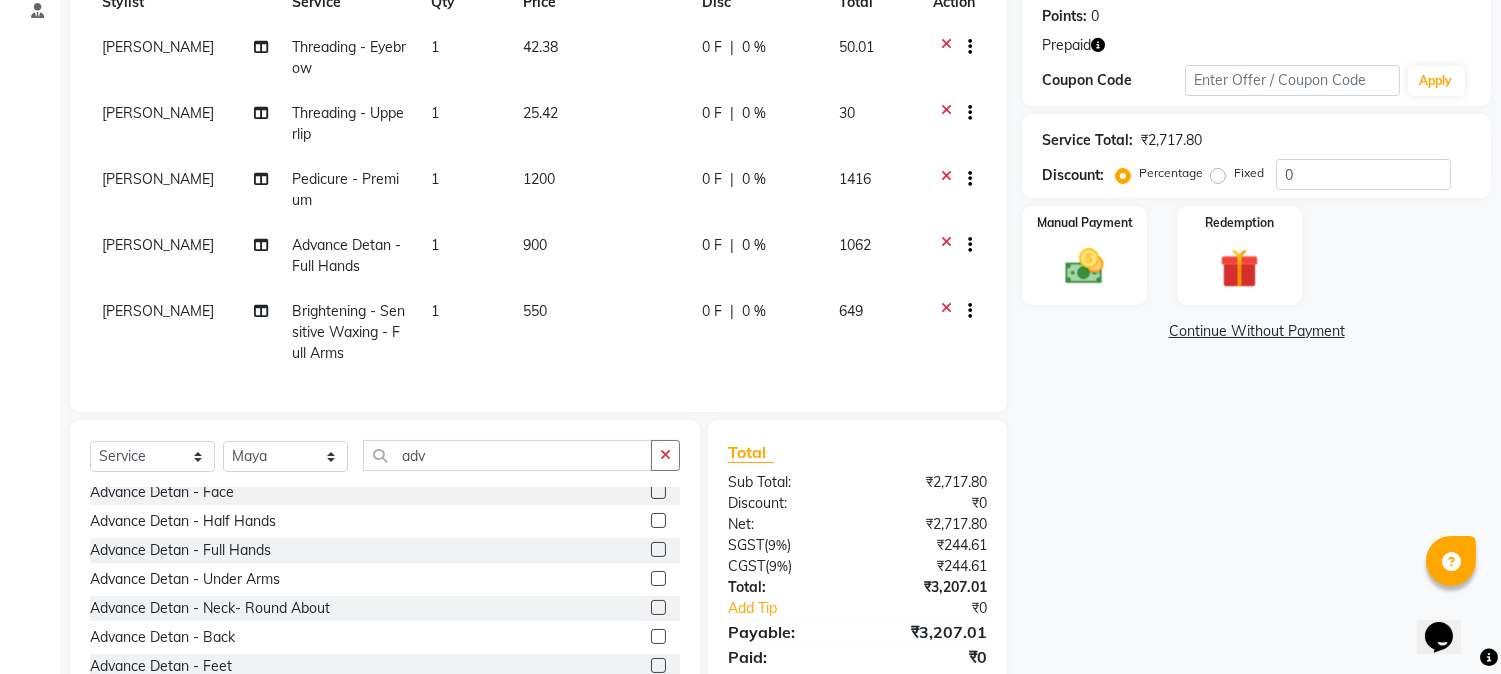 click 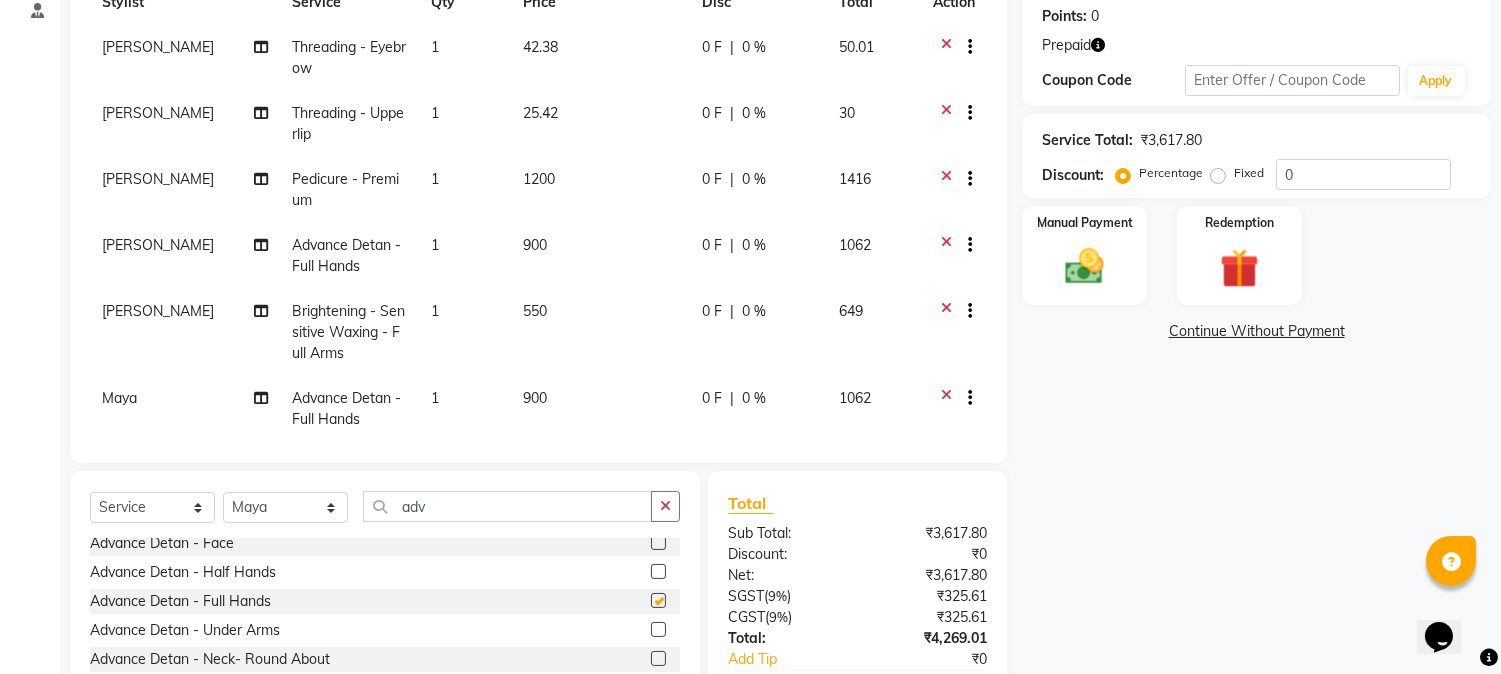 checkbox on "false" 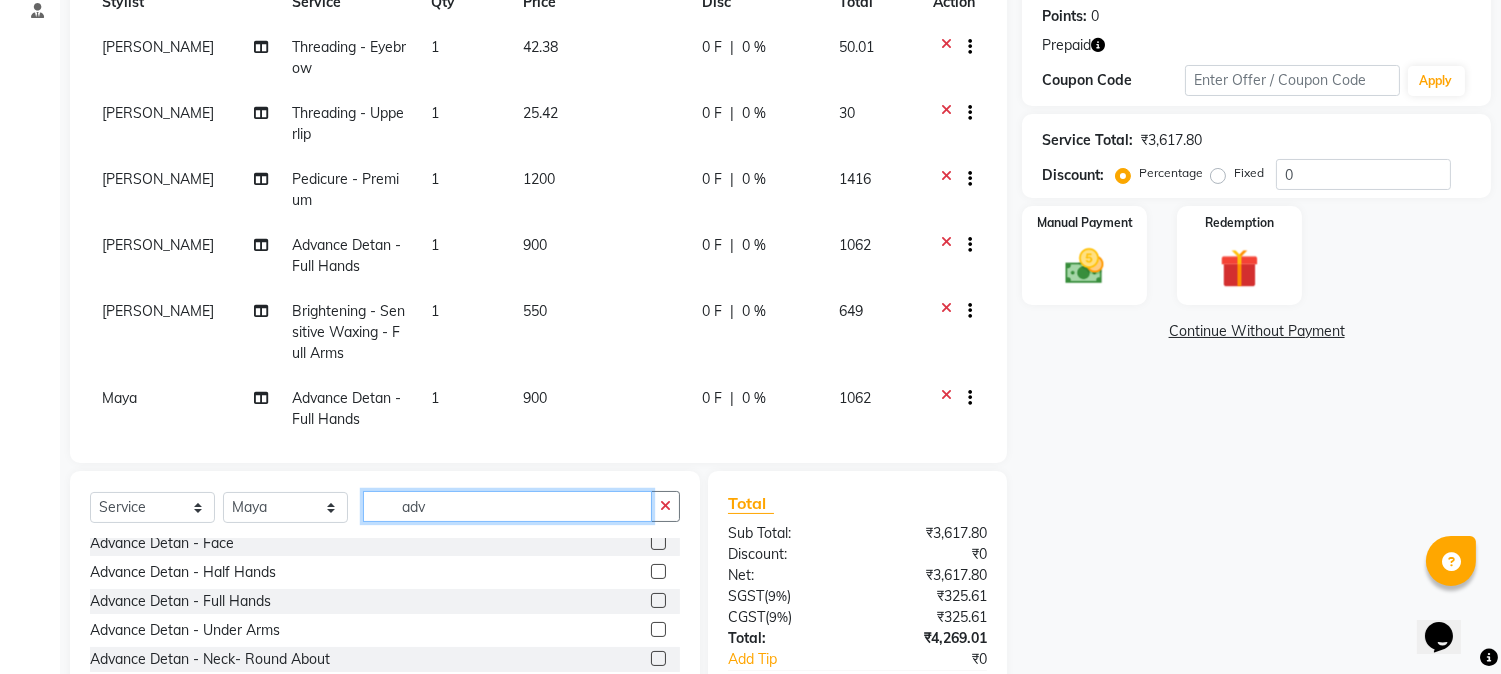 click on "adv" 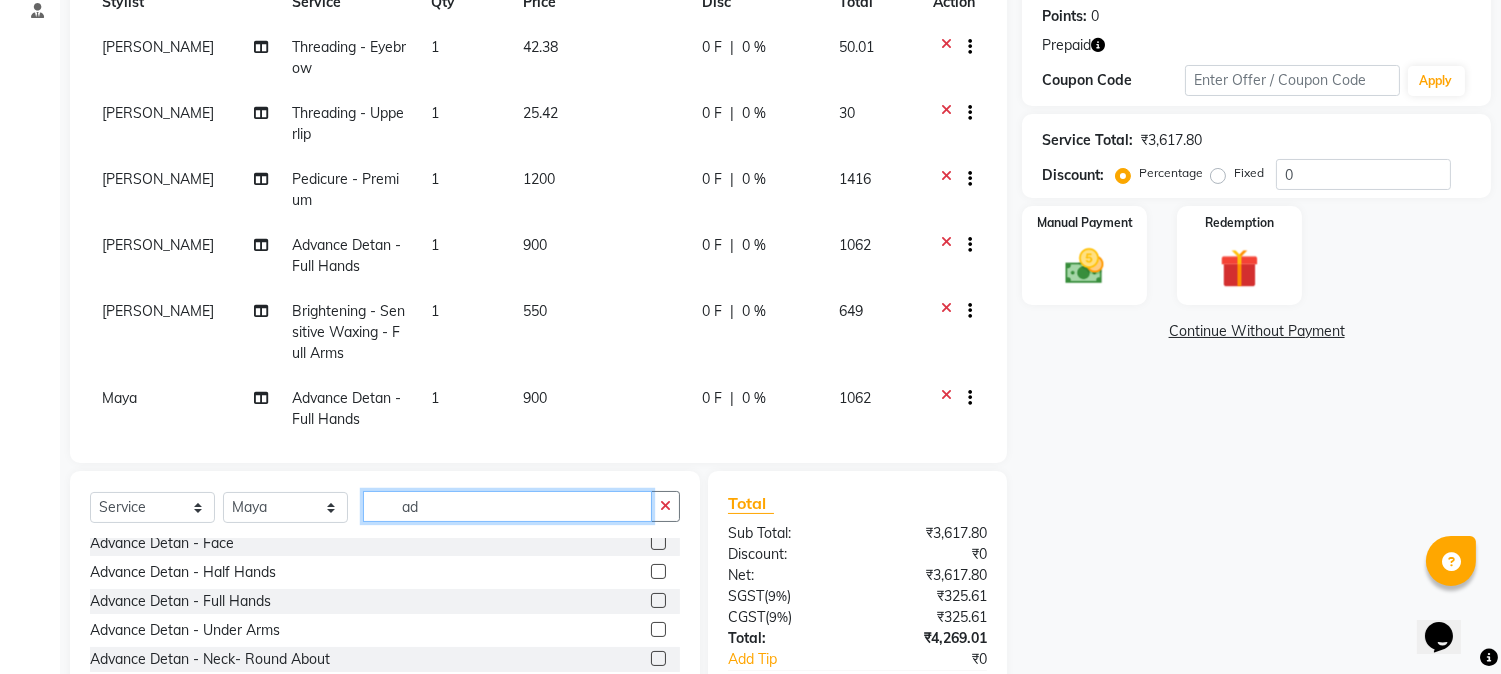 type on "a" 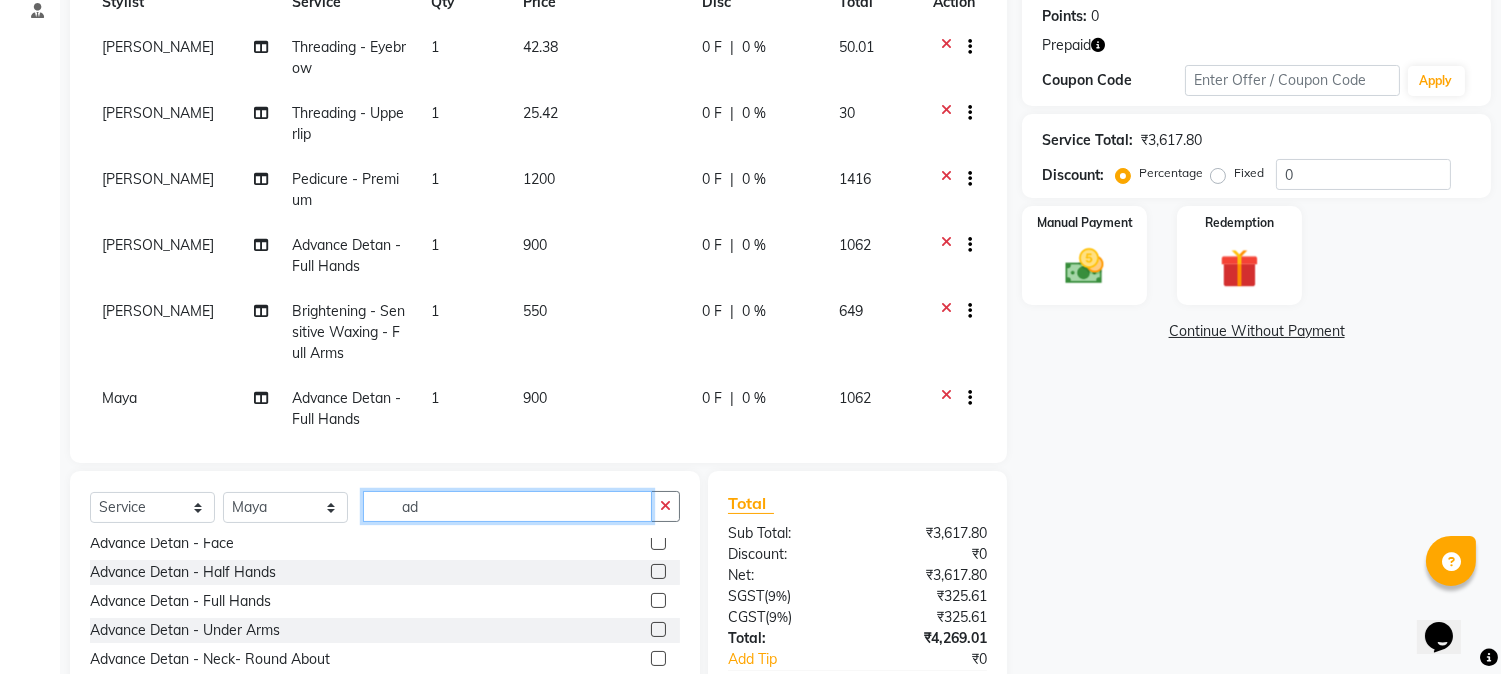 scroll, scrollTop: 194, scrollLeft: 0, axis: vertical 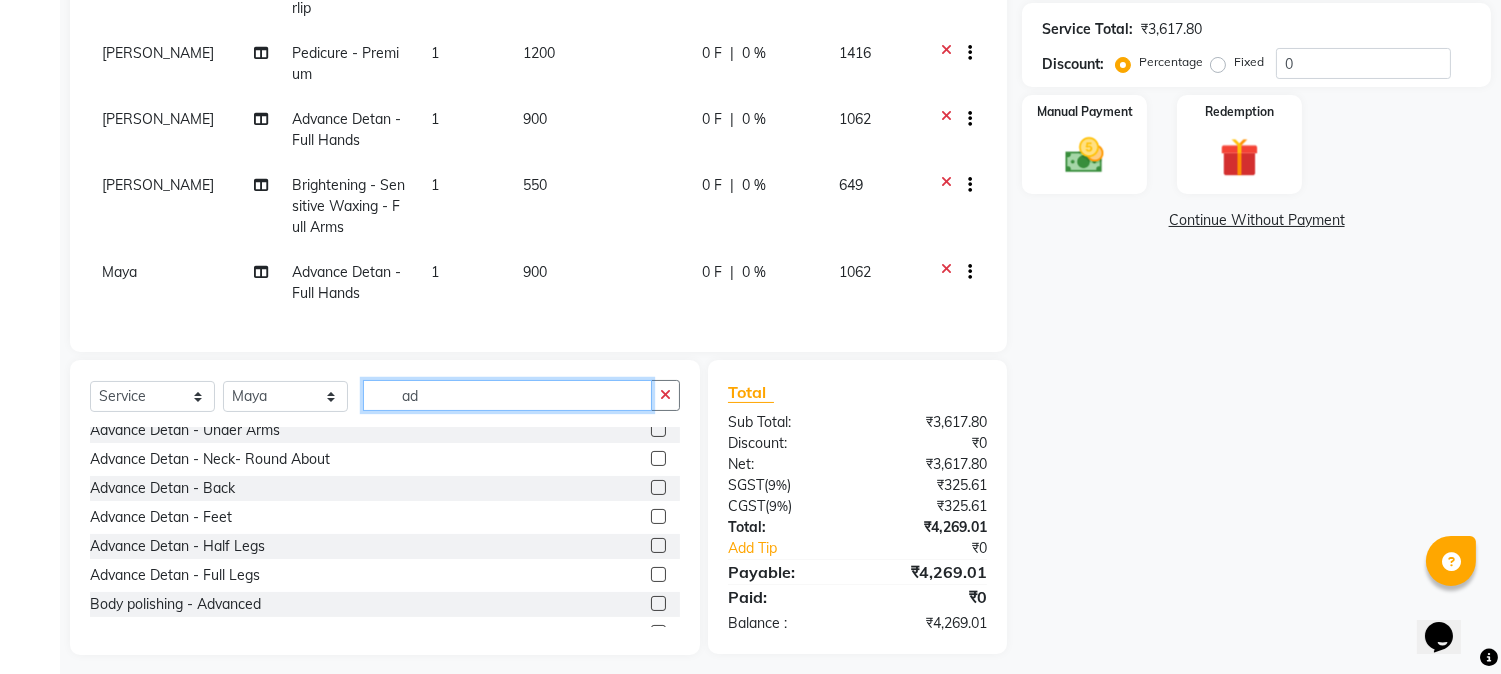 type on "ad" 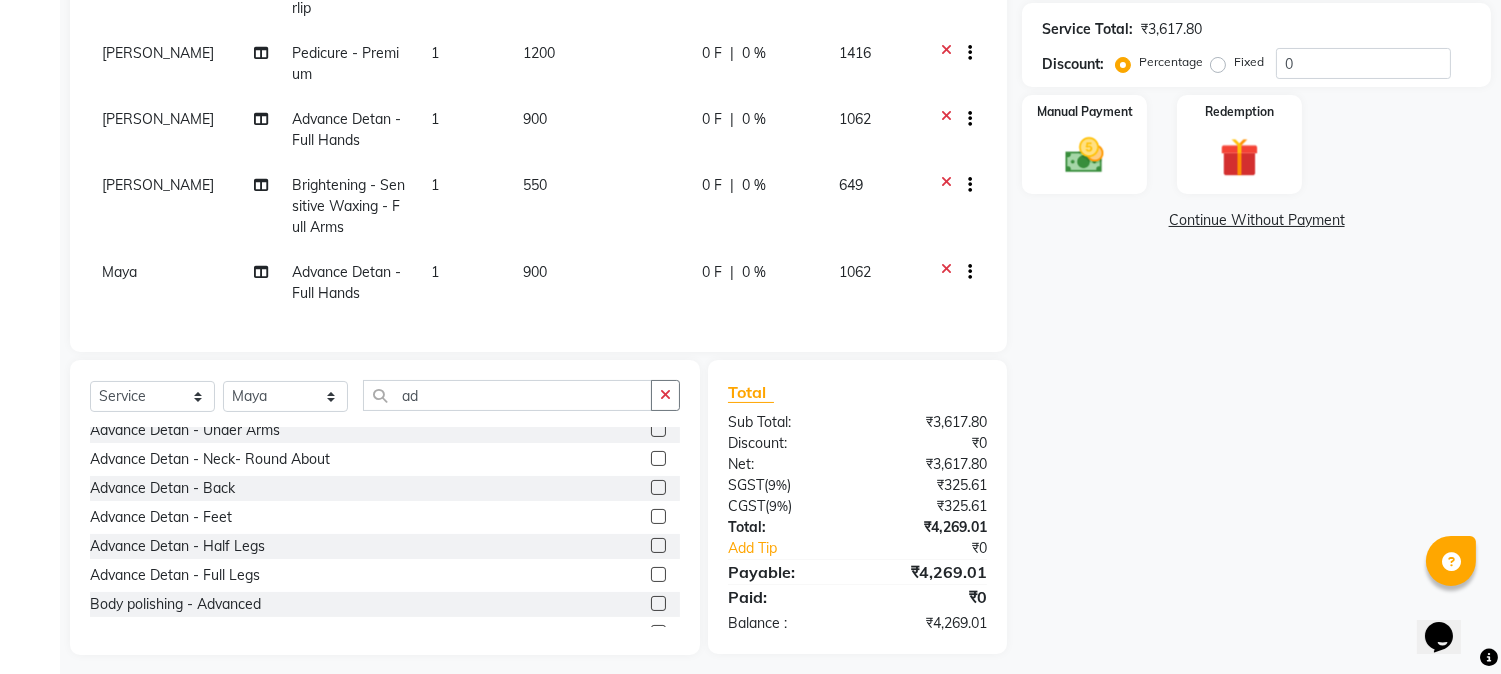 click 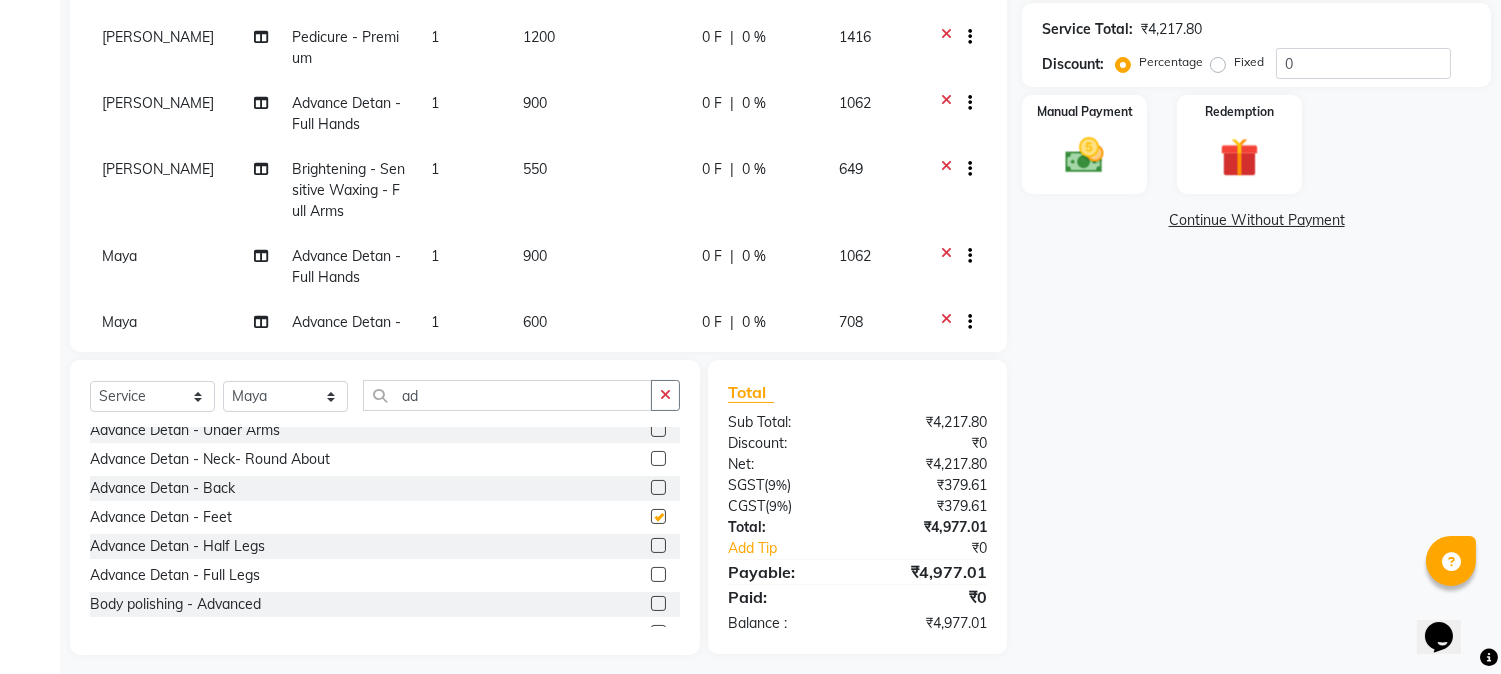 checkbox on "false" 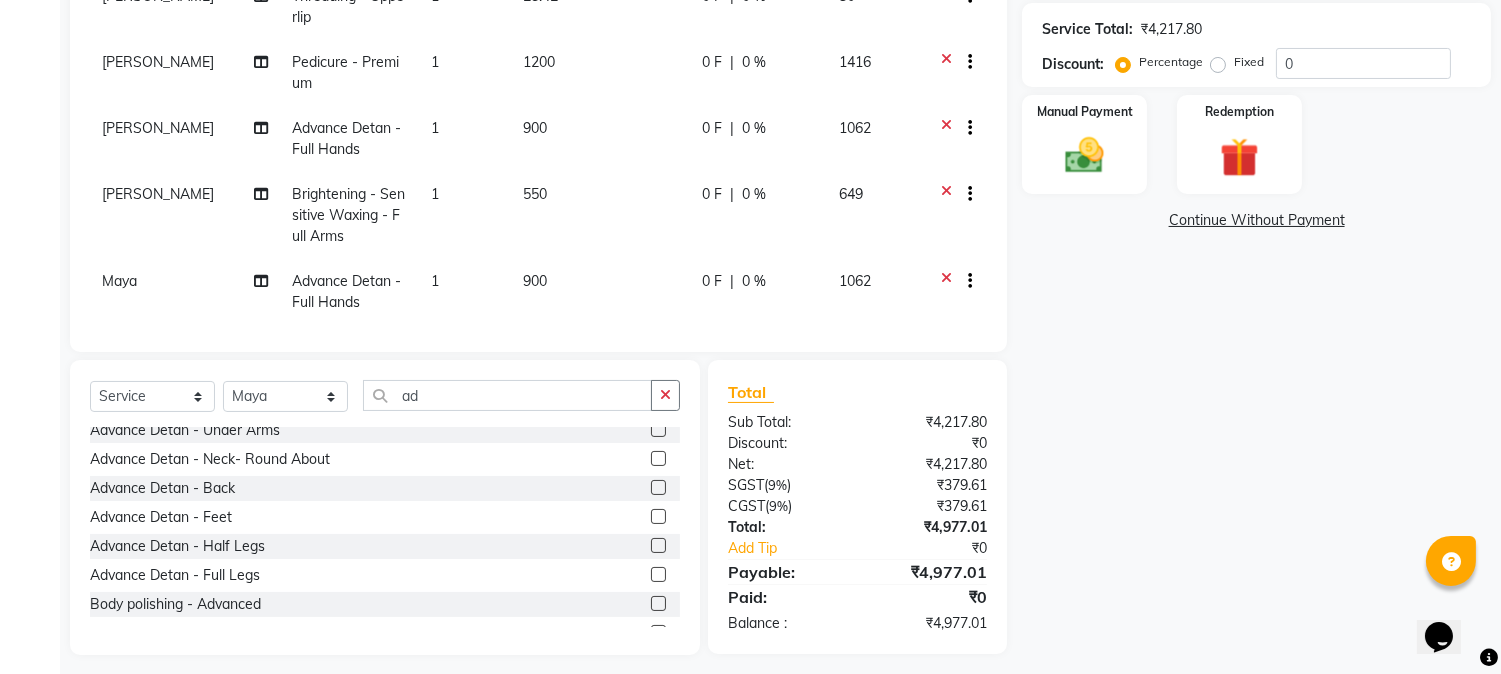 scroll, scrollTop: 0, scrollLeft: 0, axis: both 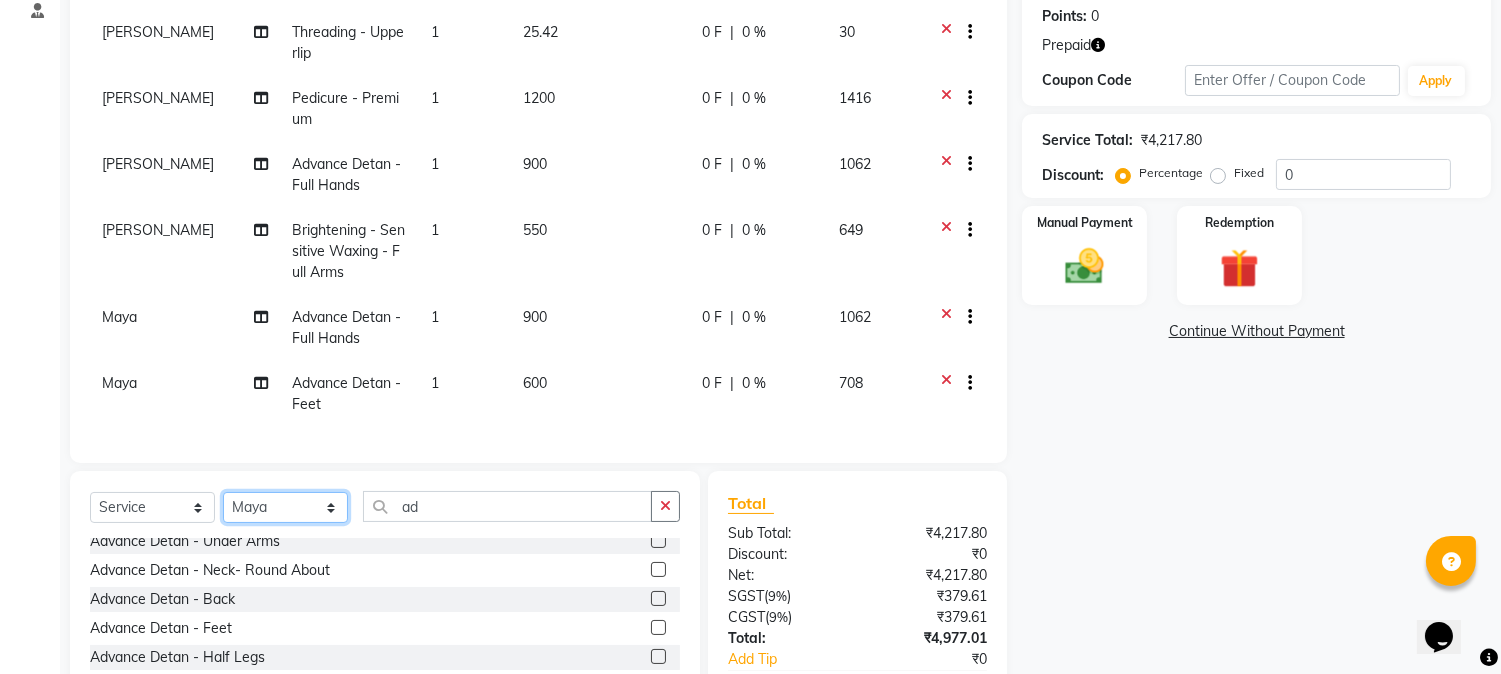click on "Select Stylist [PERSON_NAME] hocus pocus [PERSON_NAME] [PERSON_NAME] [PERSON_NAME] [PERSON_NAME]" 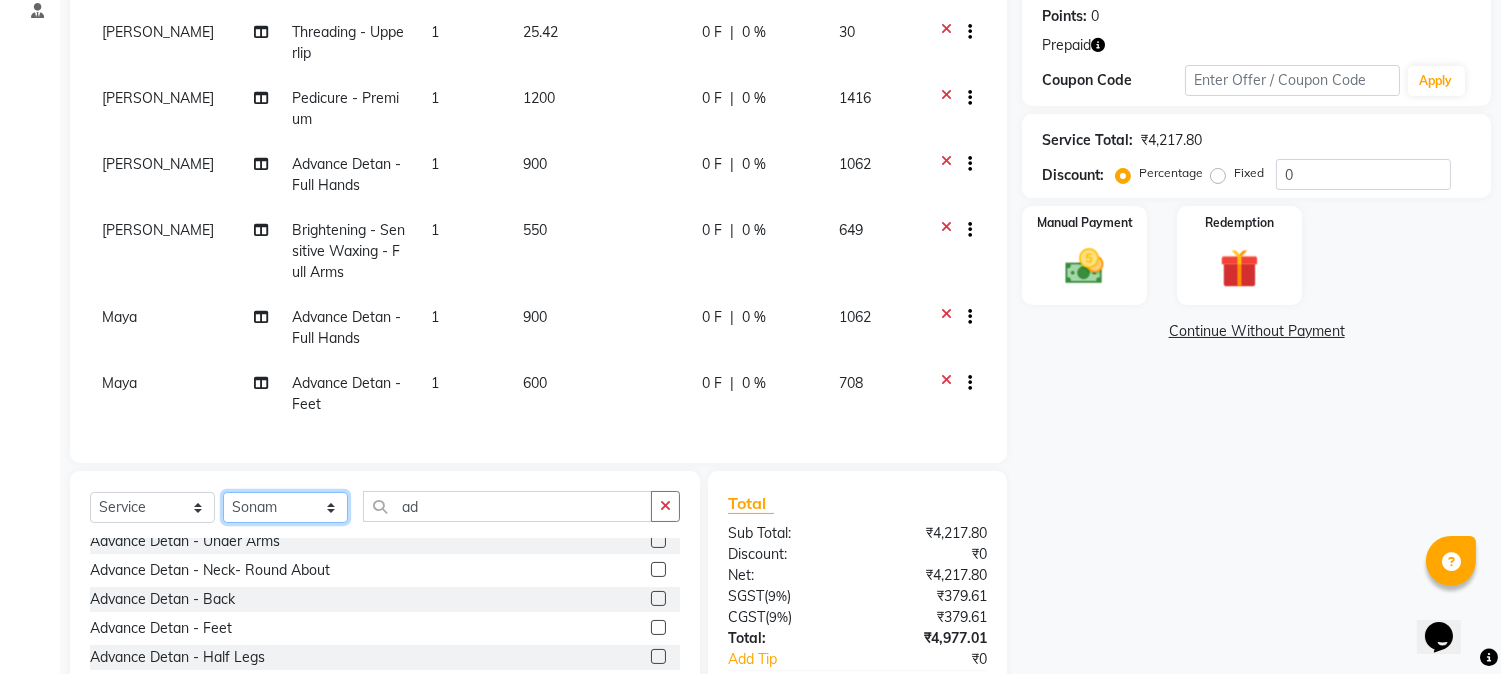 click on "Select Stylist [PERSON_NAME] hocus pocus [PERSON_NAME] [PERSON_NAME] [PERSON_NAME] [PERSON_NAME]" 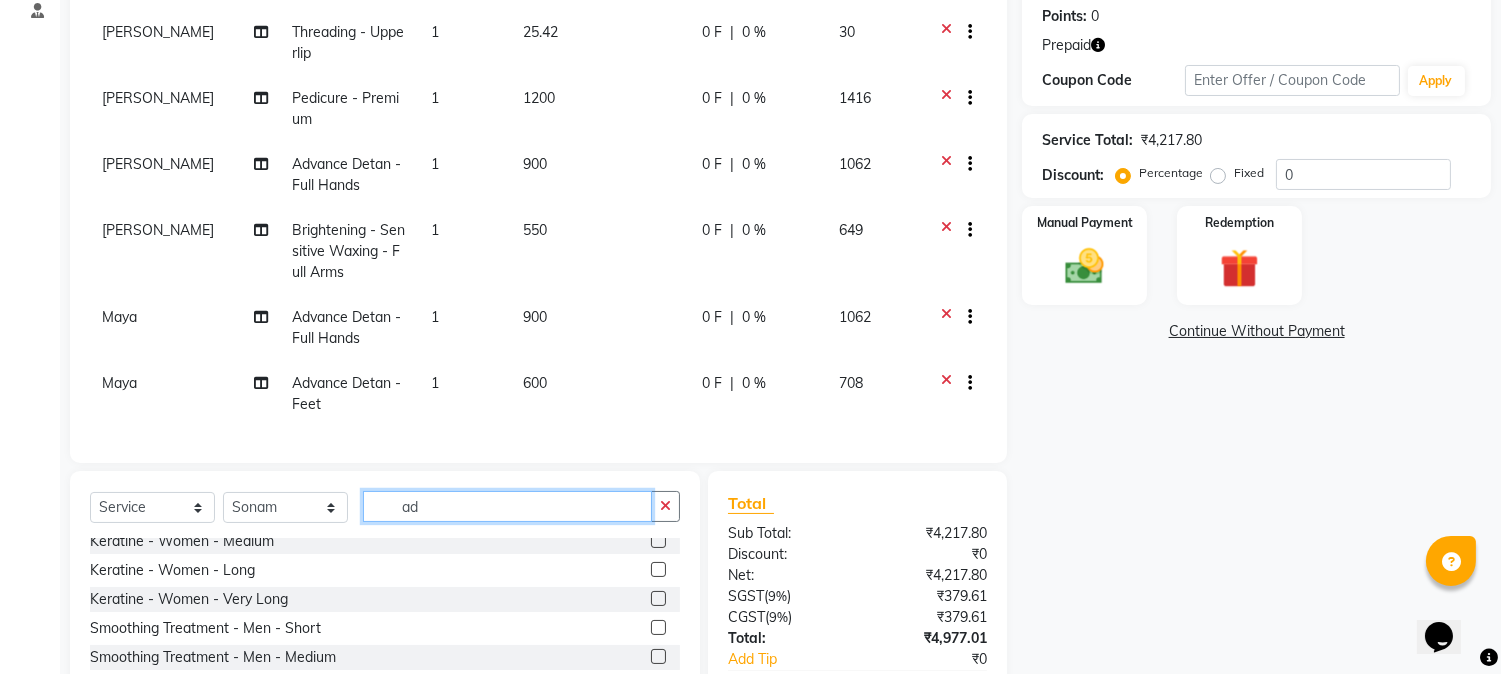 click on "ad" 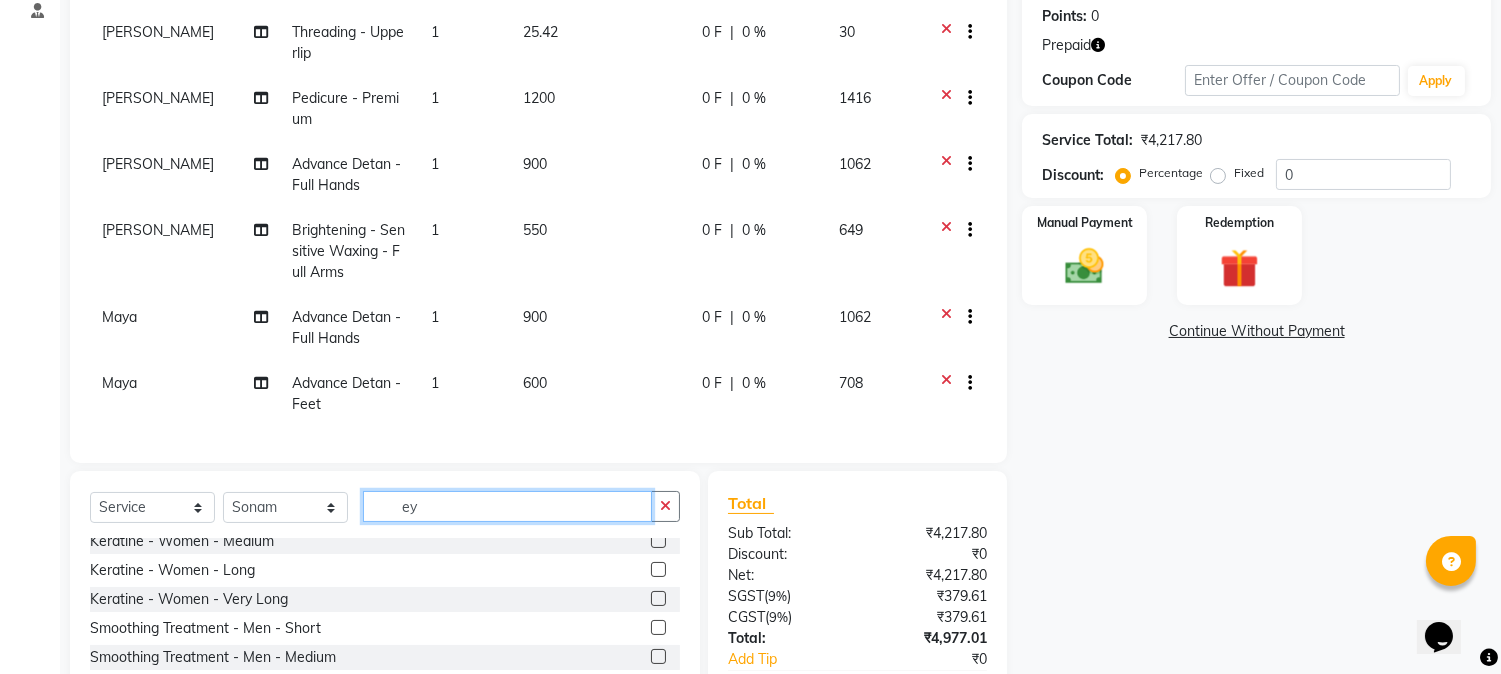 scroll, scrollTop: 0, scrollLeft: 0, axis: both 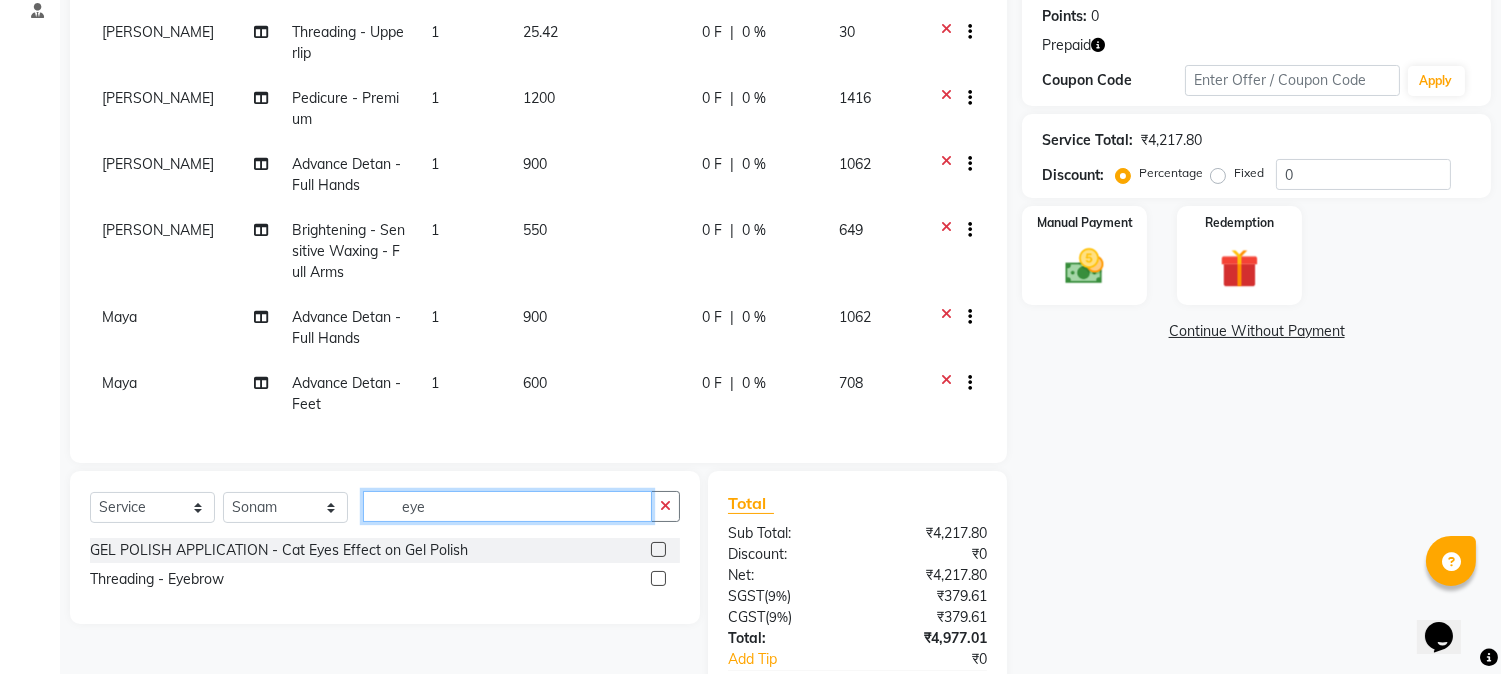 type on "eye" 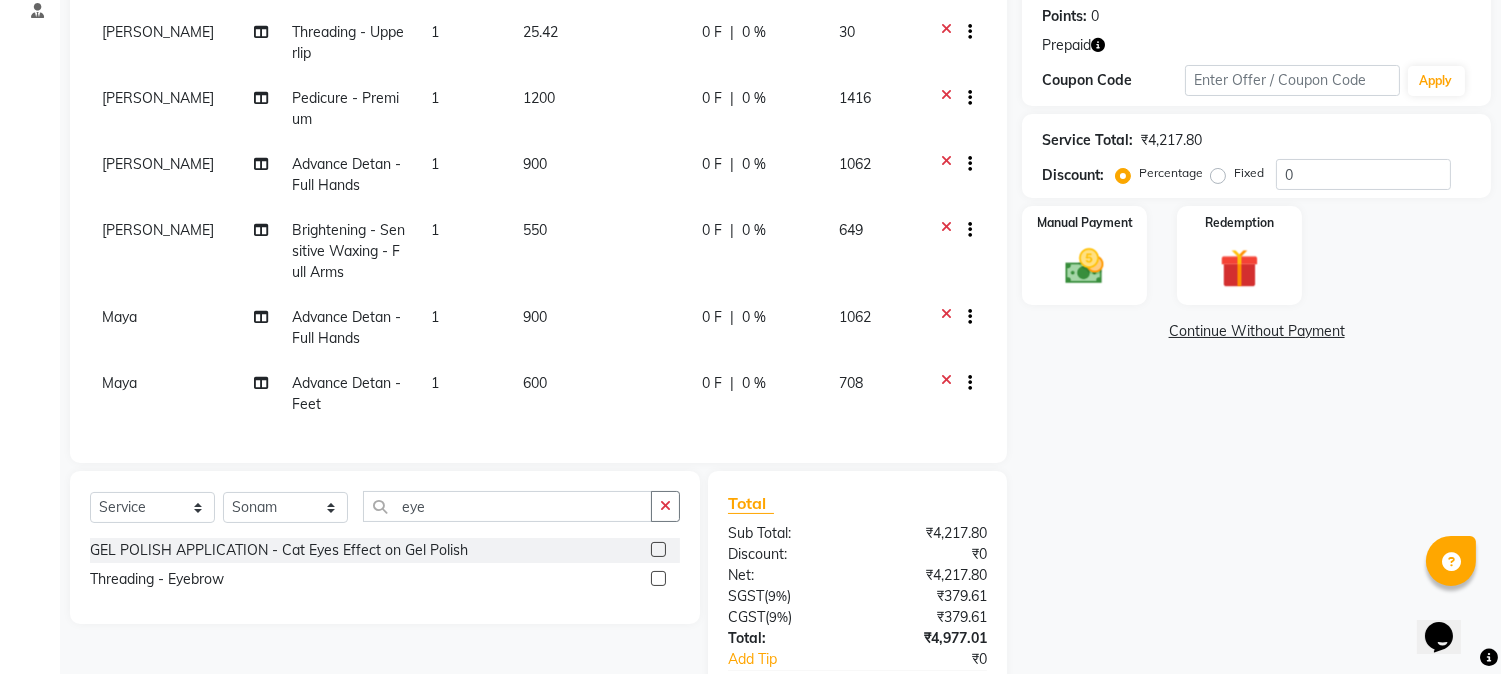 click 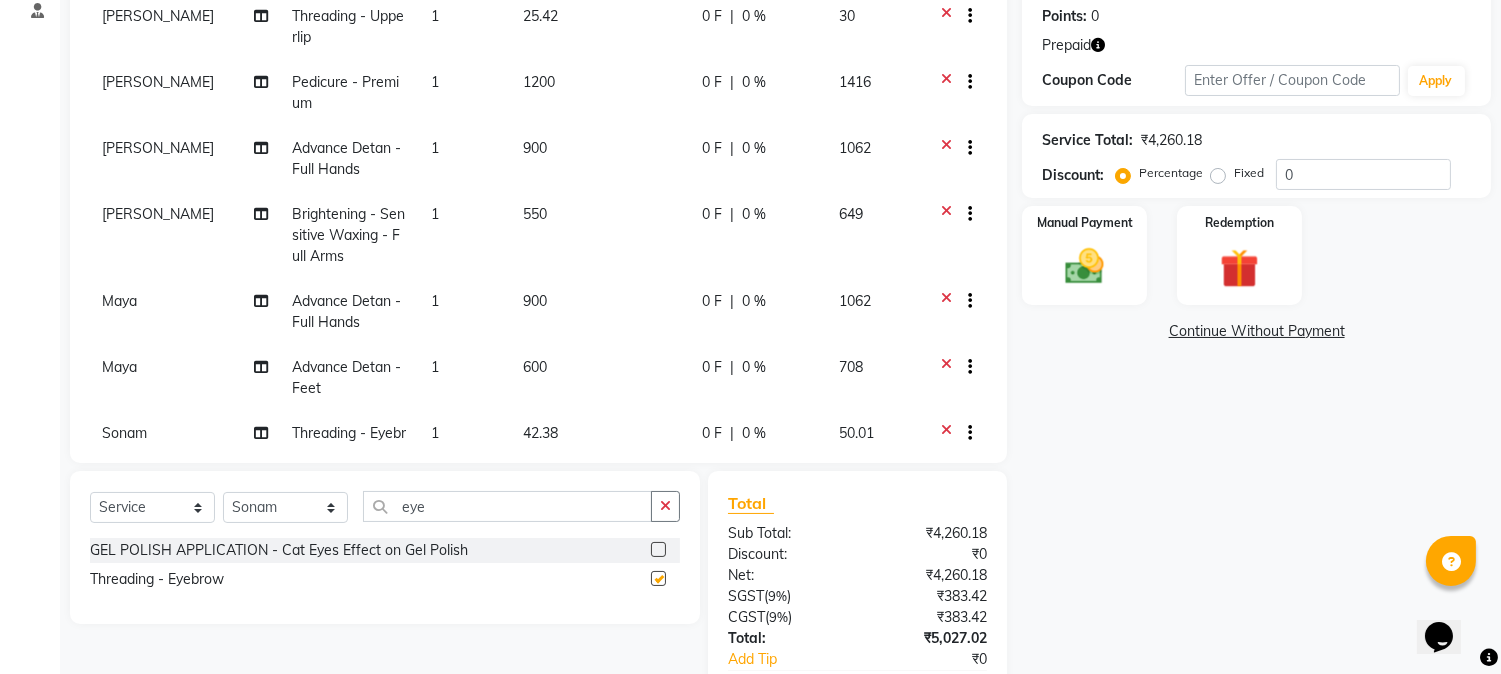 checkbox on "false" 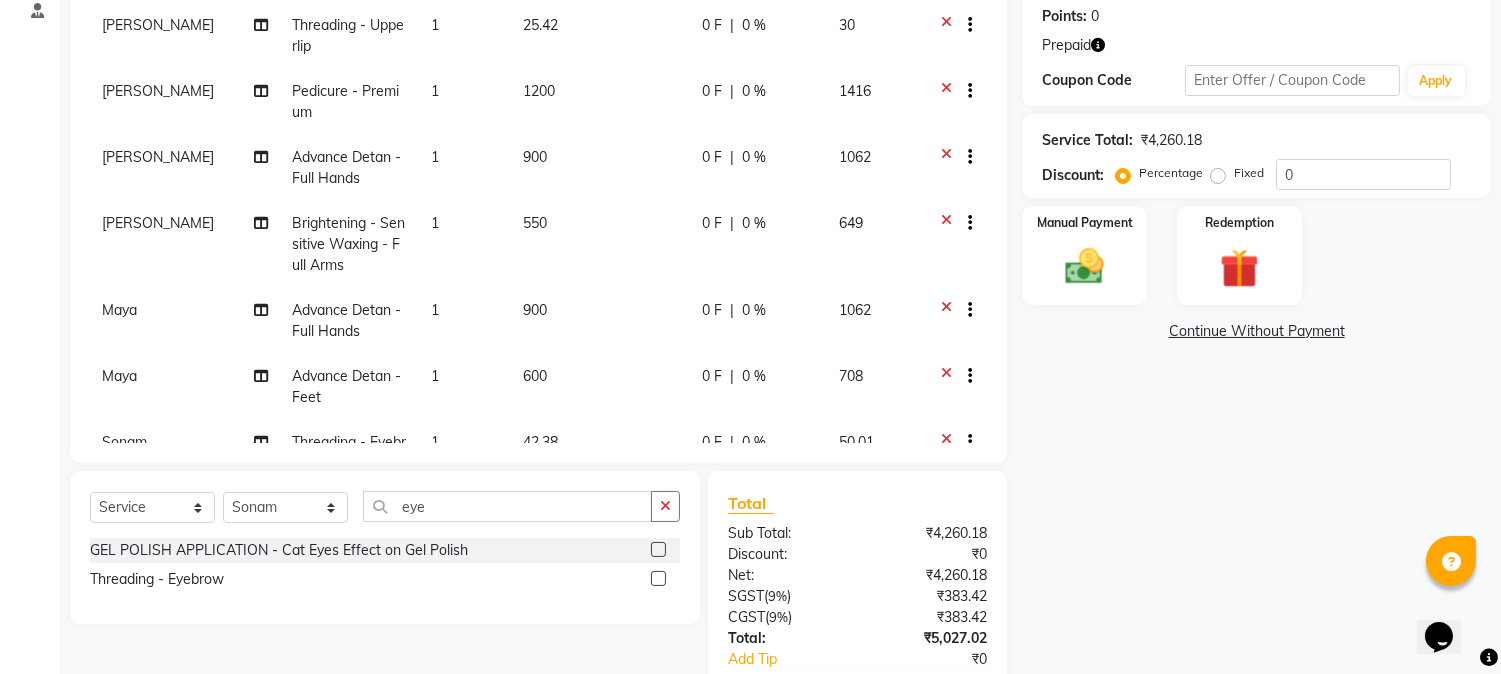 scroll, scrollTop: 111, scrollLeft: 0, axis: vertical 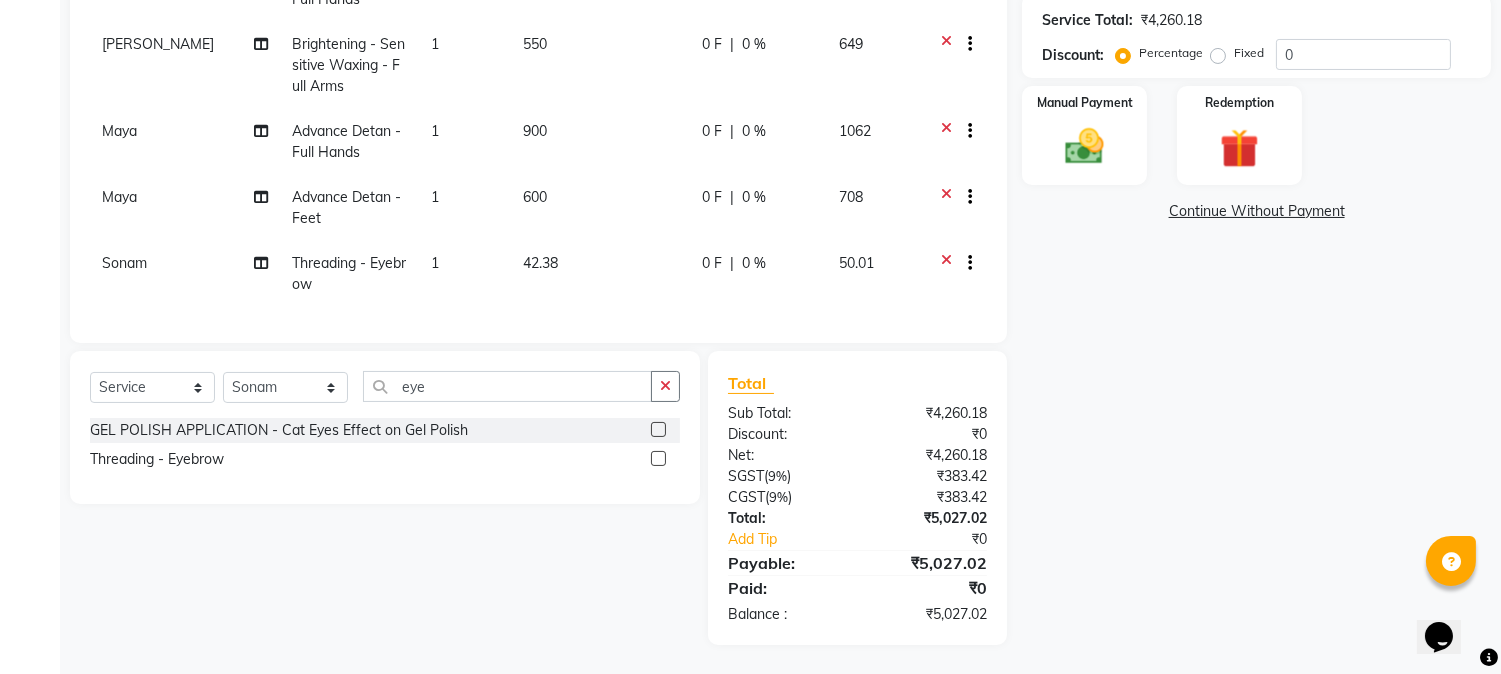 click on "42.38" 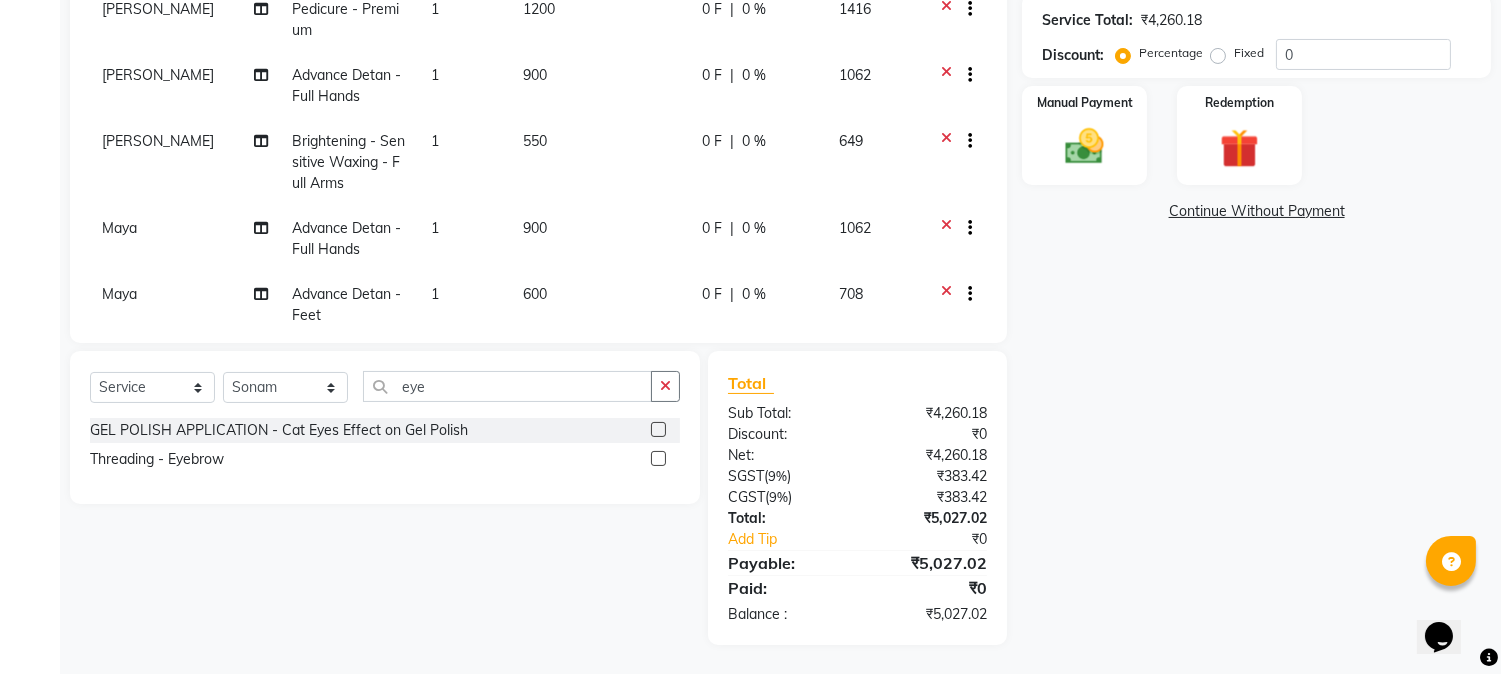 select on "32995" 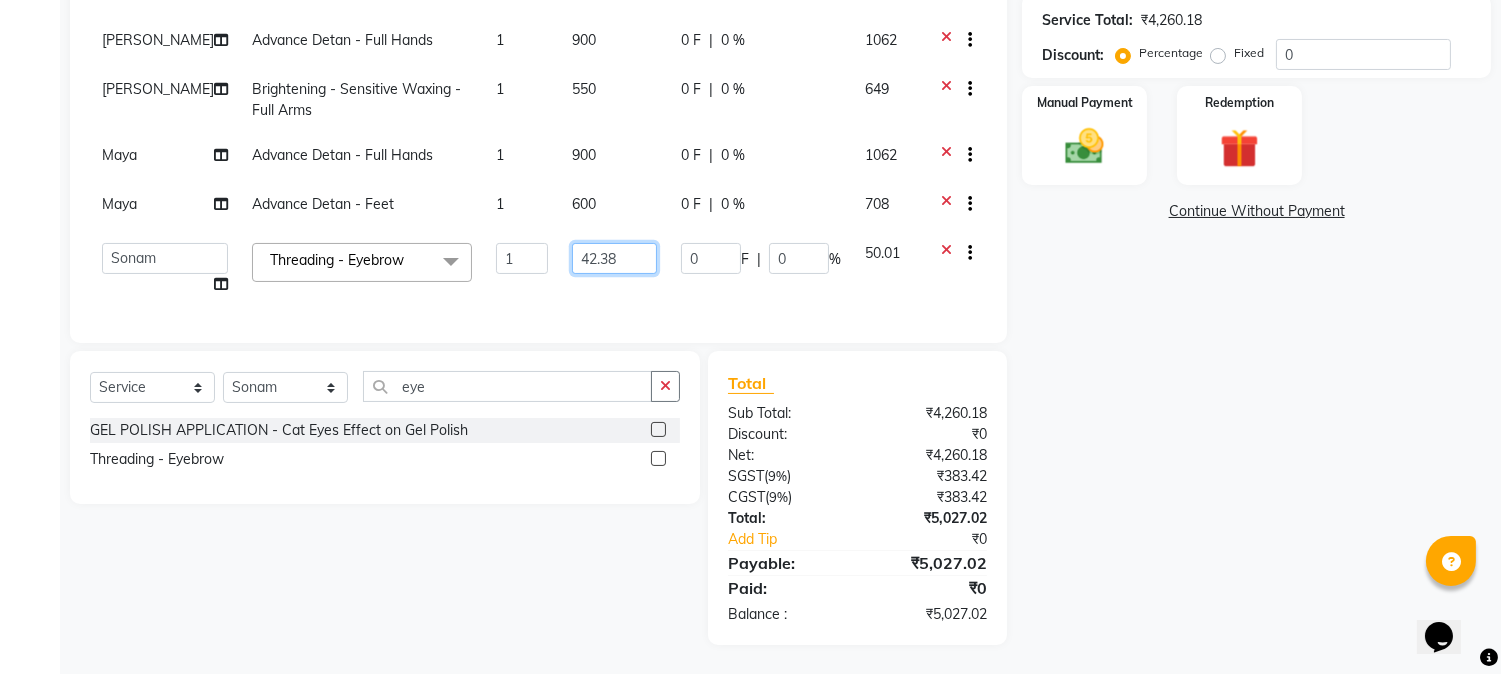 click on "42.38" 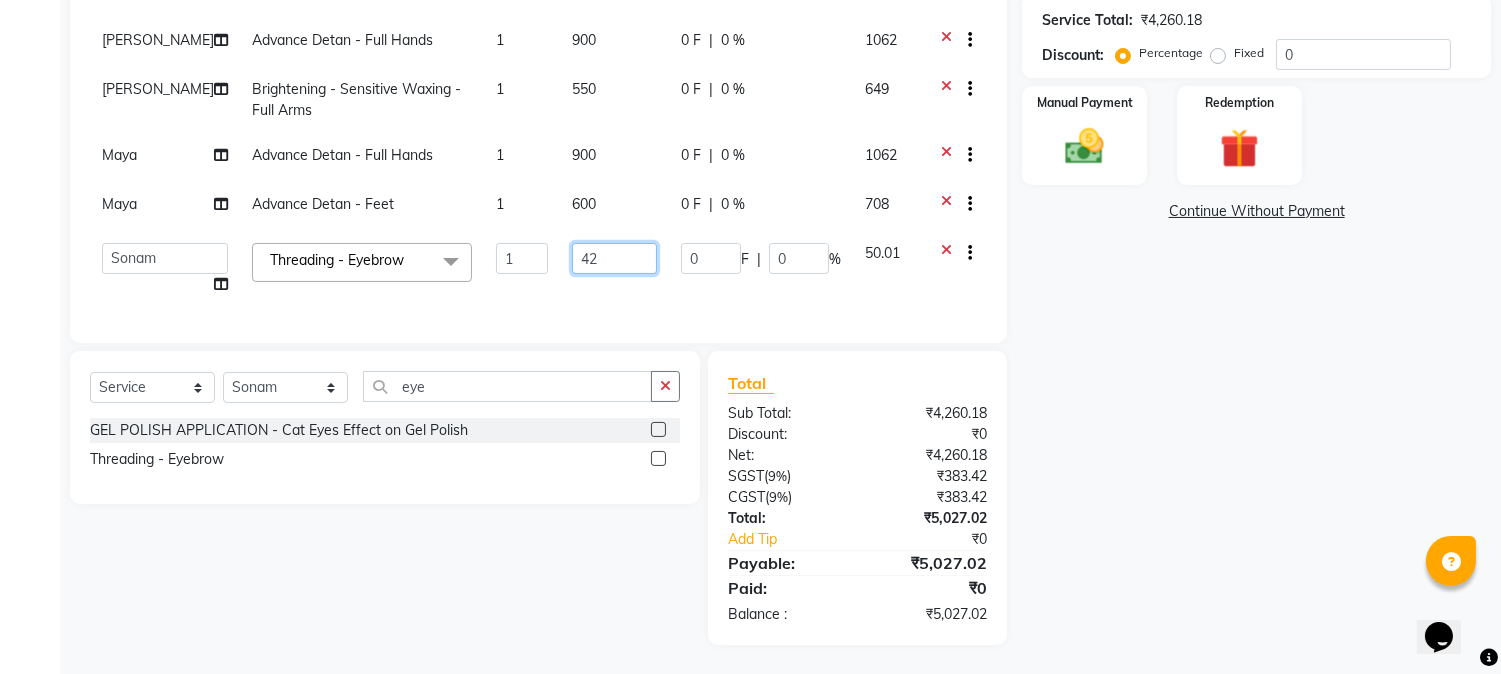 type on "4" 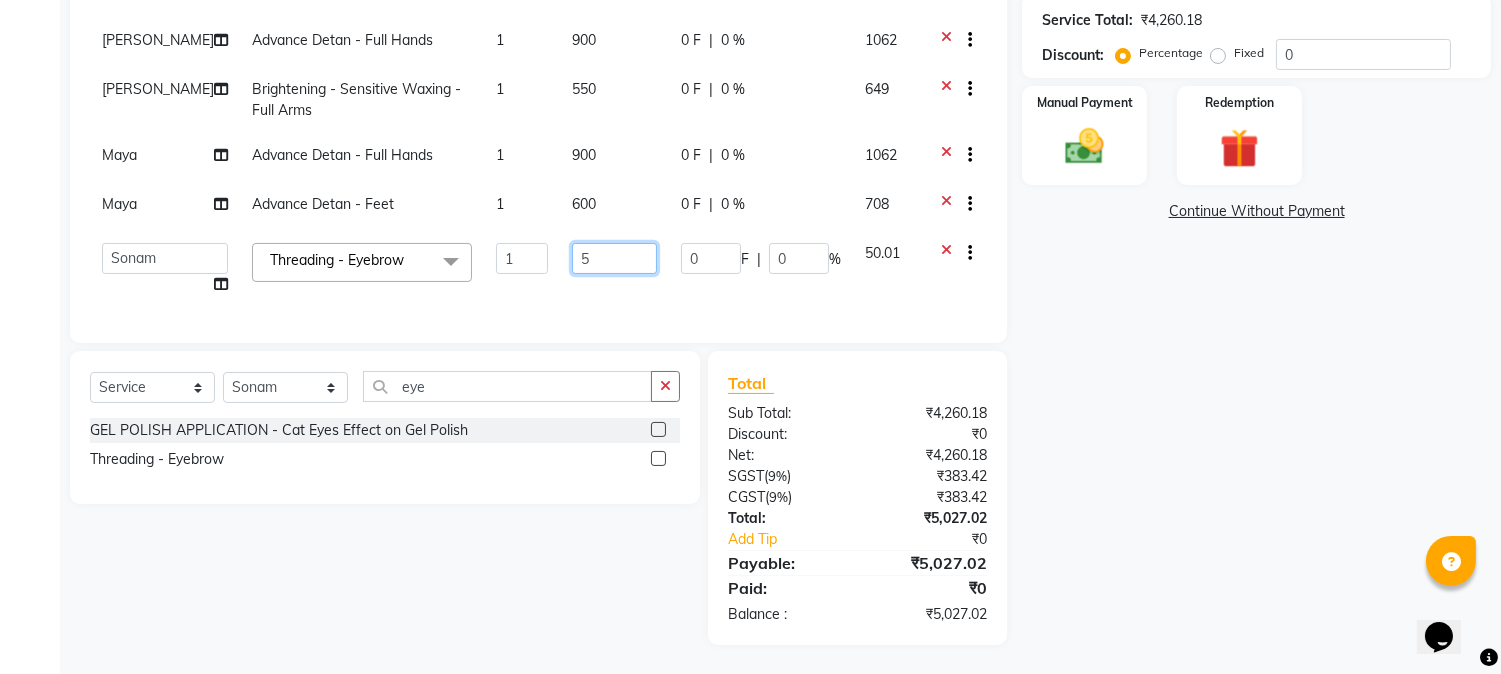 type on "50" 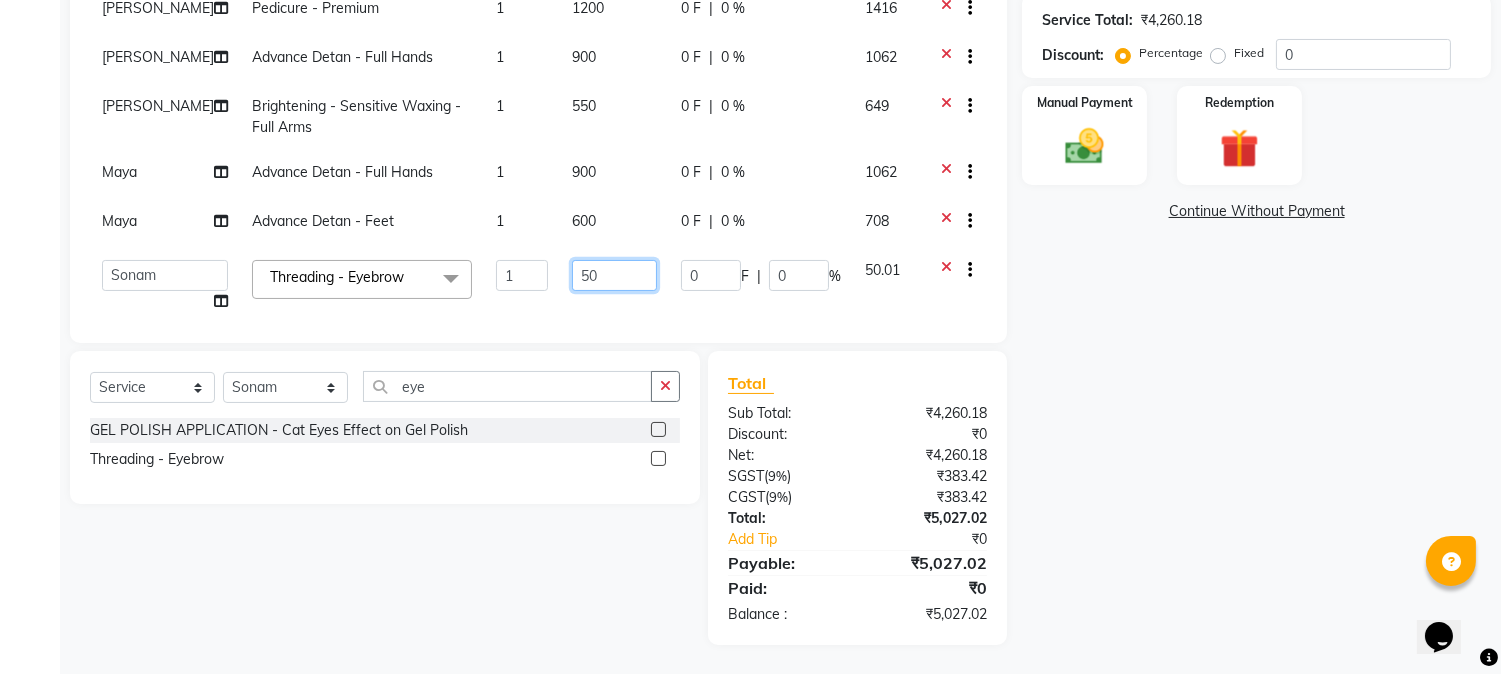 scroll, scrollTop: 0, scrollLeft: 0, axis: both 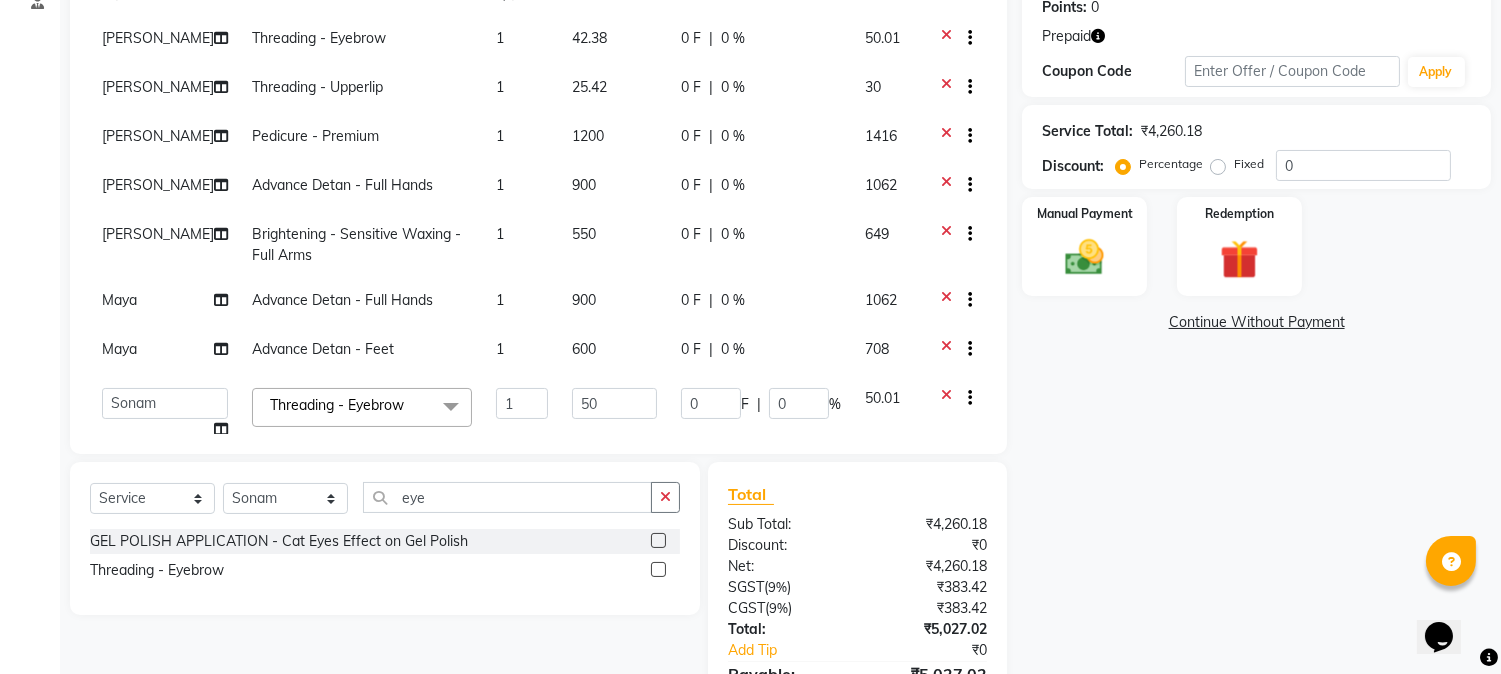 click on "[PERSON_NAME] - Eyebrow 1 42.38 0 F | 0 % 50.01 Eliza Threading - Upperlip 1 25.42 0 F | 0 % 30 Eliza Pedicure - Premium 1 1200 0 F | 0 % 1416 Eliza Advance Detan - Full Hands 1 900 0 F | 0 % 1062 [PERSON_NAME] - Sensitive Waxing  - Full Arms 1 550 0 F | 0 % 649 Maya Advance Detan - Full Hands 1 900 0 F | 0 % 1062 Maya Advance Detan - Feet 1 600 0 F | 0 % 708  [PERSON_NAME]   hocus pocus   [PERSON_NAME]   [PERSON_NAME]   [PERSON_NAME]   [PERSON_NAME]  Threading - Eyebrow  x Keratine - Men - Short Keratine - Men - Medium Keratine - Men - Long Keratine - Women - Short Keratine - Women - Medium Keratine - Women - Long Keratine - Women - Very Long Smoothing Treatment - Men  - Short Smoothing Treatment - Men  - Medium Smoothing Treatment - Men  - Long Rebounding/Smoothening/Straightening - Women  - Short Rebounding/Smoothening/Straightening - Women  - Medium Rebounding/Smoothening/Straightening - Women  - Long Rebounding/Smoothening/Straightening - Women  - Very Long Fringe - Short Fringe - Medium Fringe - Long 1" 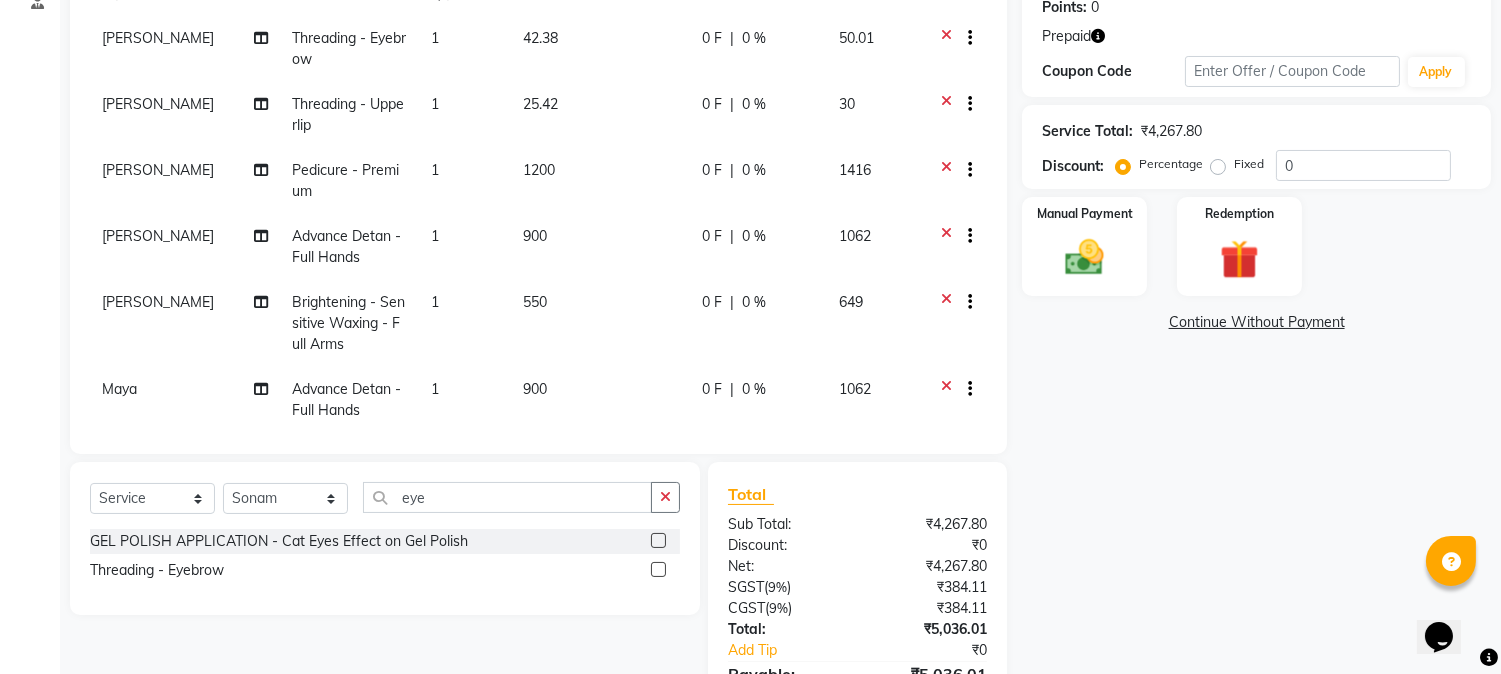 click on "25.42" 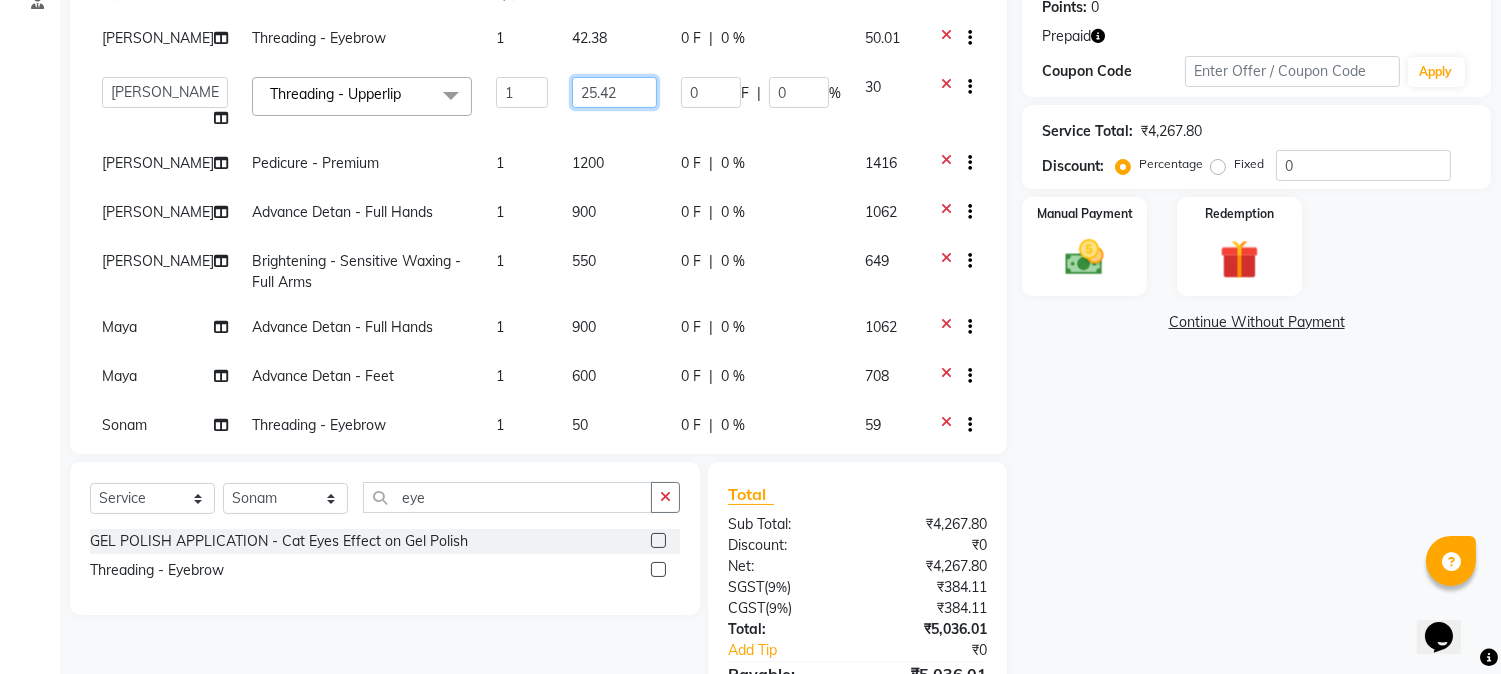 click on "25.42" 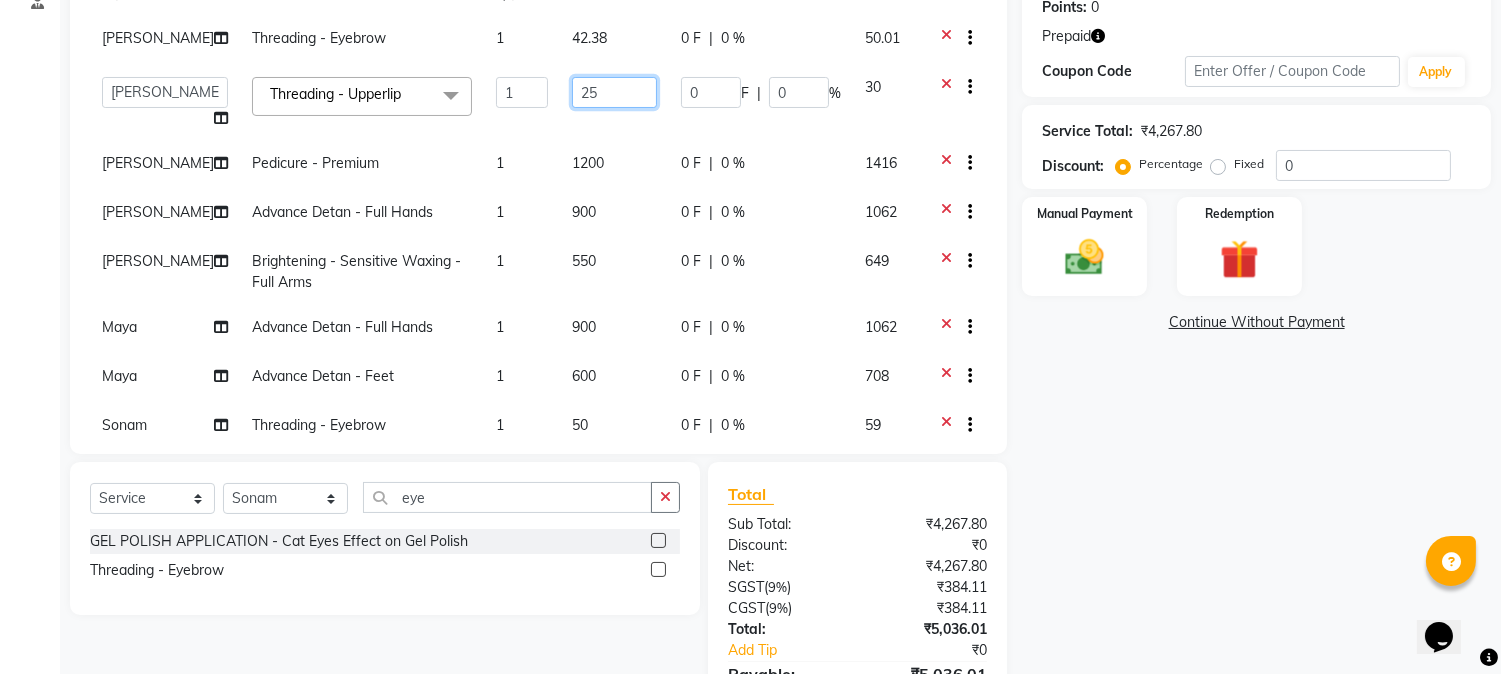 type on "2" 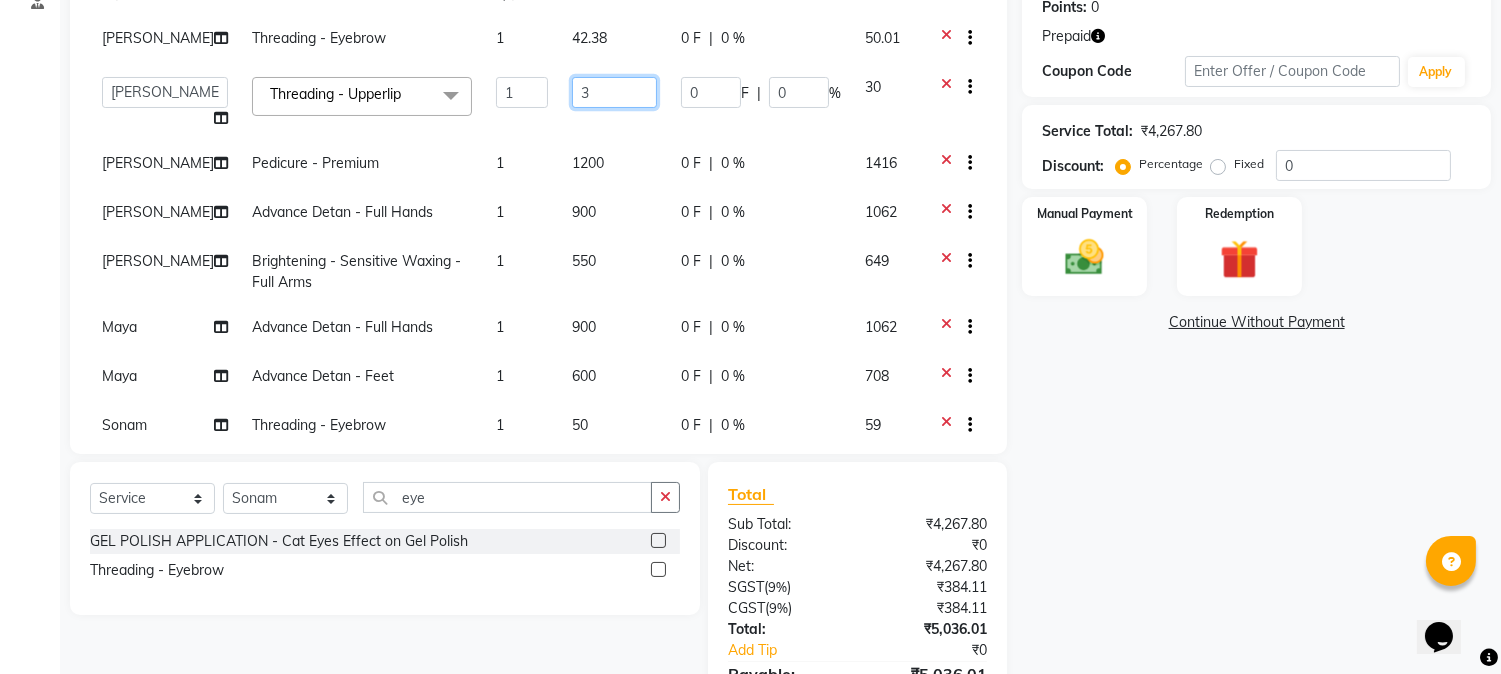 type on "30" 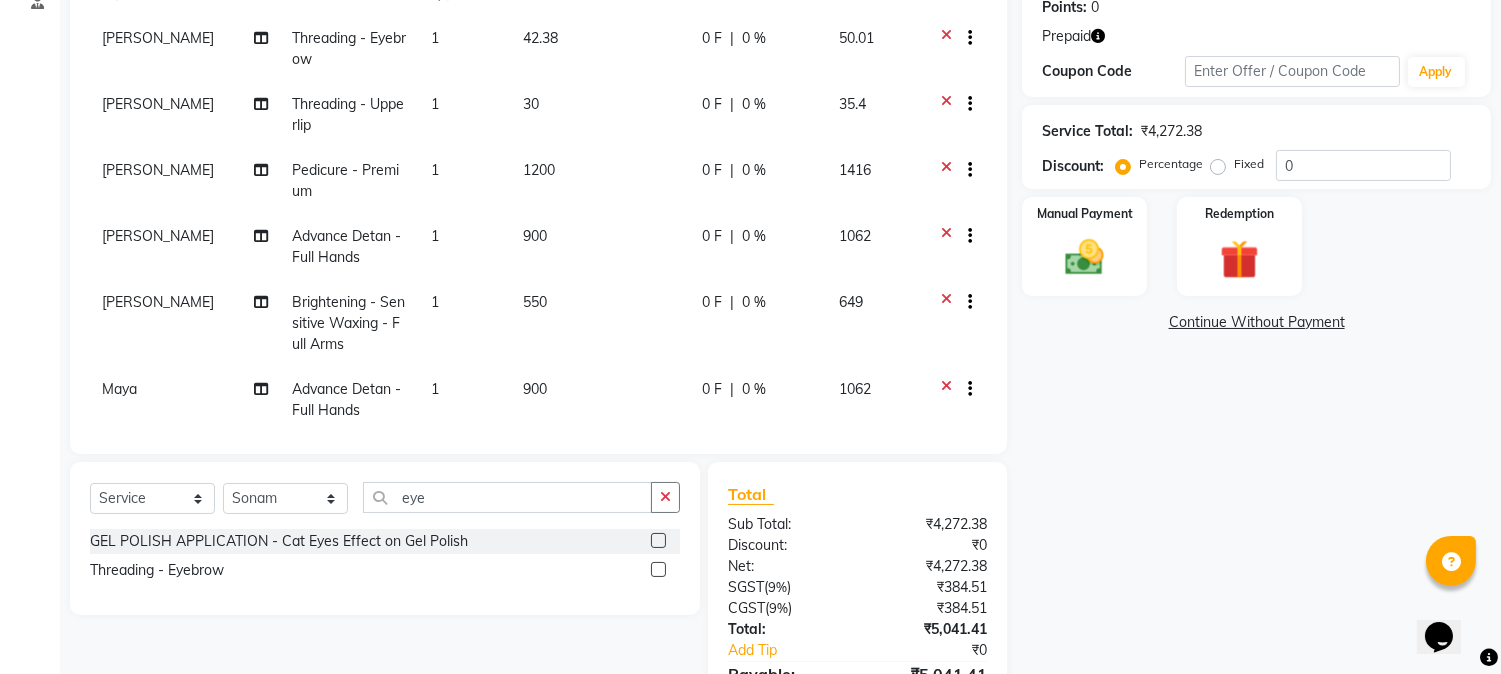 click on "42.38" 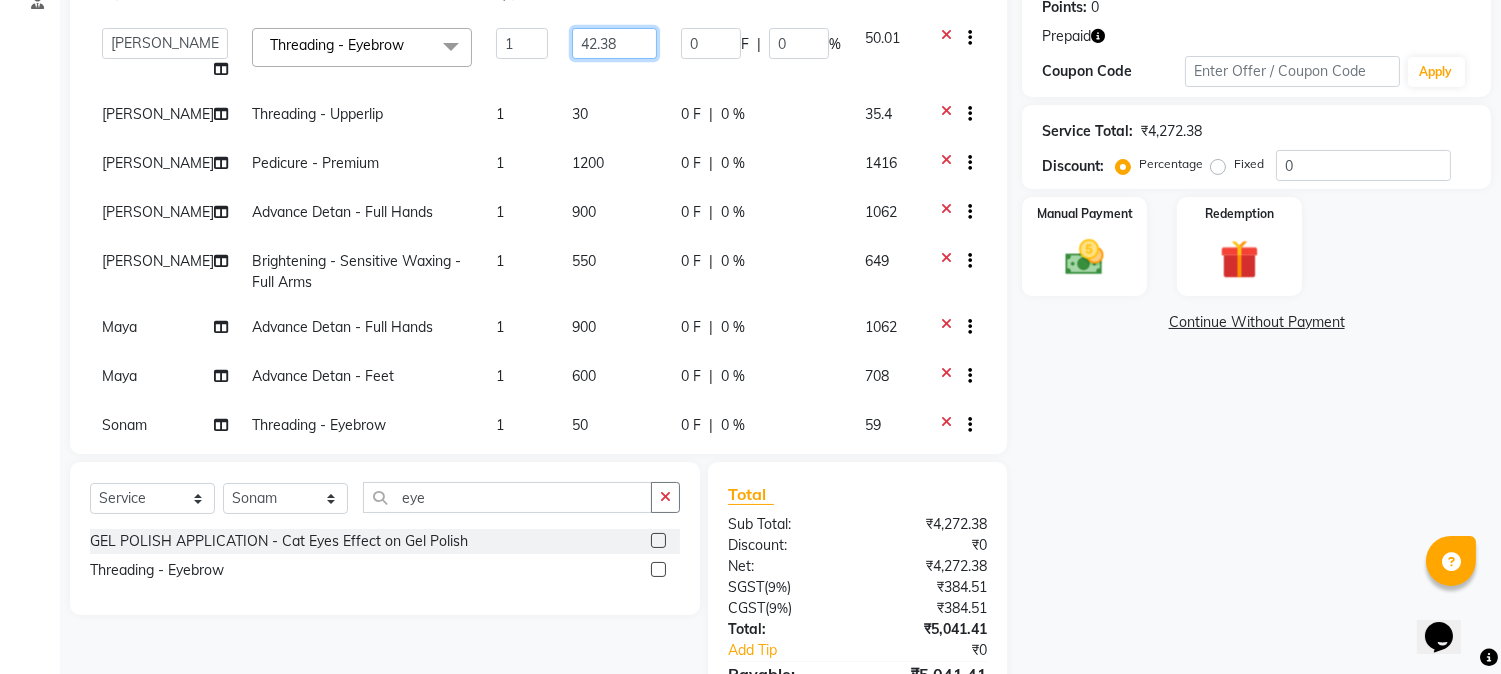 click on "42.38" 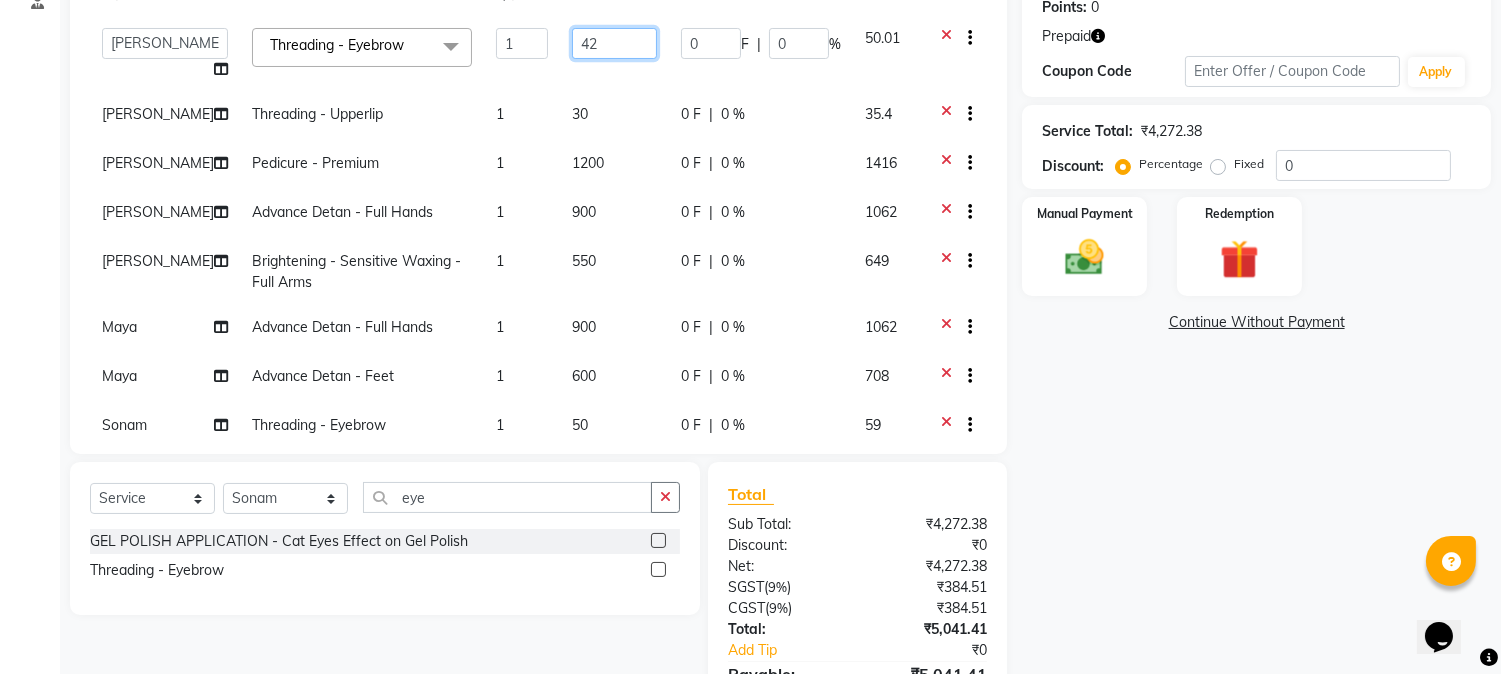 type on "4" 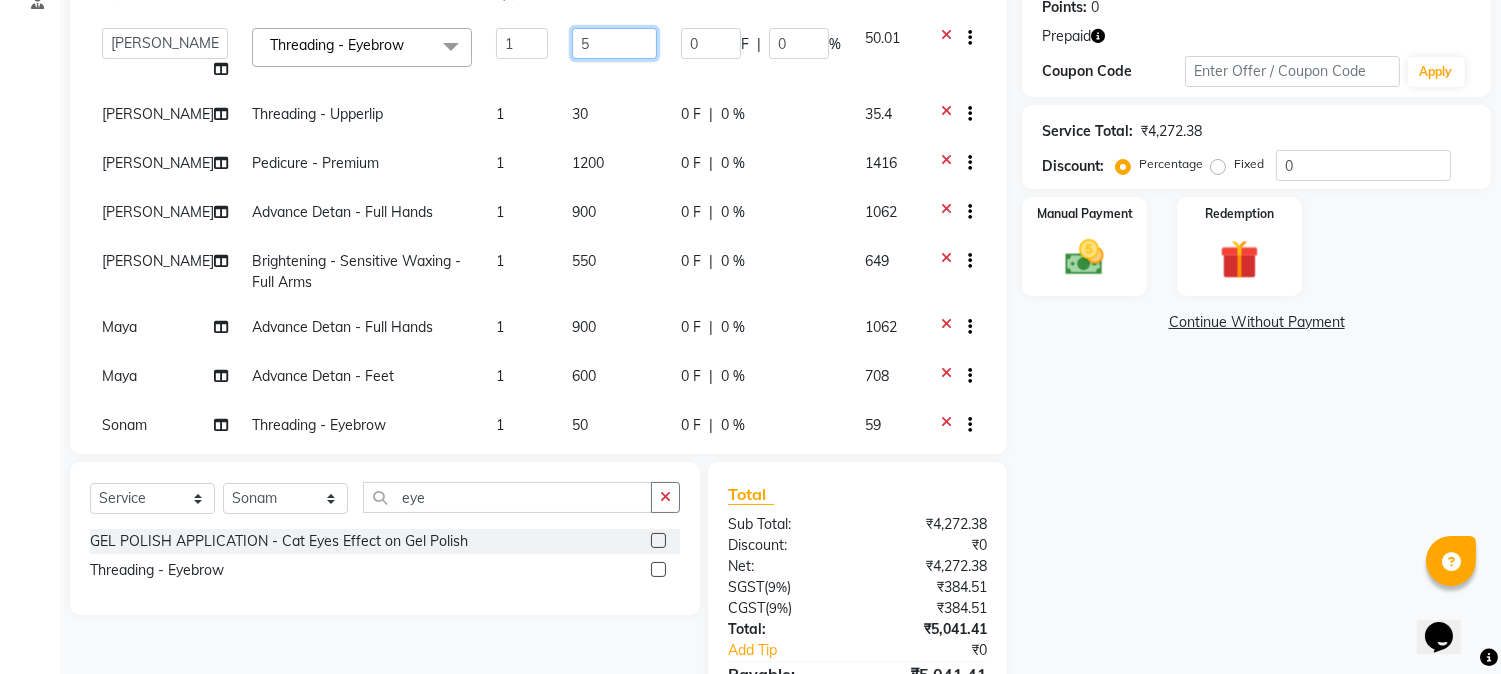 type on "50" 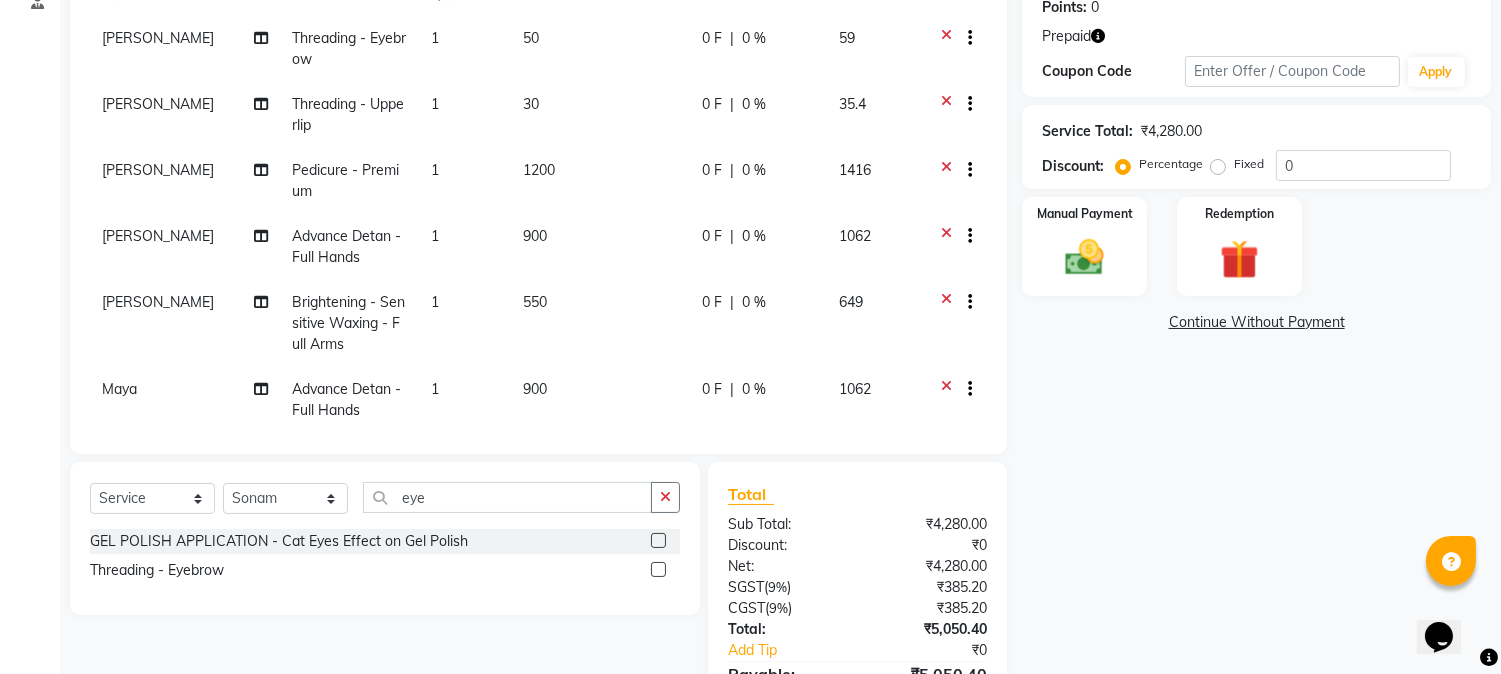 click on "Name: [PERSON_NAME]  Membership:  No Active Membership  Total Visits:  4 Card on file:  0 Last Visit:   [DATE] Points:   0  Prepaid Coupon Code Apply Service Total:  ₹4,280.00  Discount:  Percentage   Fixed  0 Manual Payment Redemption  Continue Without Payment" 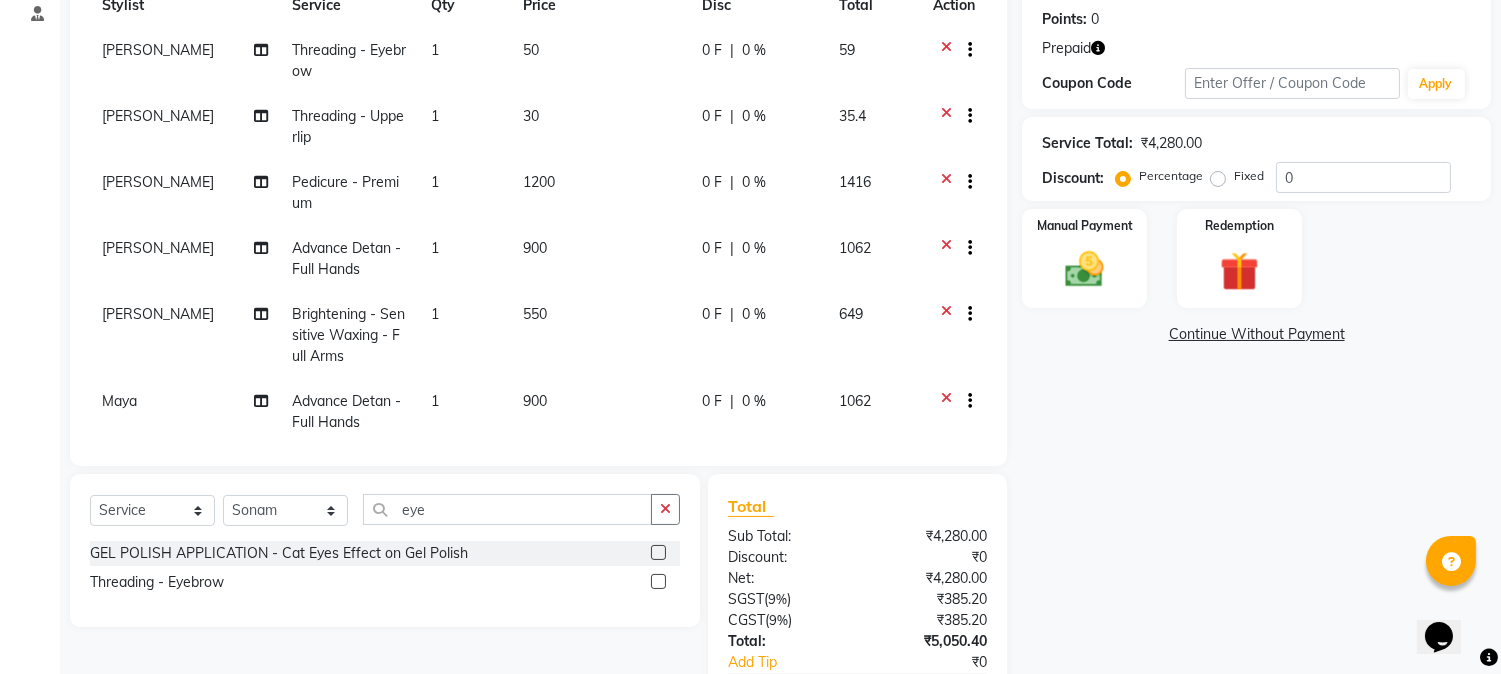scroll, scrollTop: 203, scrollLeft: 0, axis: vertical 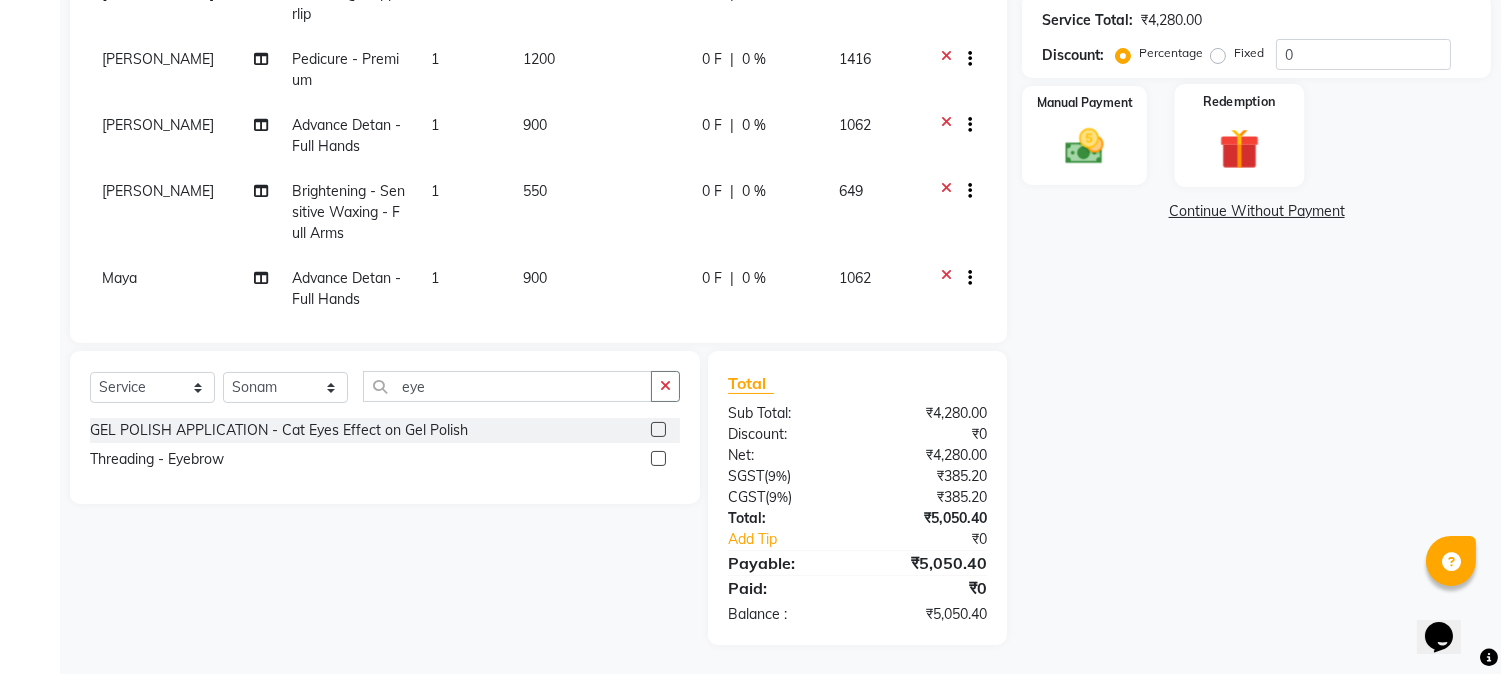 click 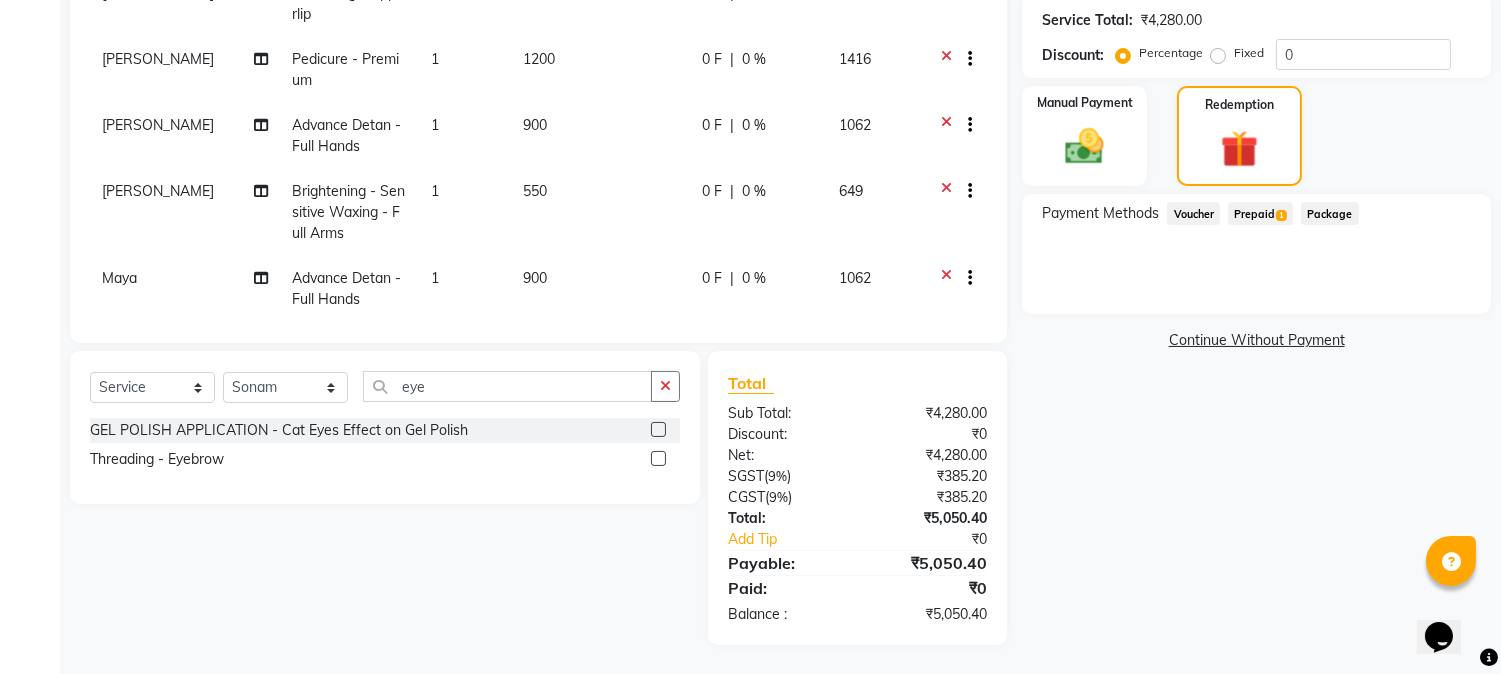 click on "Prepaid  1" 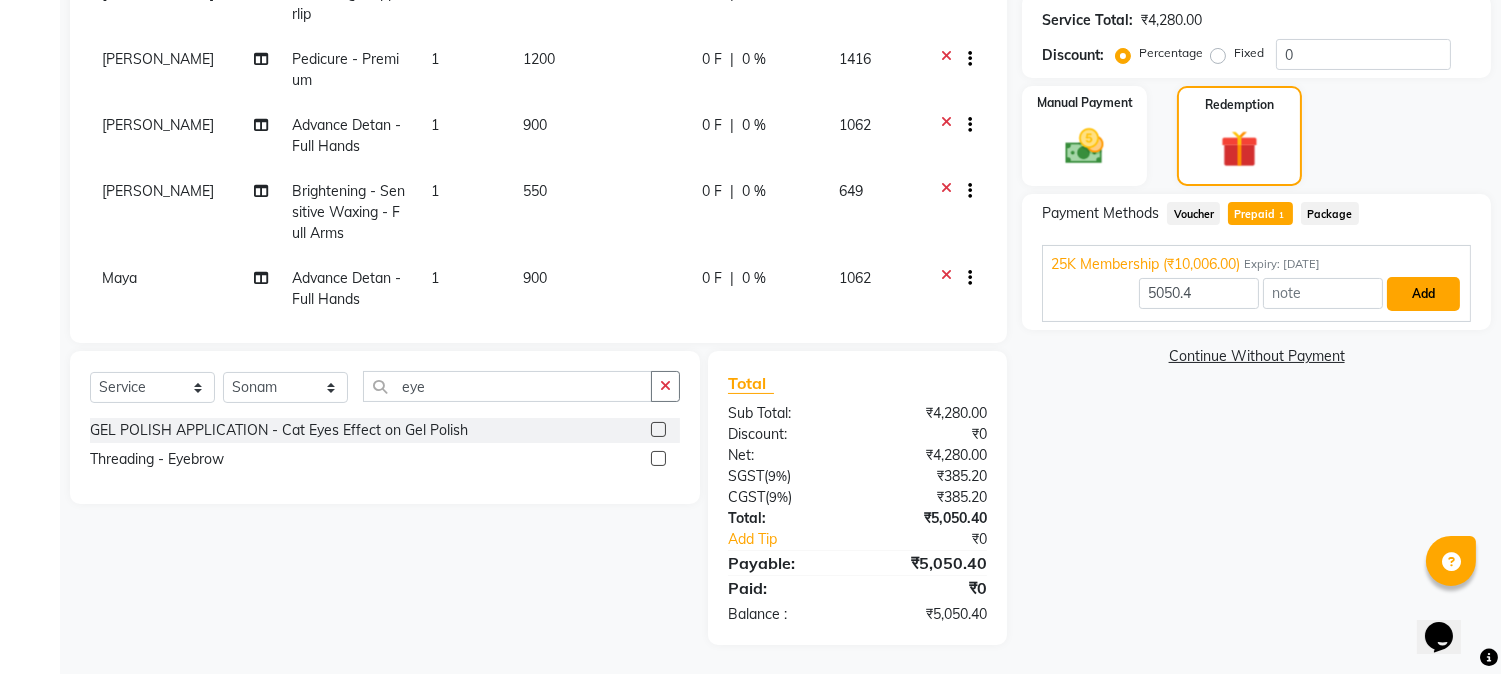 click on "Add" at bounding box center [1423, 294] 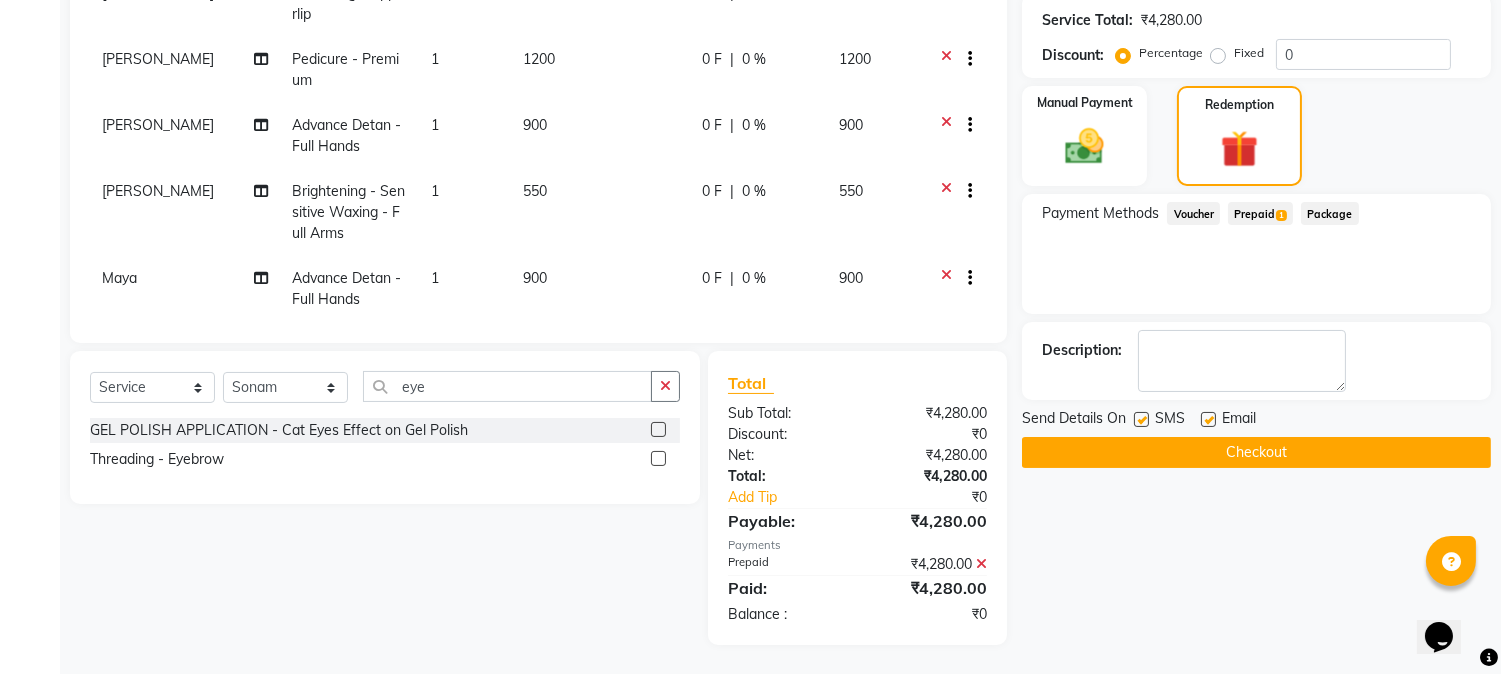 click 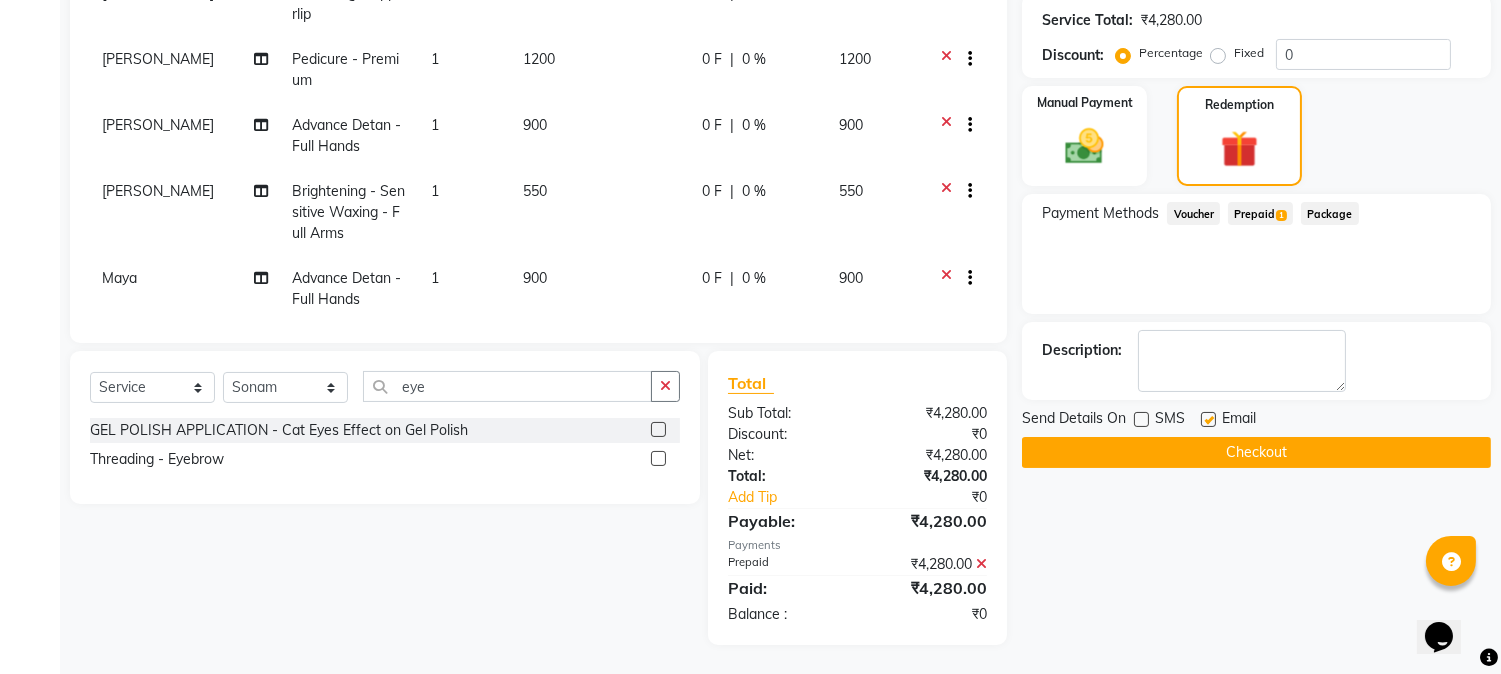 click on "Checkout" 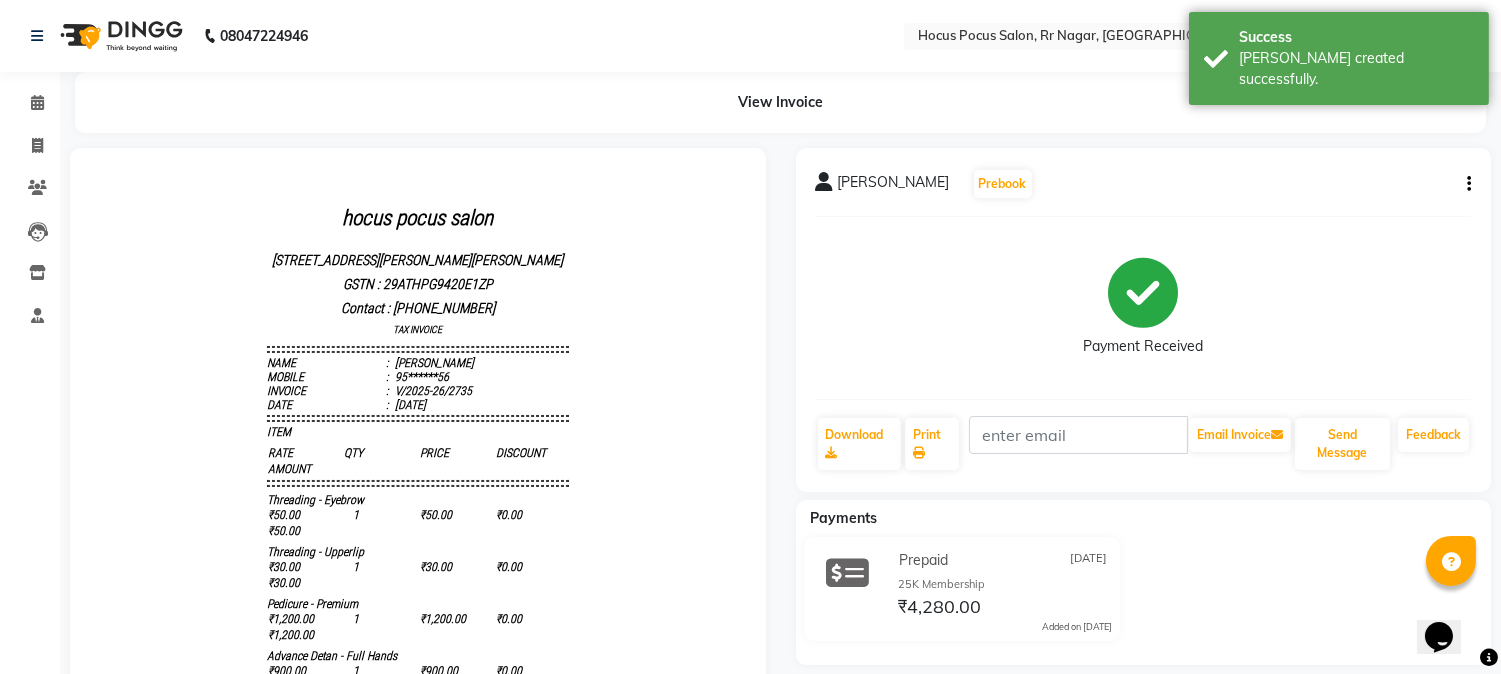 scroll, scrollTop: 0, scrollLeft: 0, axis: both 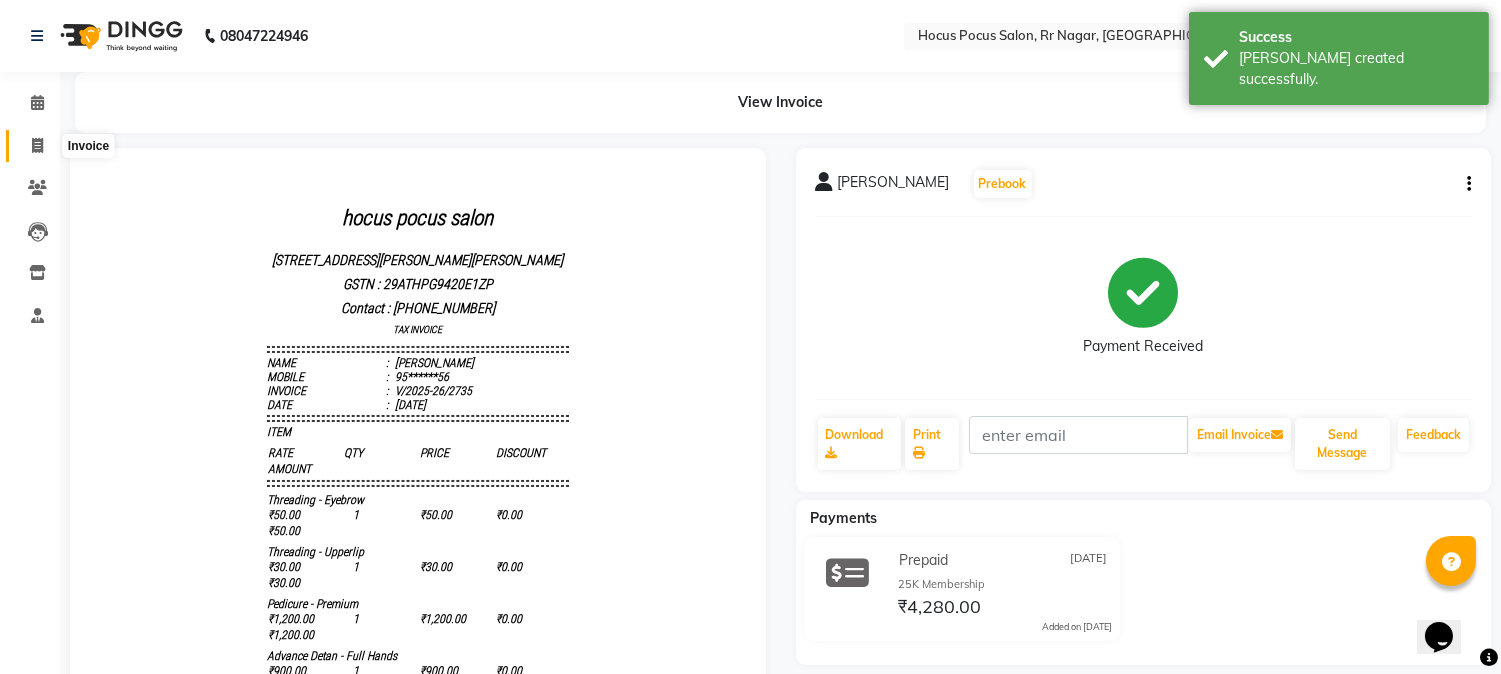 click 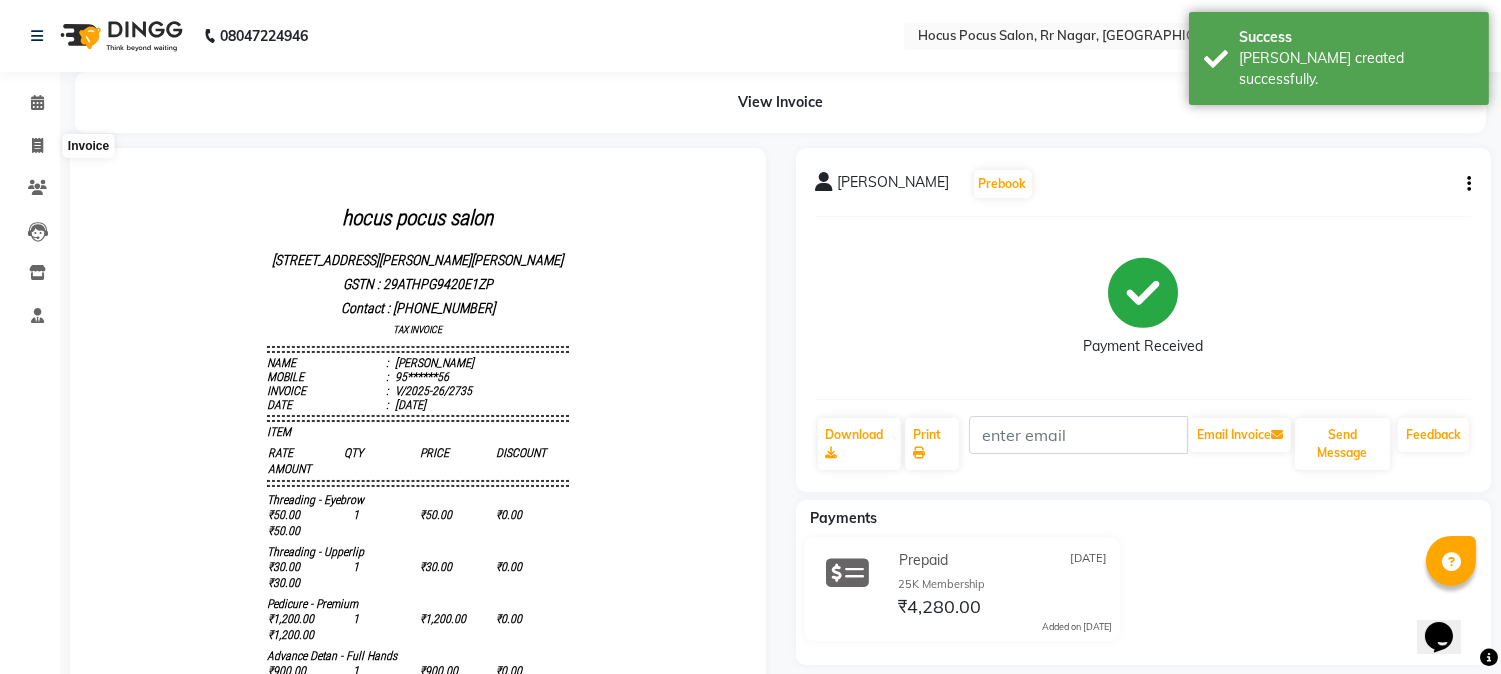 select on "service" 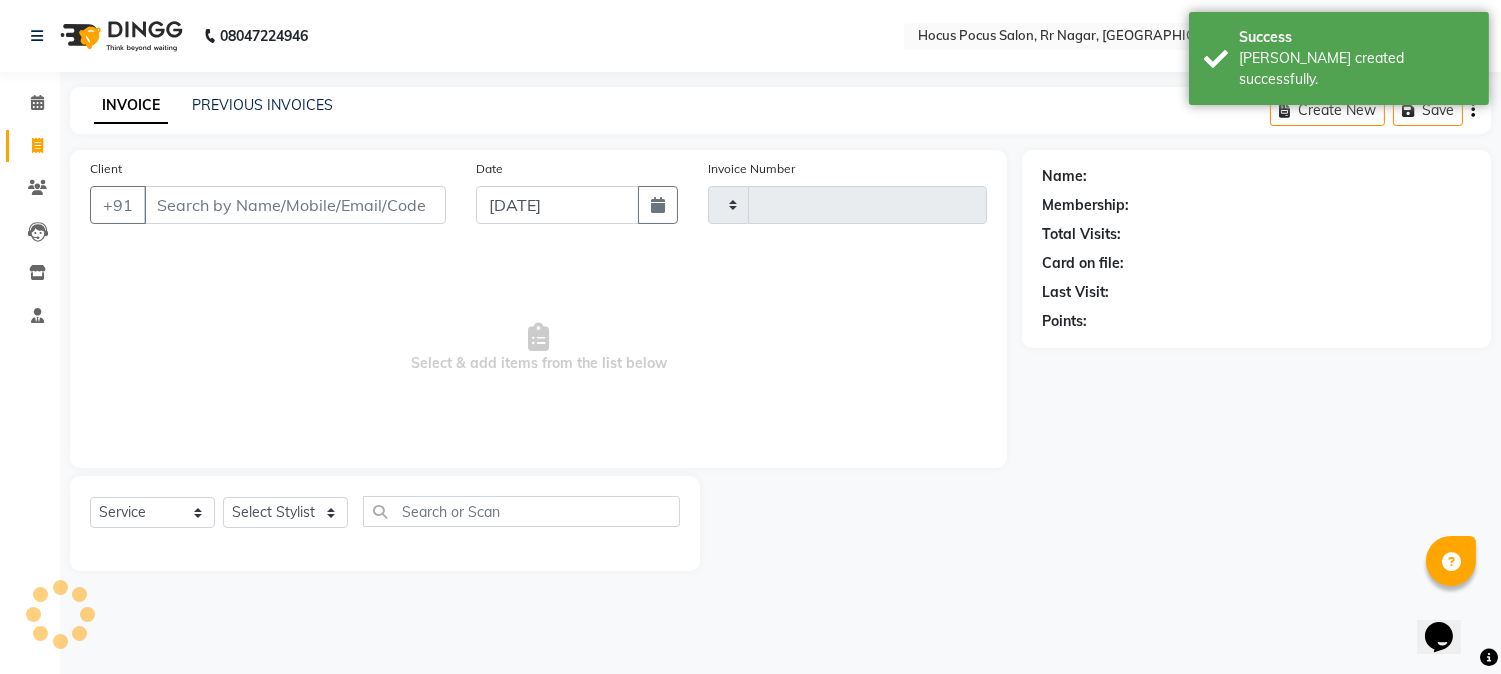 type on "2736" 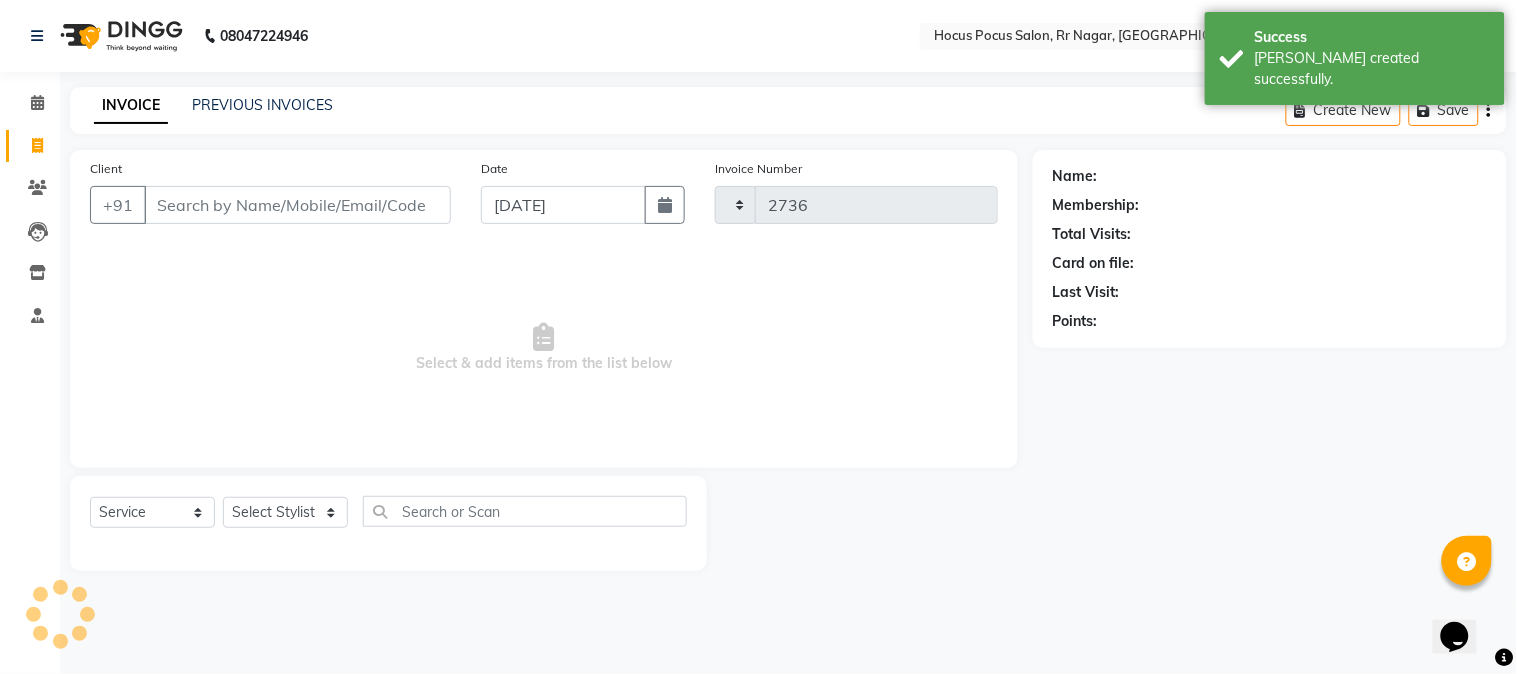 select on "5019" 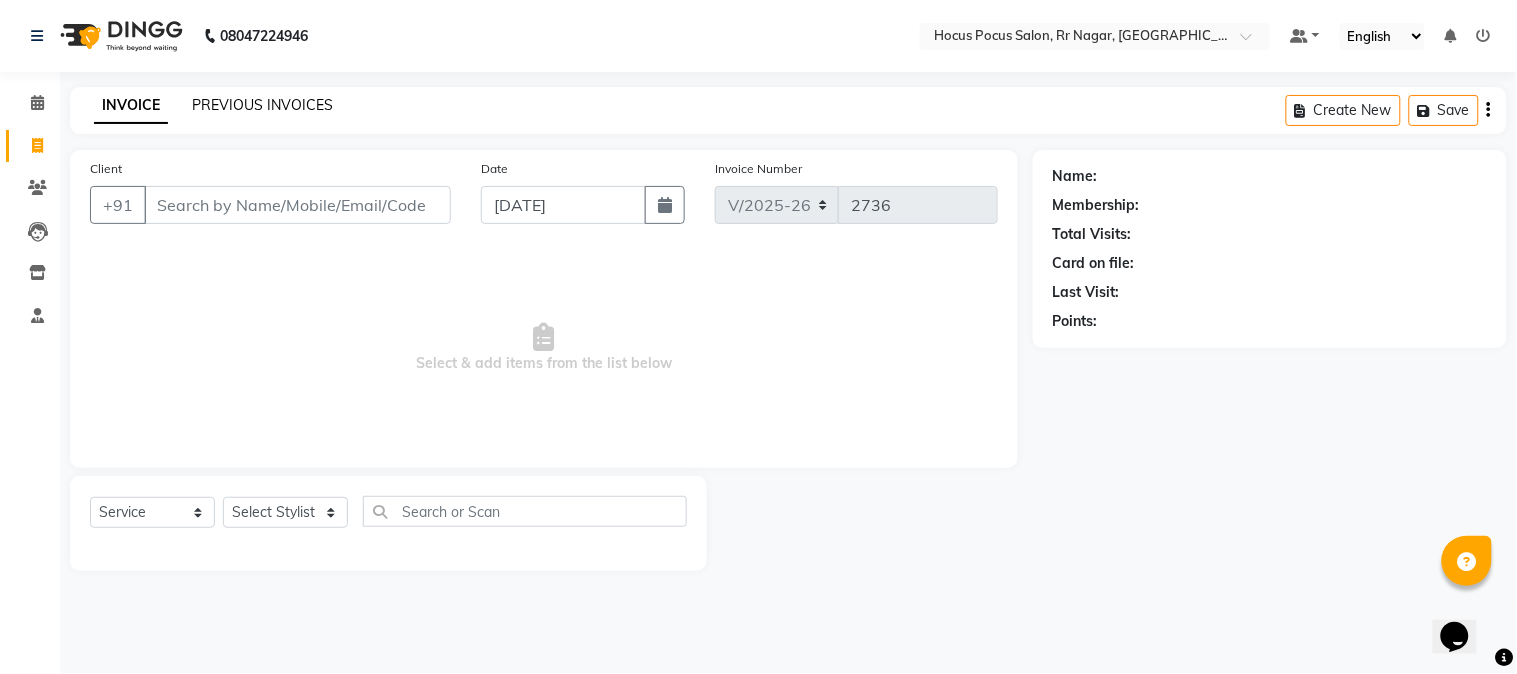 click on "PREVIOUS INVOICES" 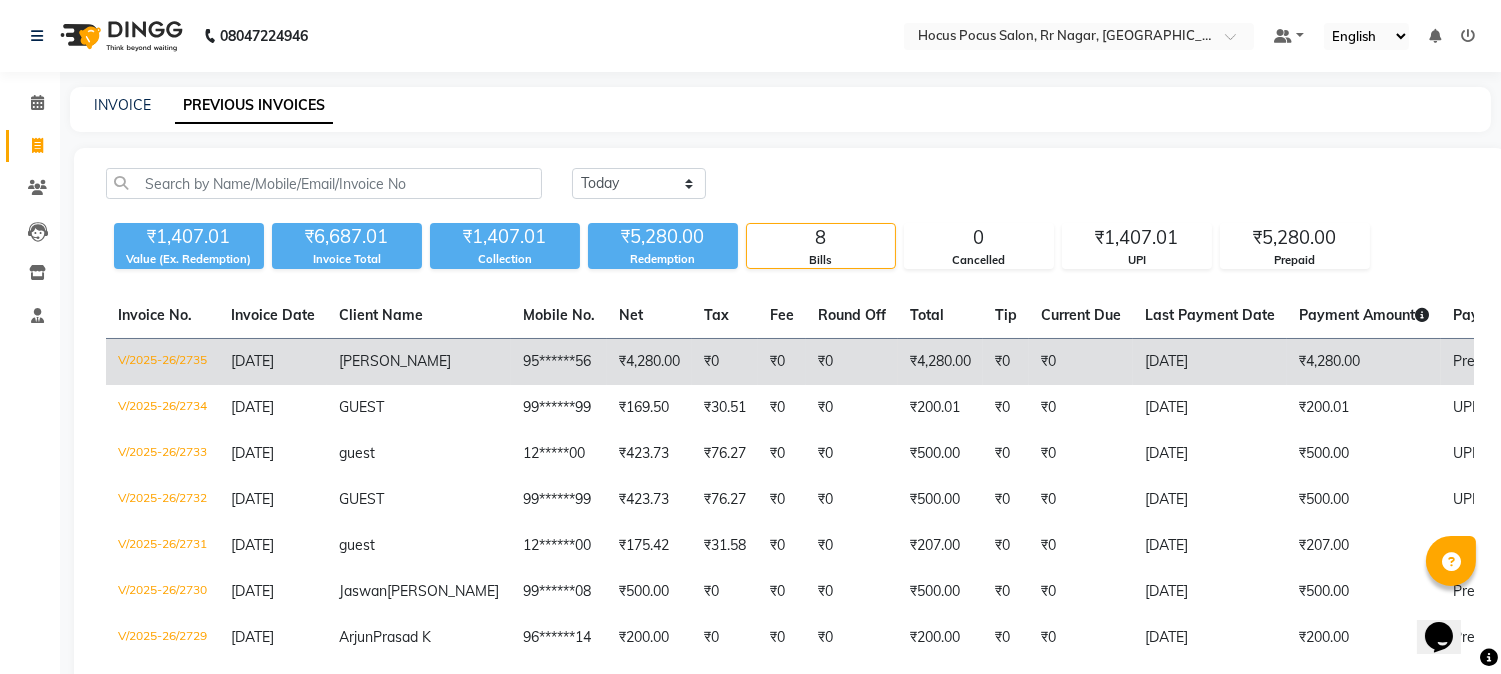 scroll, scrollTop: 111, scrollLeft: 0, axis: vertical 